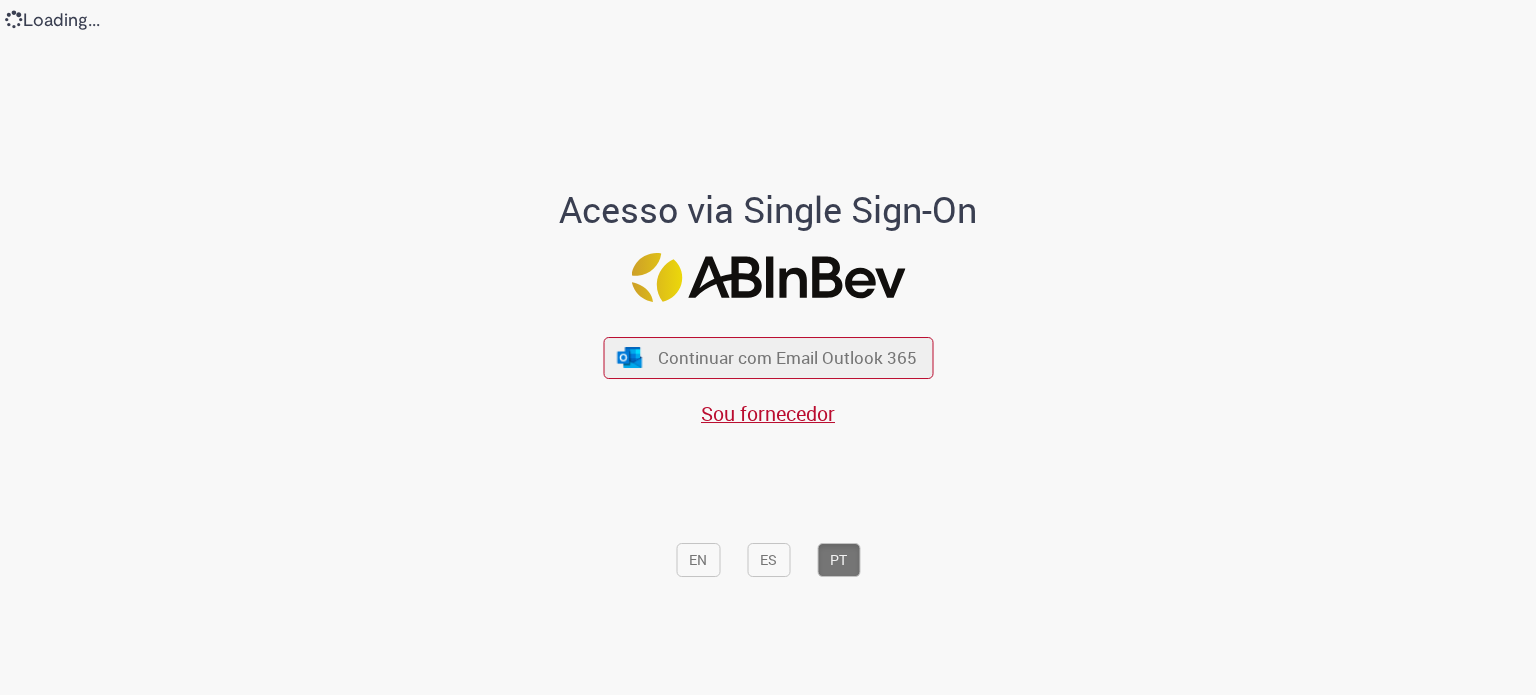 scroll, scrollTop: 0, scrollLeft: 0, axis: both 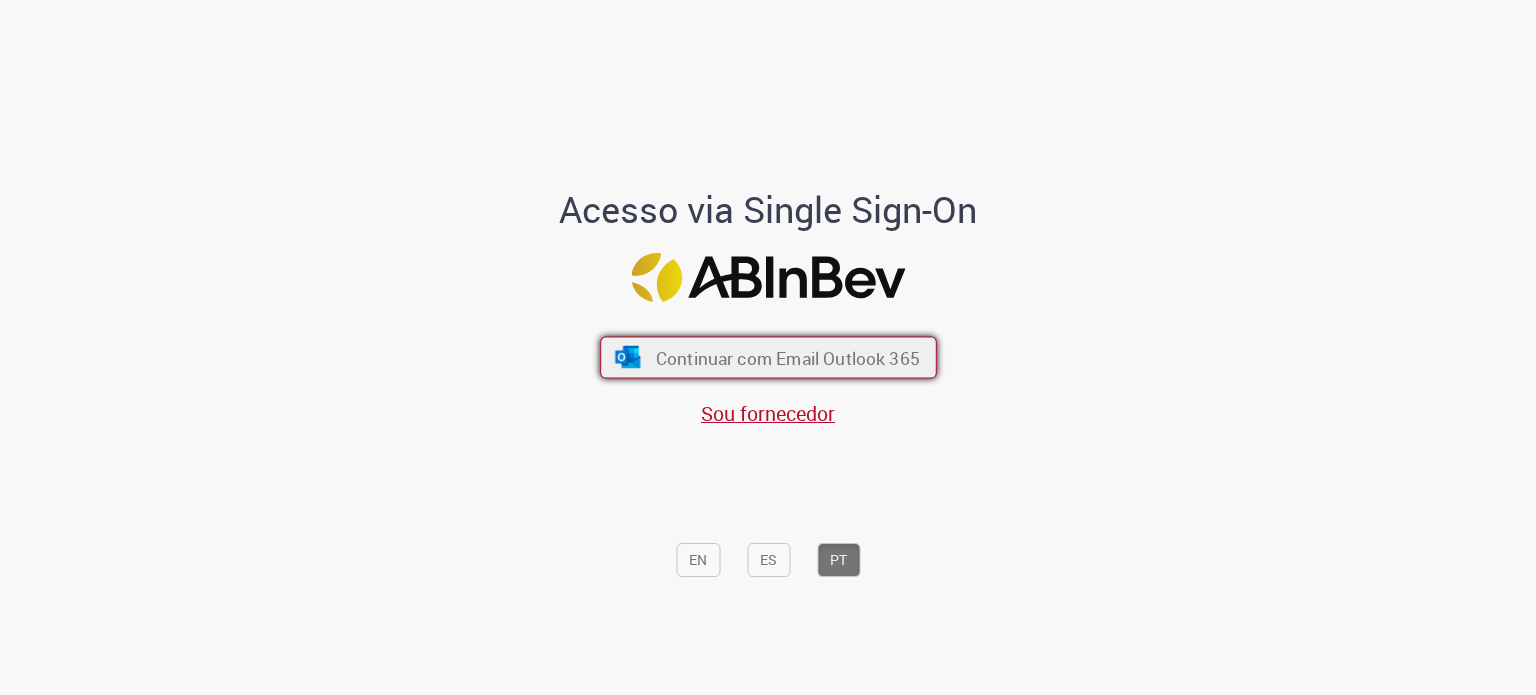 click on "Continuar com Email Outlook 365" at bounding box center (787, 357) 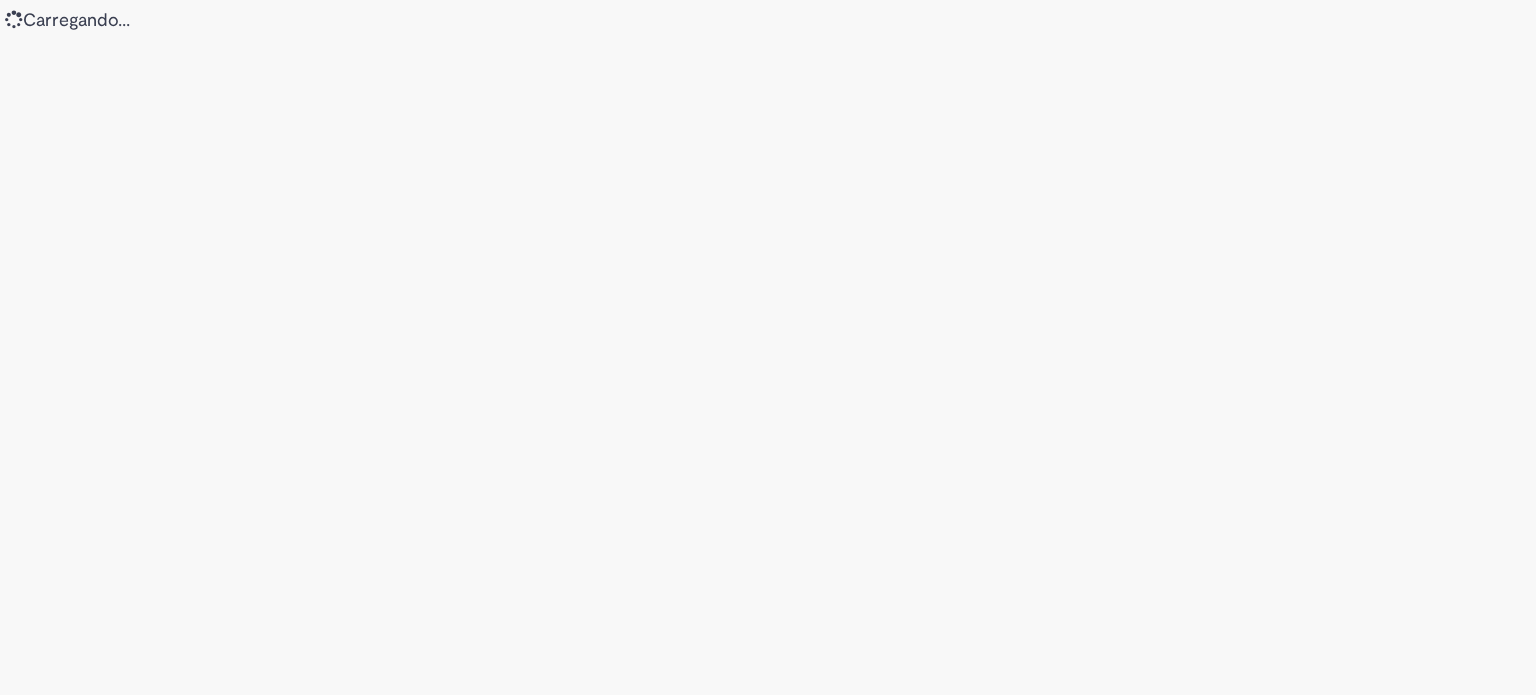 scroll, scrollTop: 0, scrollLeft: 0, axis: both 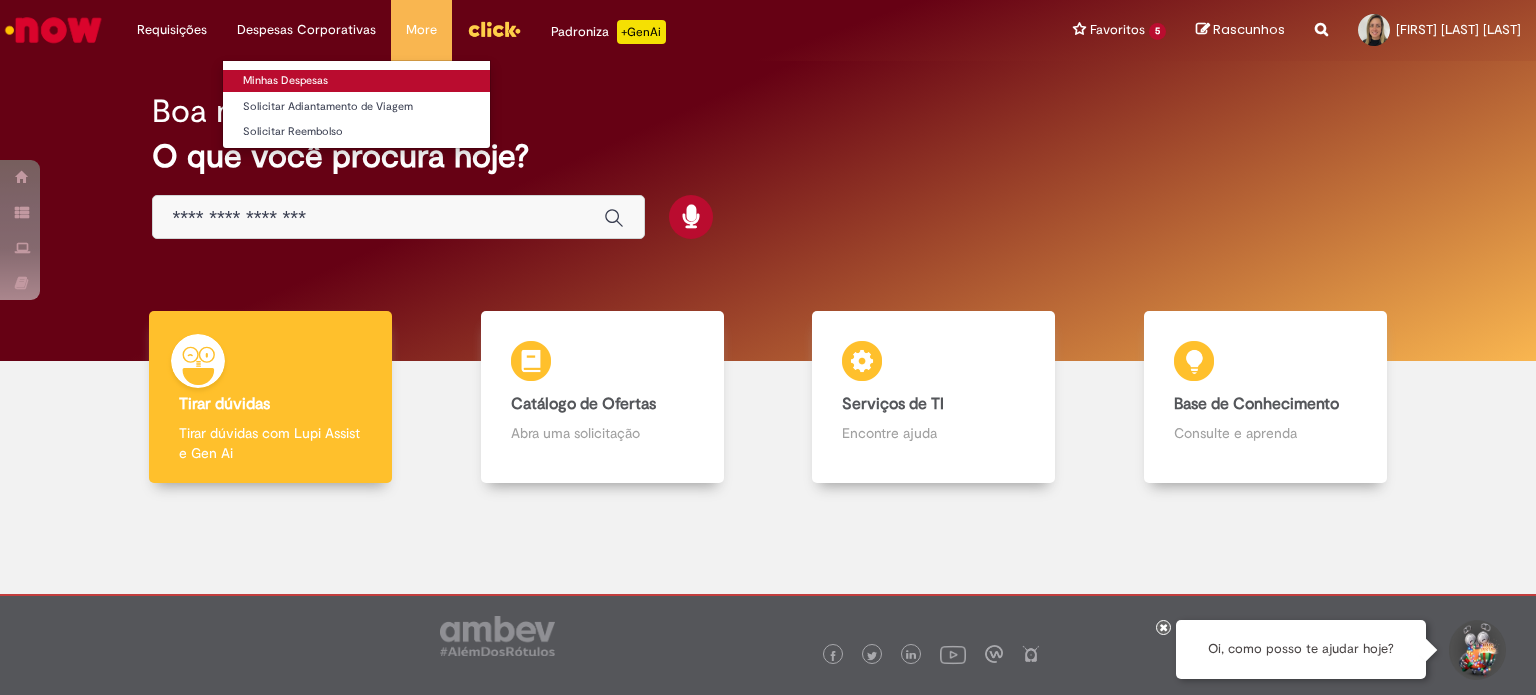 click on "Minhas Despesas" at bounding box center [356, 81] 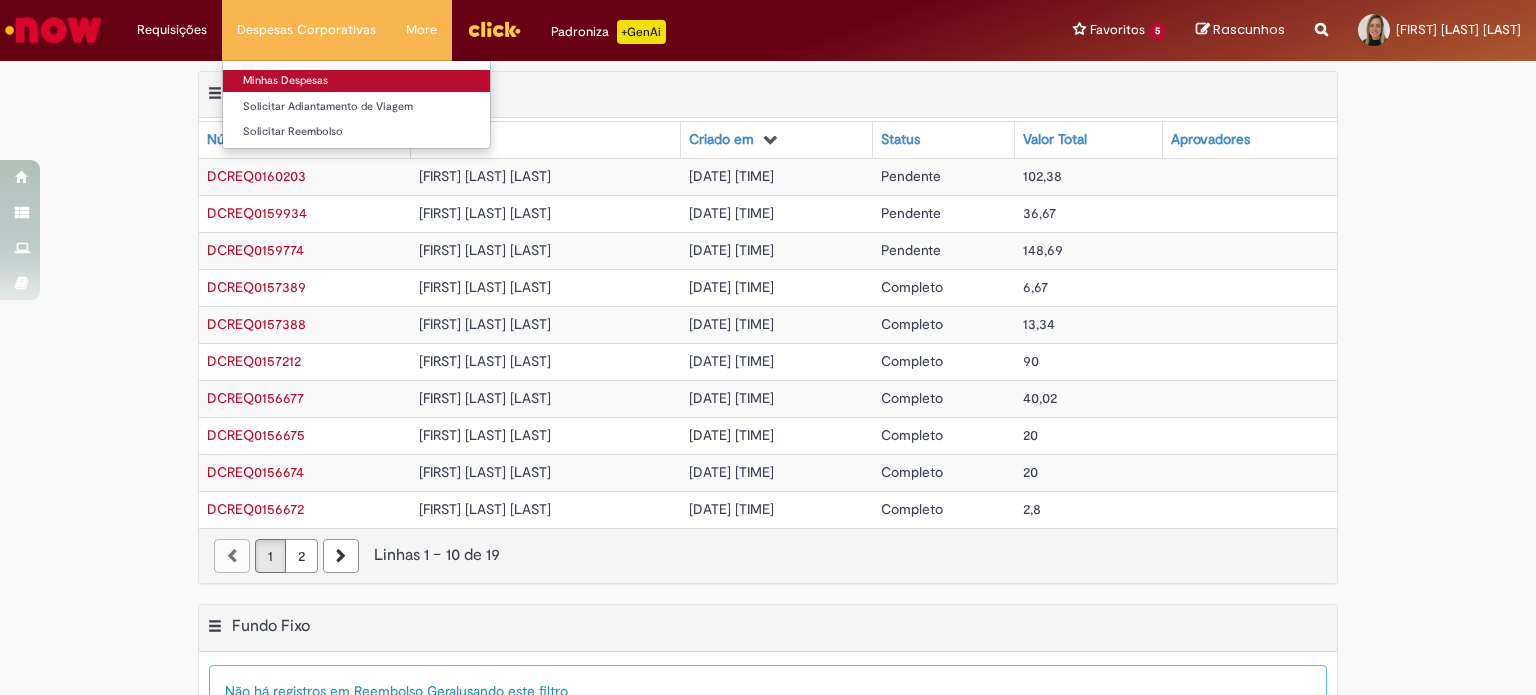 click on "Minhas Despesas" at bounding box center (356, 81) 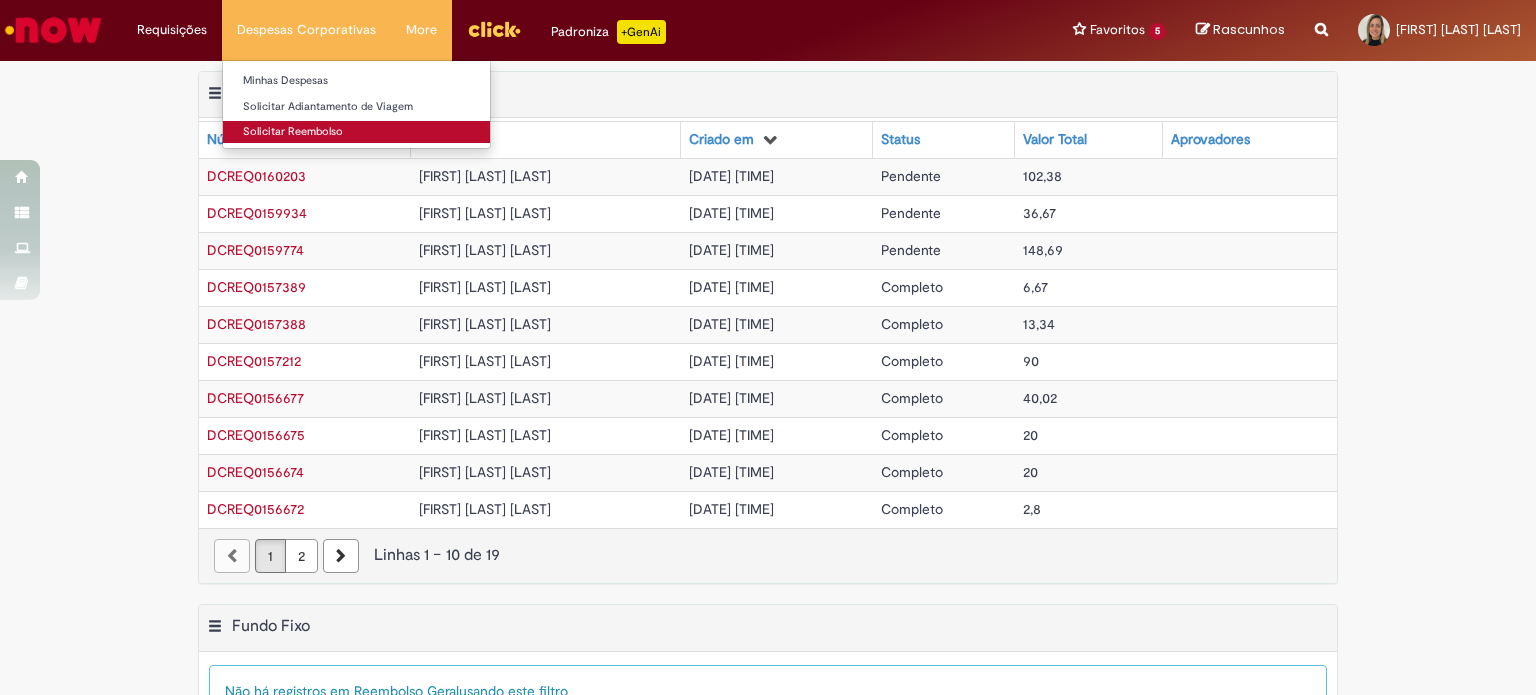 click on "Solicitar Reembolso" at bounding box center [356, 132] 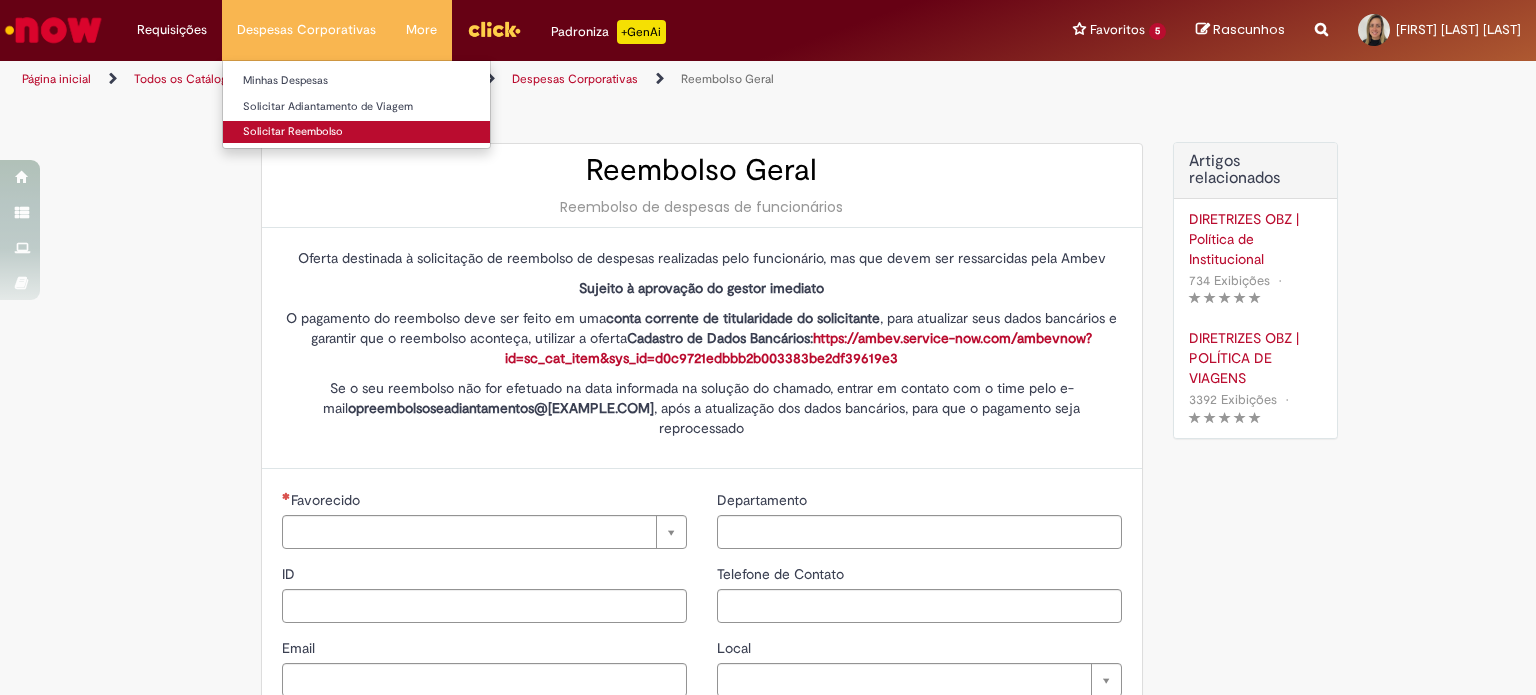 type on "********" 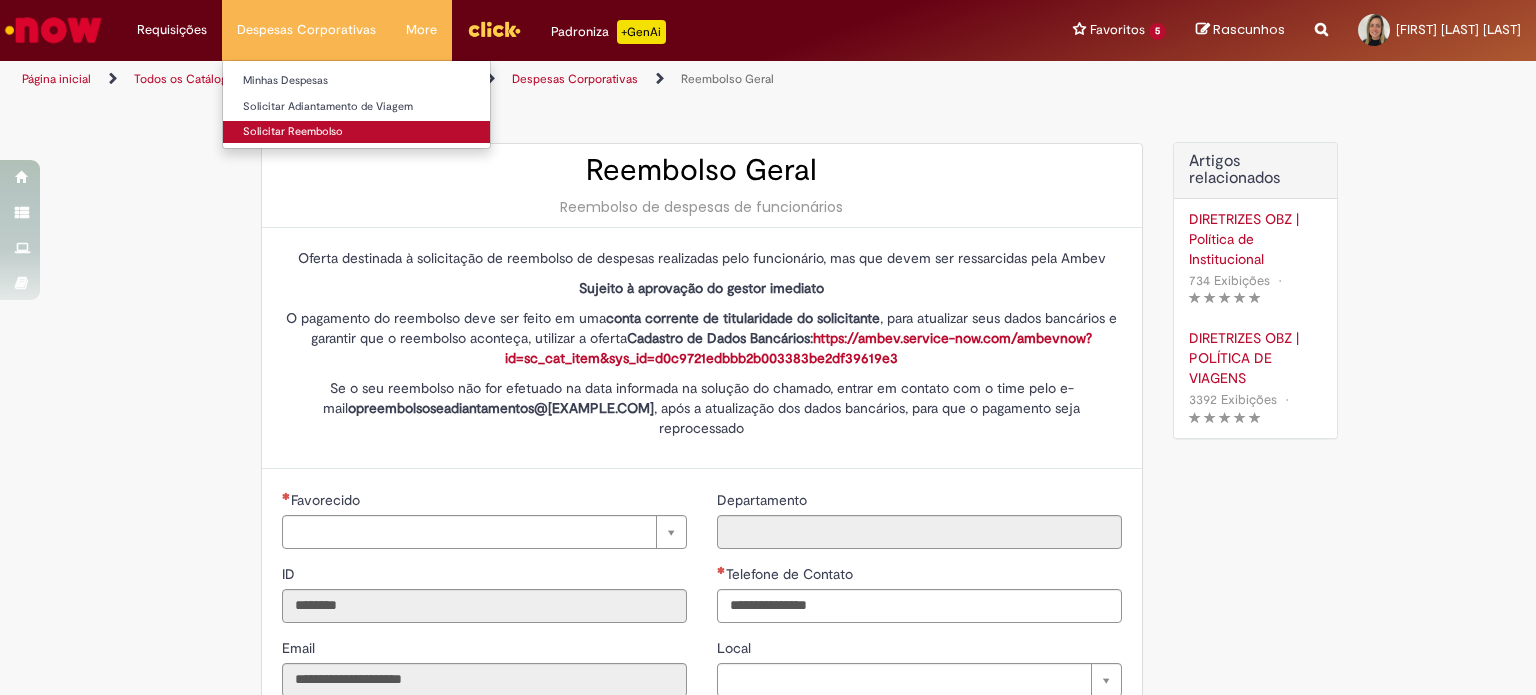 type on "**********" 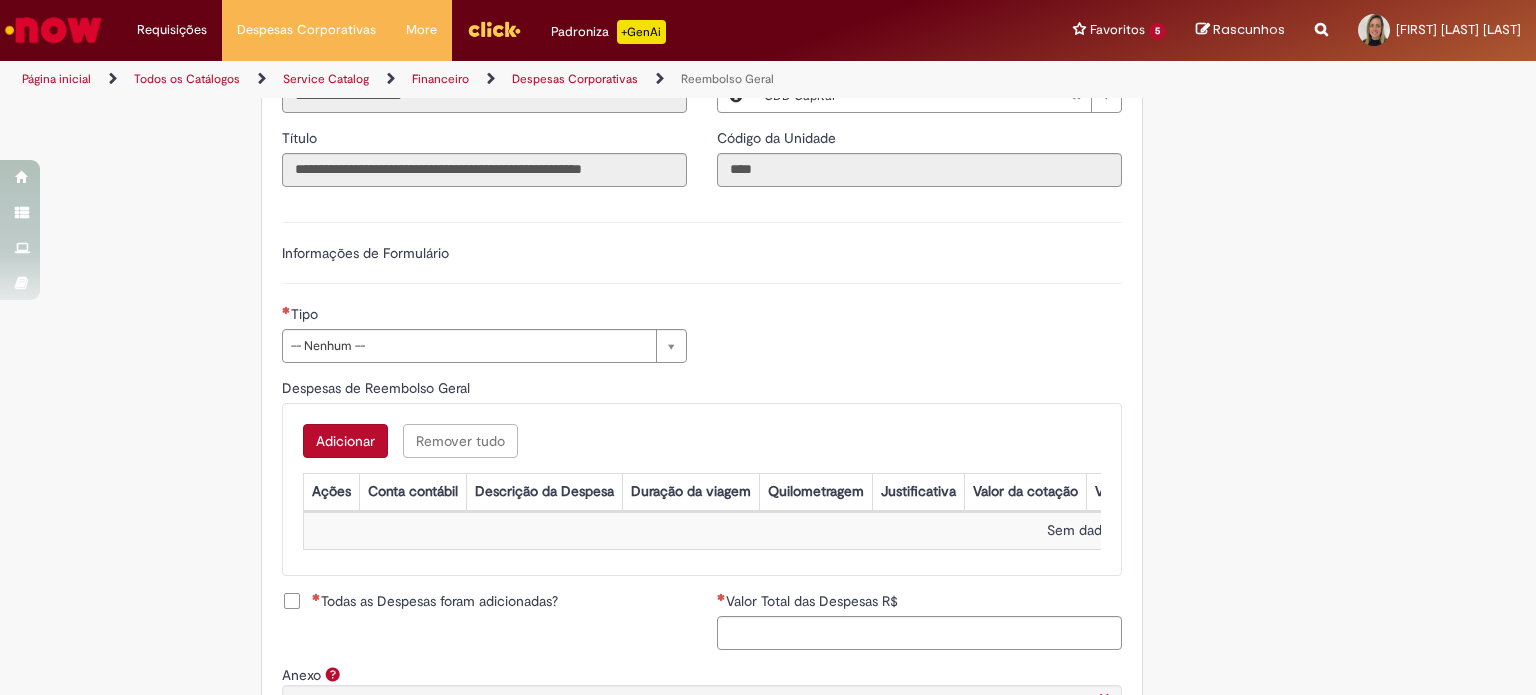 scroll, scrollTop: 584, scrollLeft: 0, axis: vertical 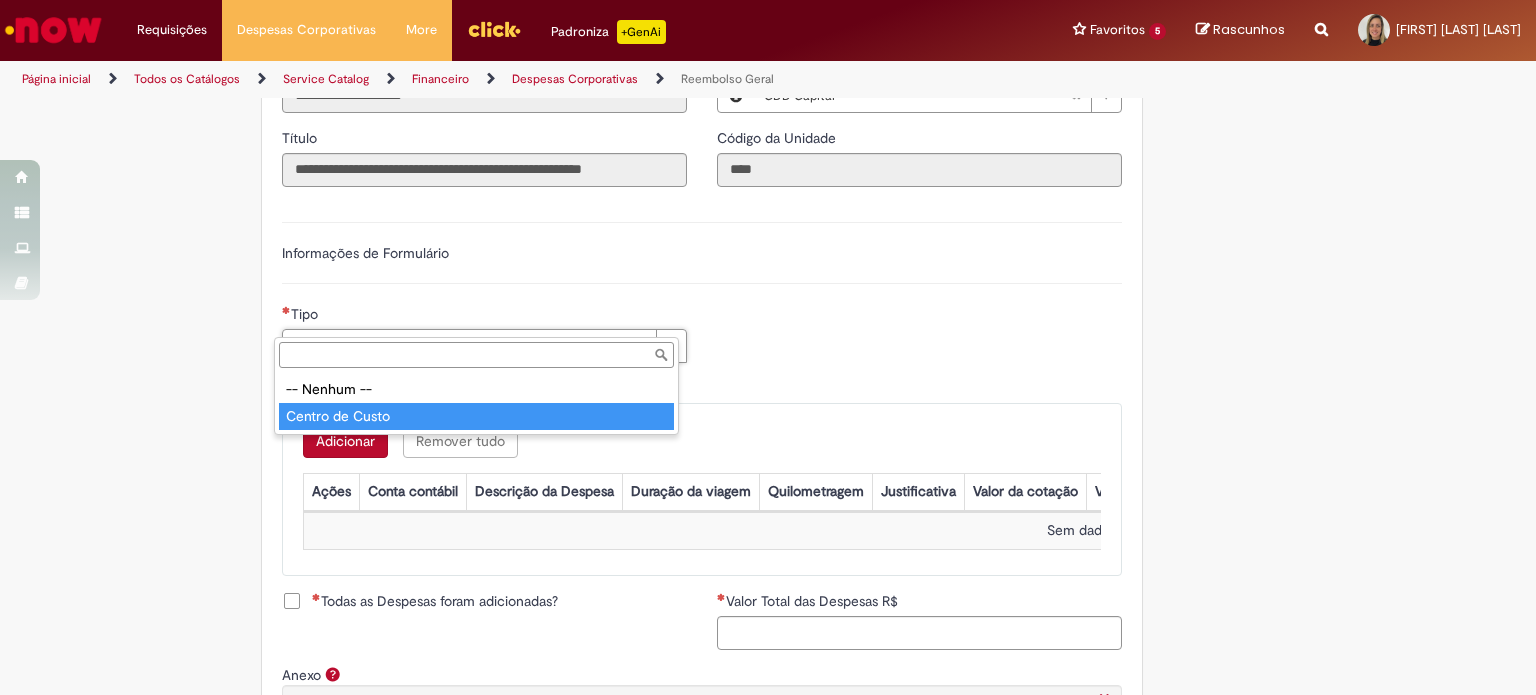type on "**********" 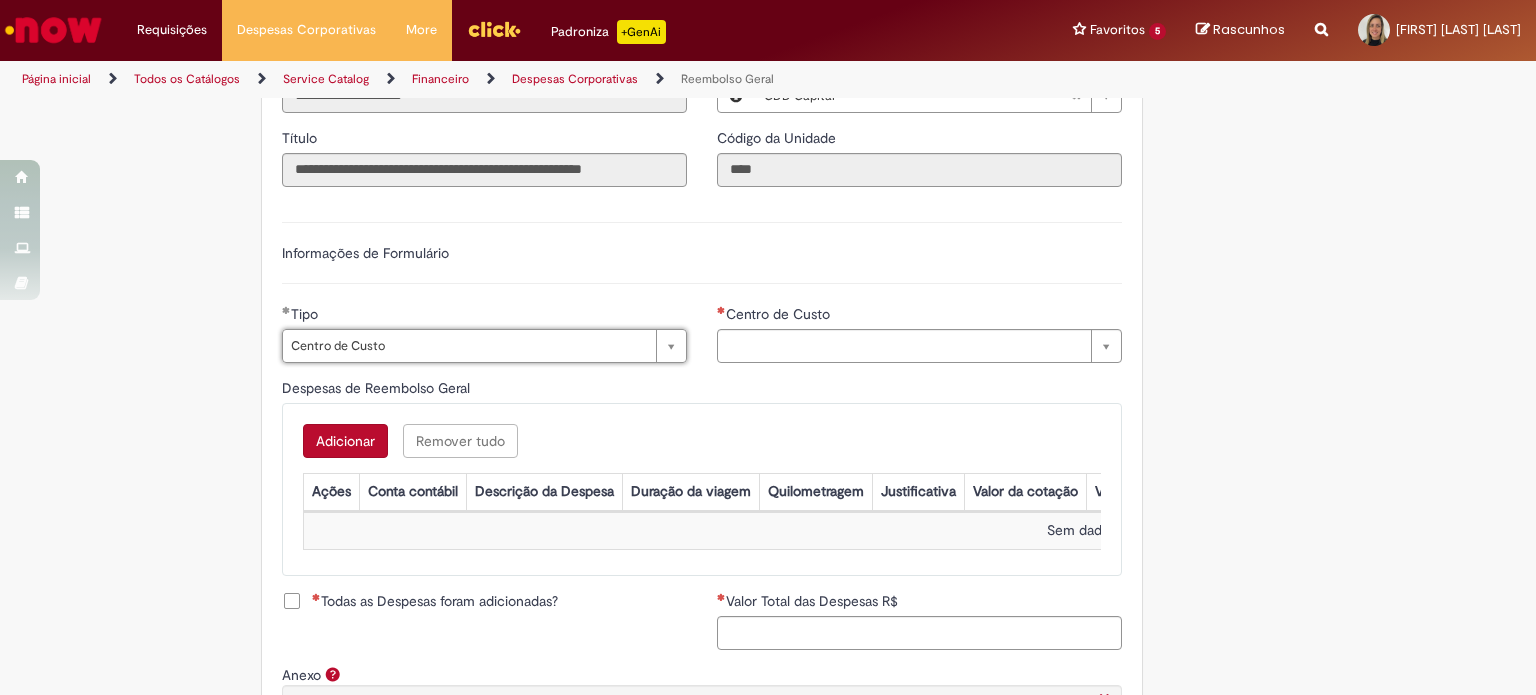 type on "**********" 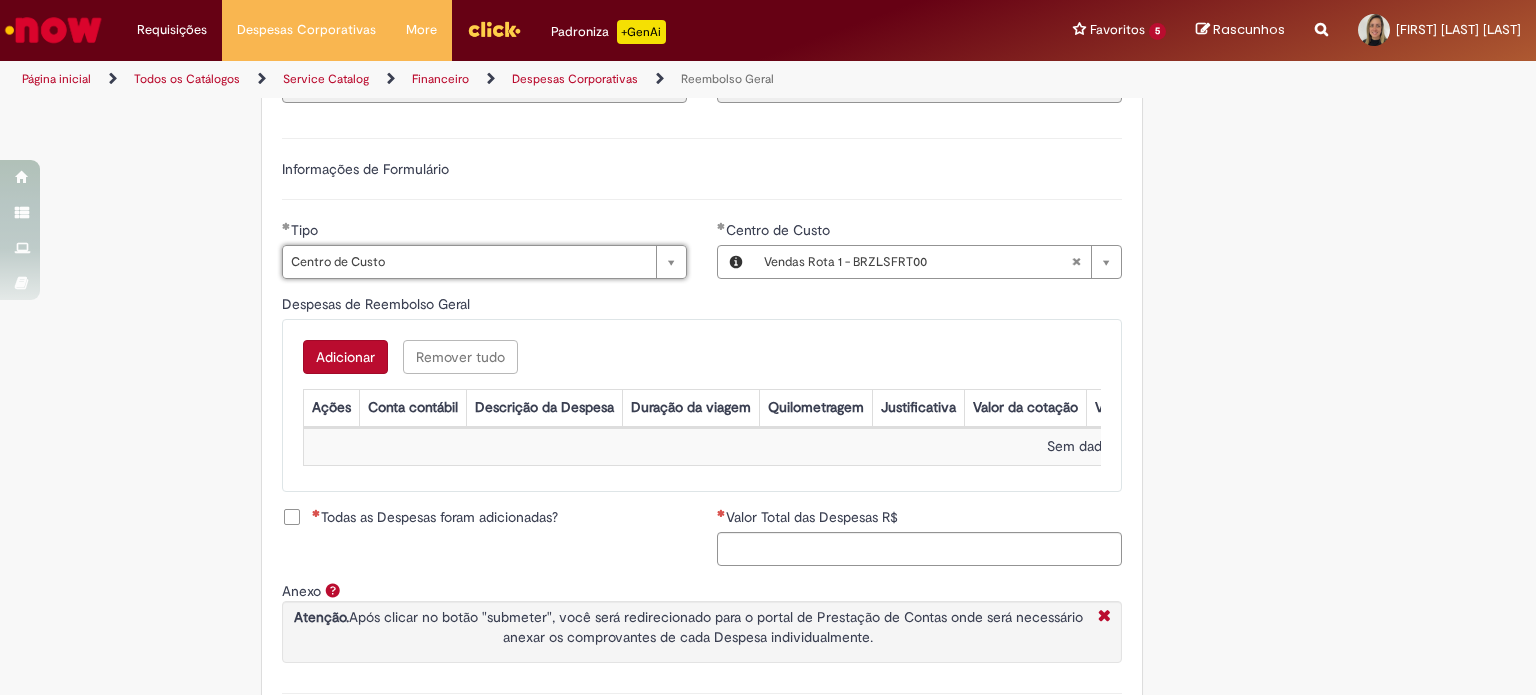 scroll, scrollTop: 670, scrollLeft: 0, axis: vertical 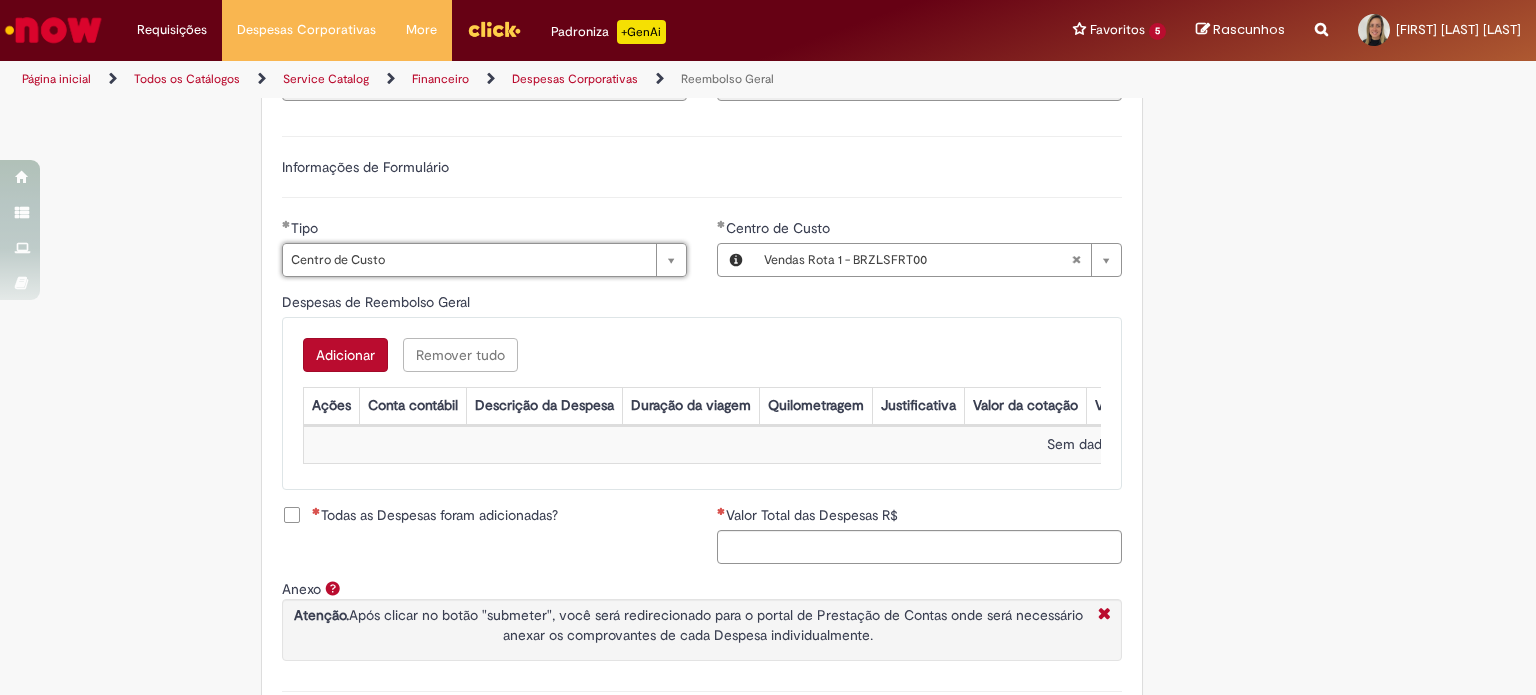 click on "Adicionar" at bounding box center (345, 355) 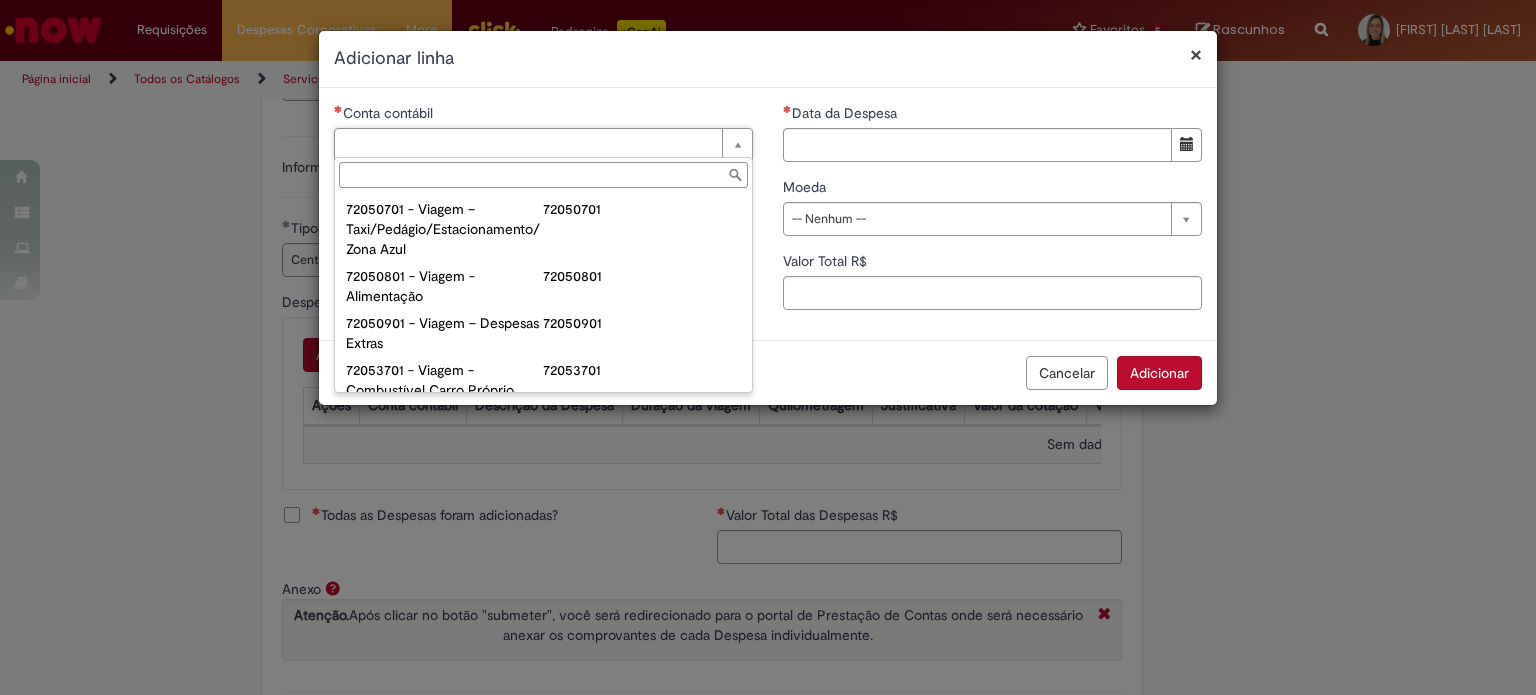 scroll, scrollTop: 1178, scrollLeft: 0, axis: vertical 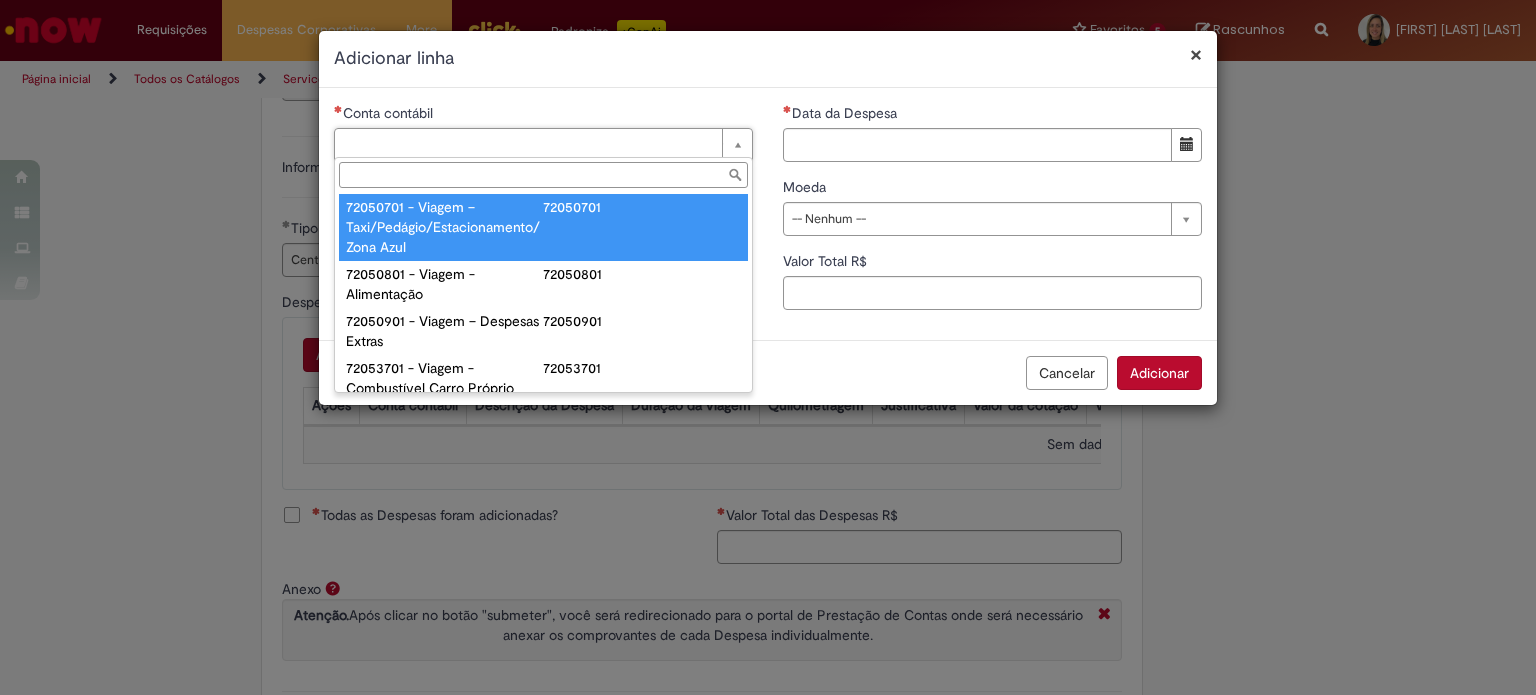 type on "**********" 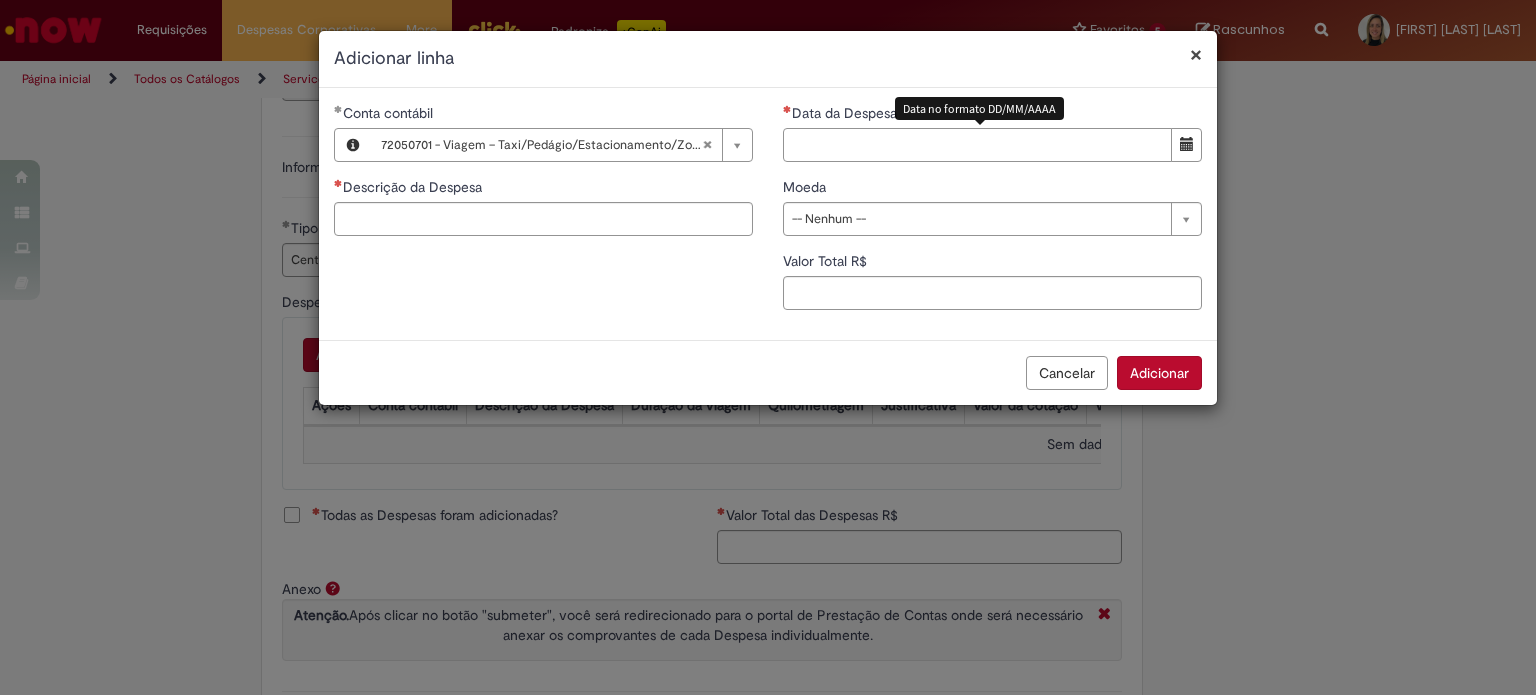 click on "Data da Despesa" at bounding box center (977, 145) 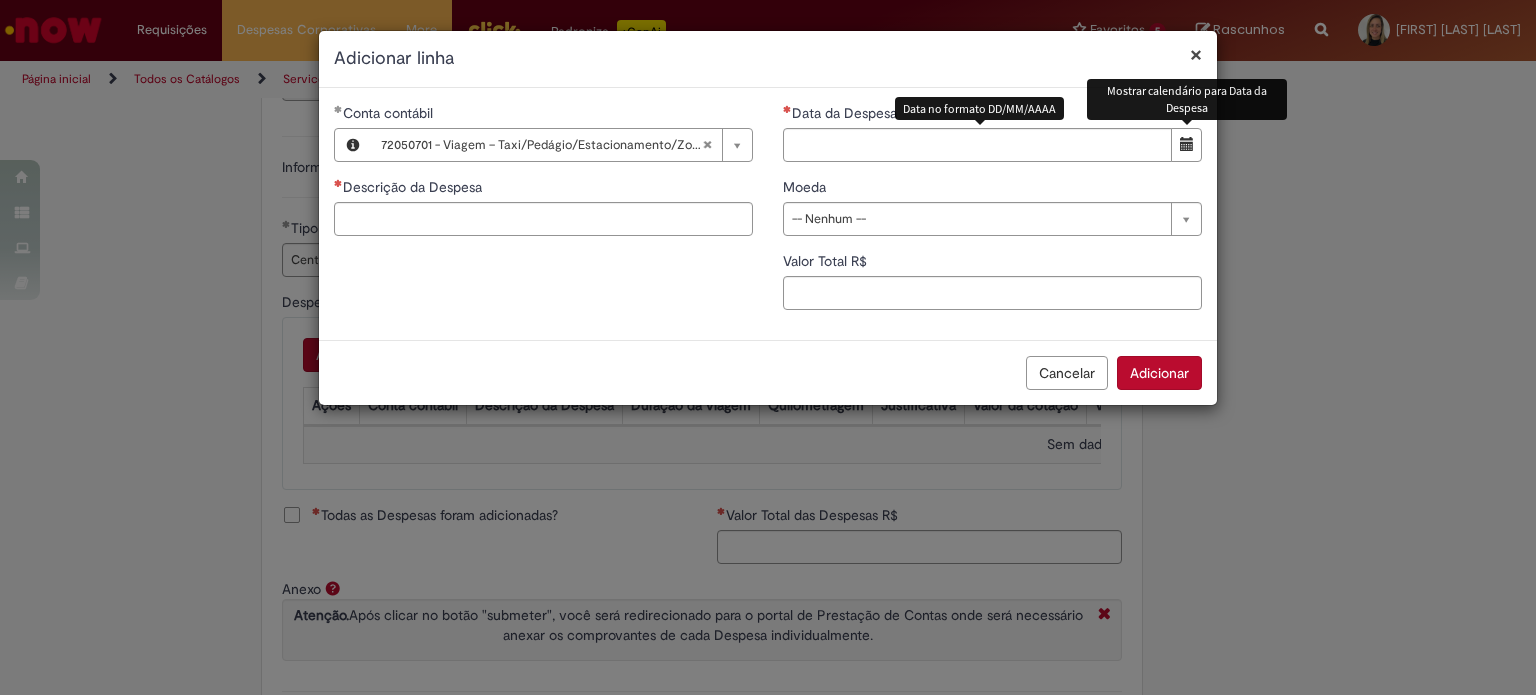 click at bounding box center (1186, 145) 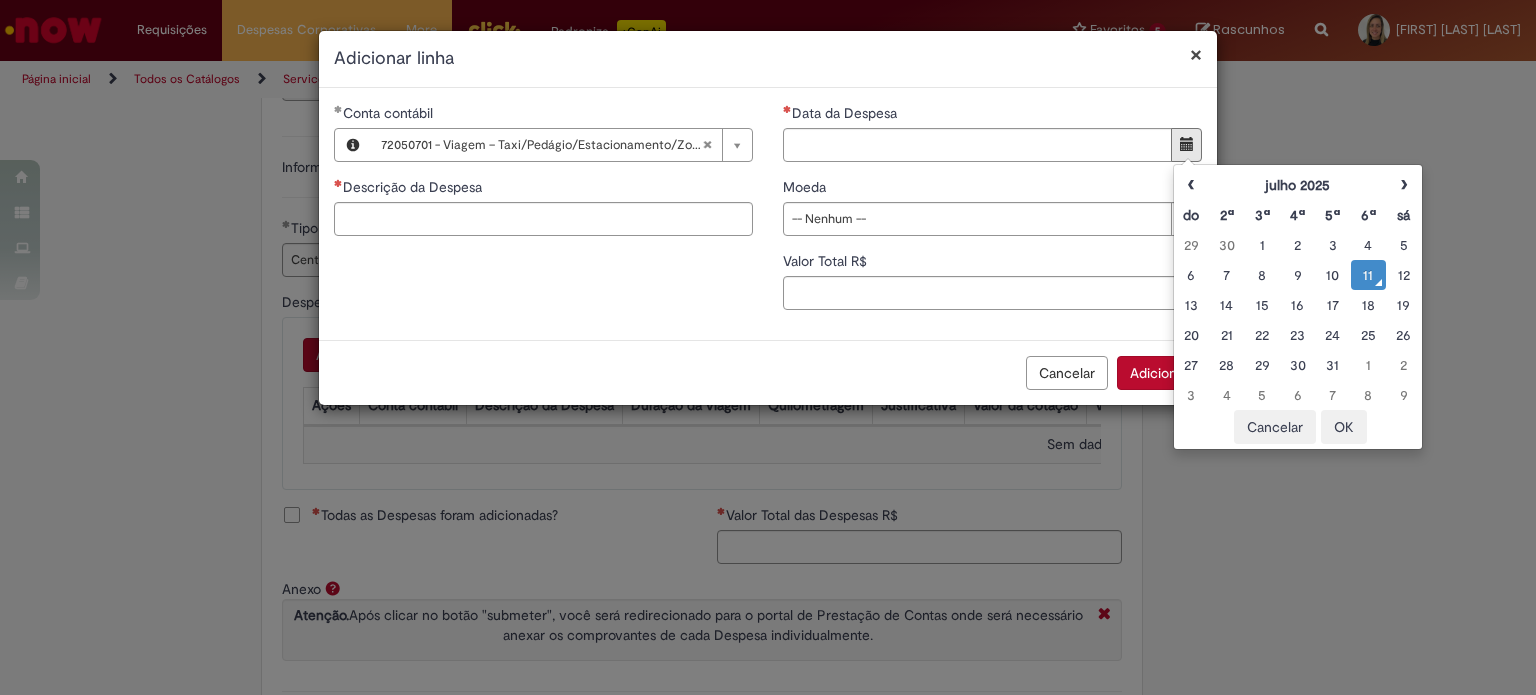 click on "11" at bounding box center (1368, 275) 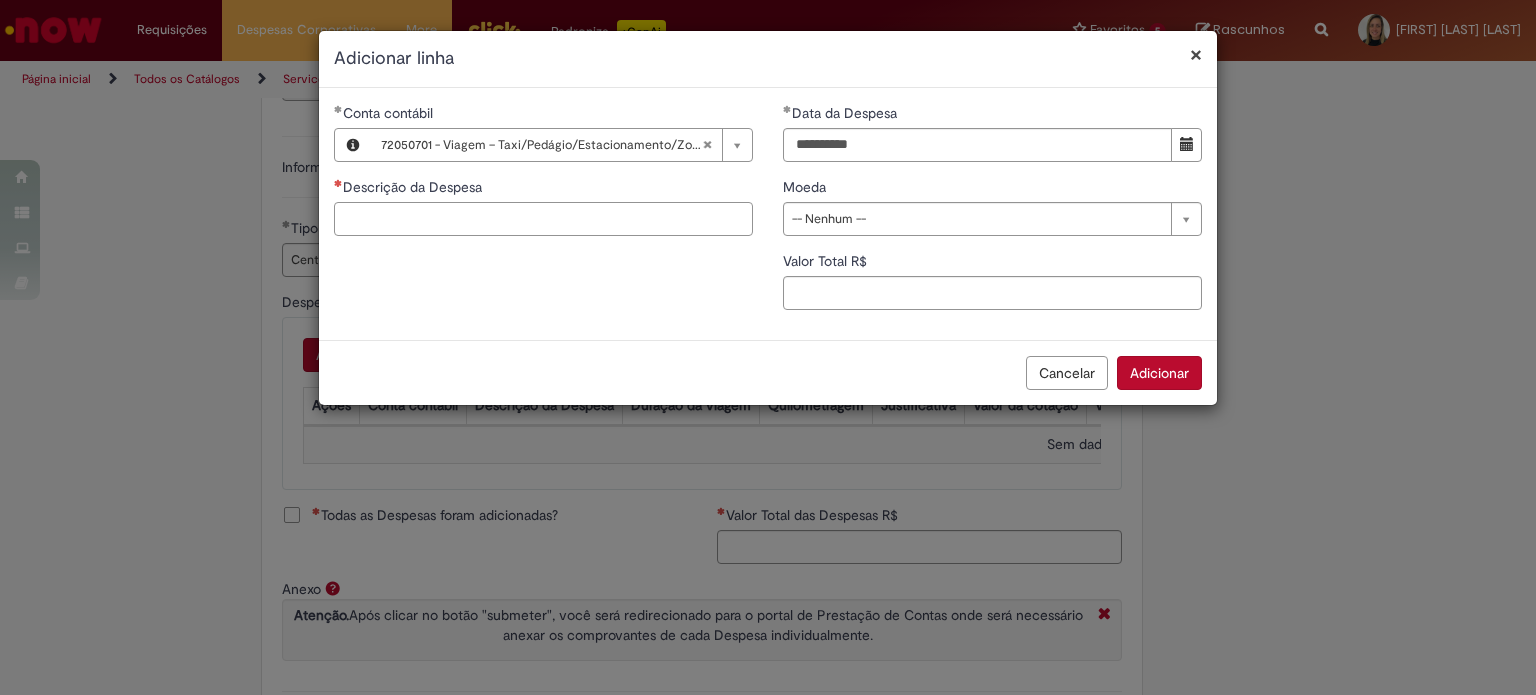 click on "Descrição da Despesa" at bounding box center [543, 219] 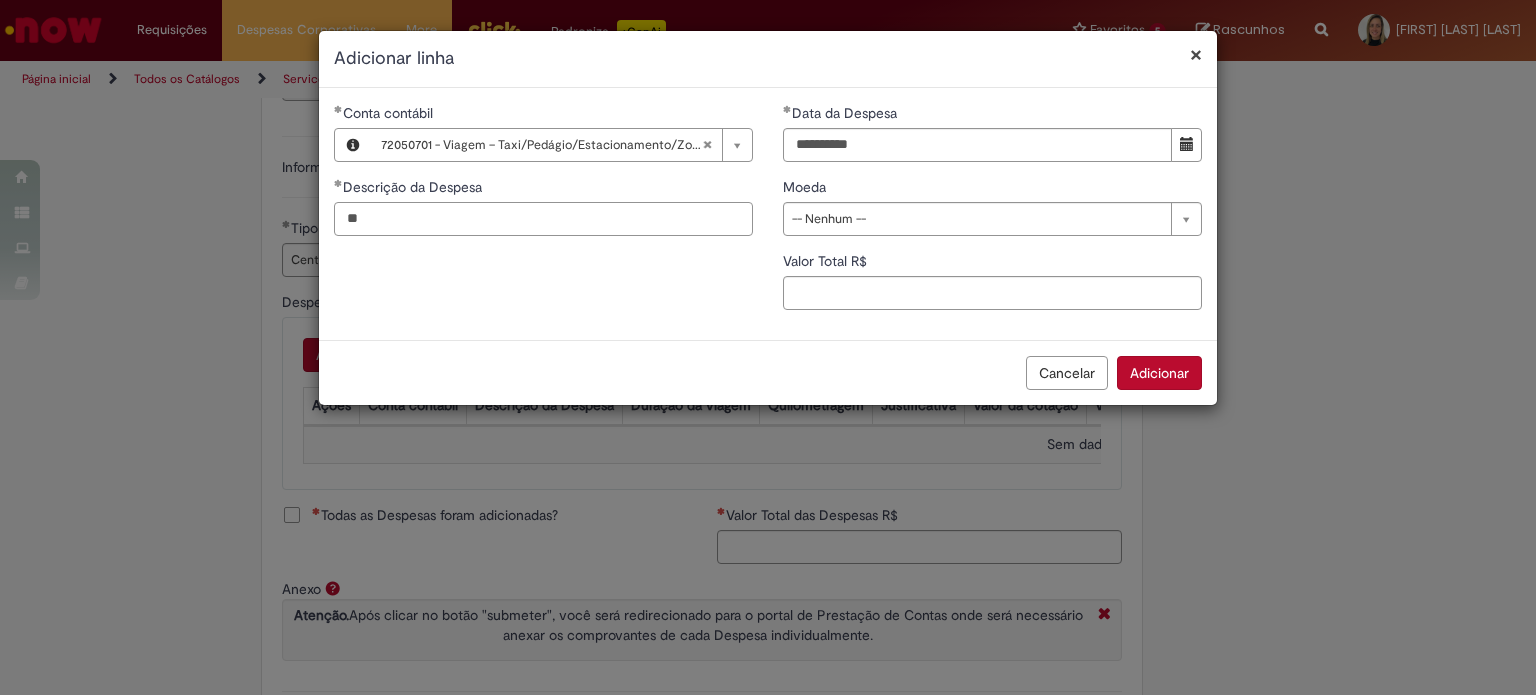 type on "*" 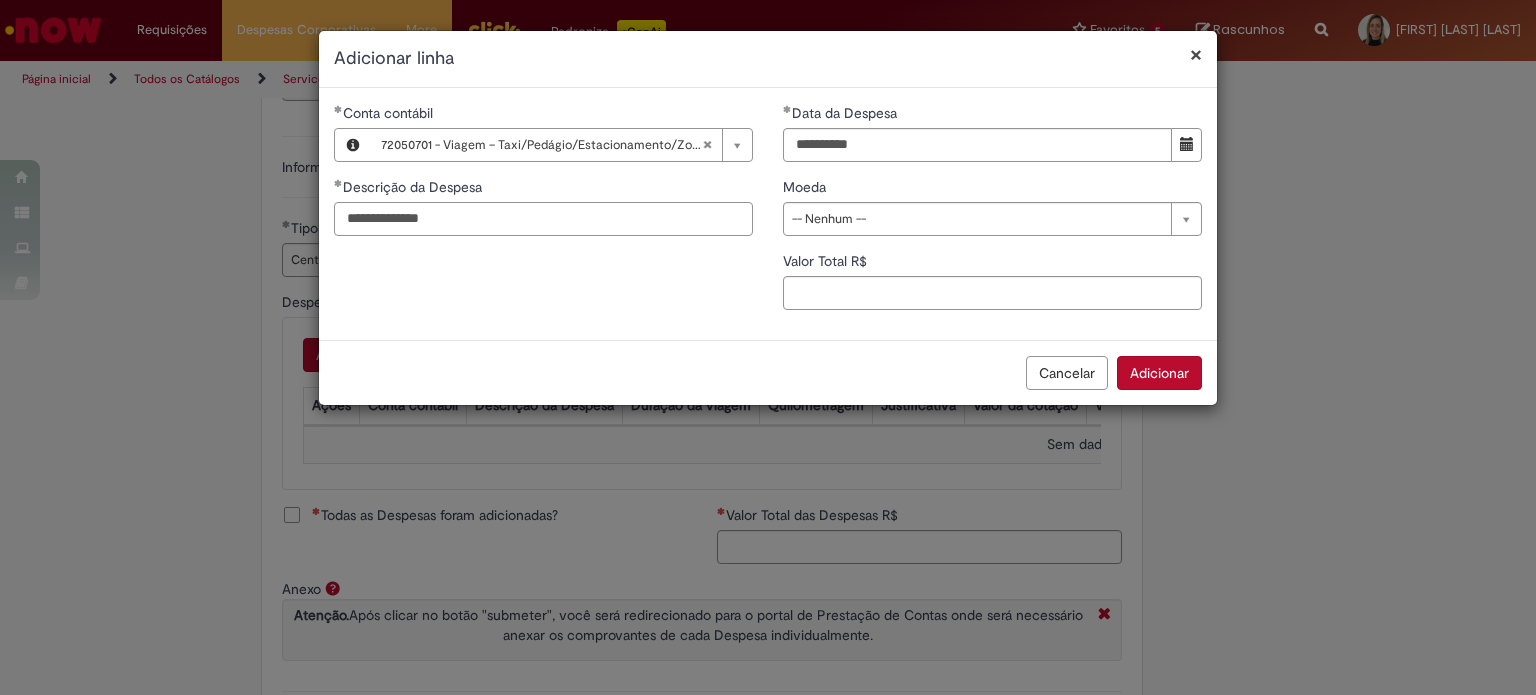 type on "**********" 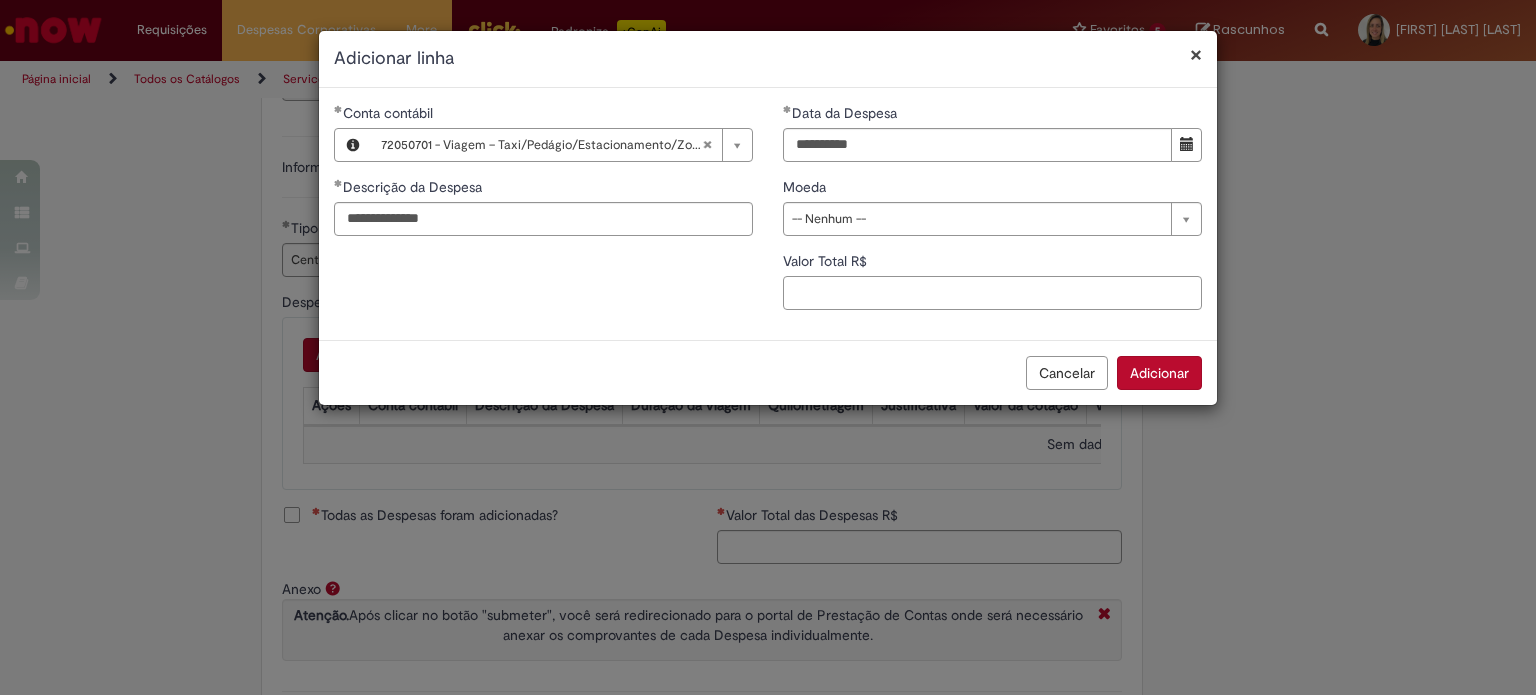click on "Valor Total R$" at bounding box center (992, 293) 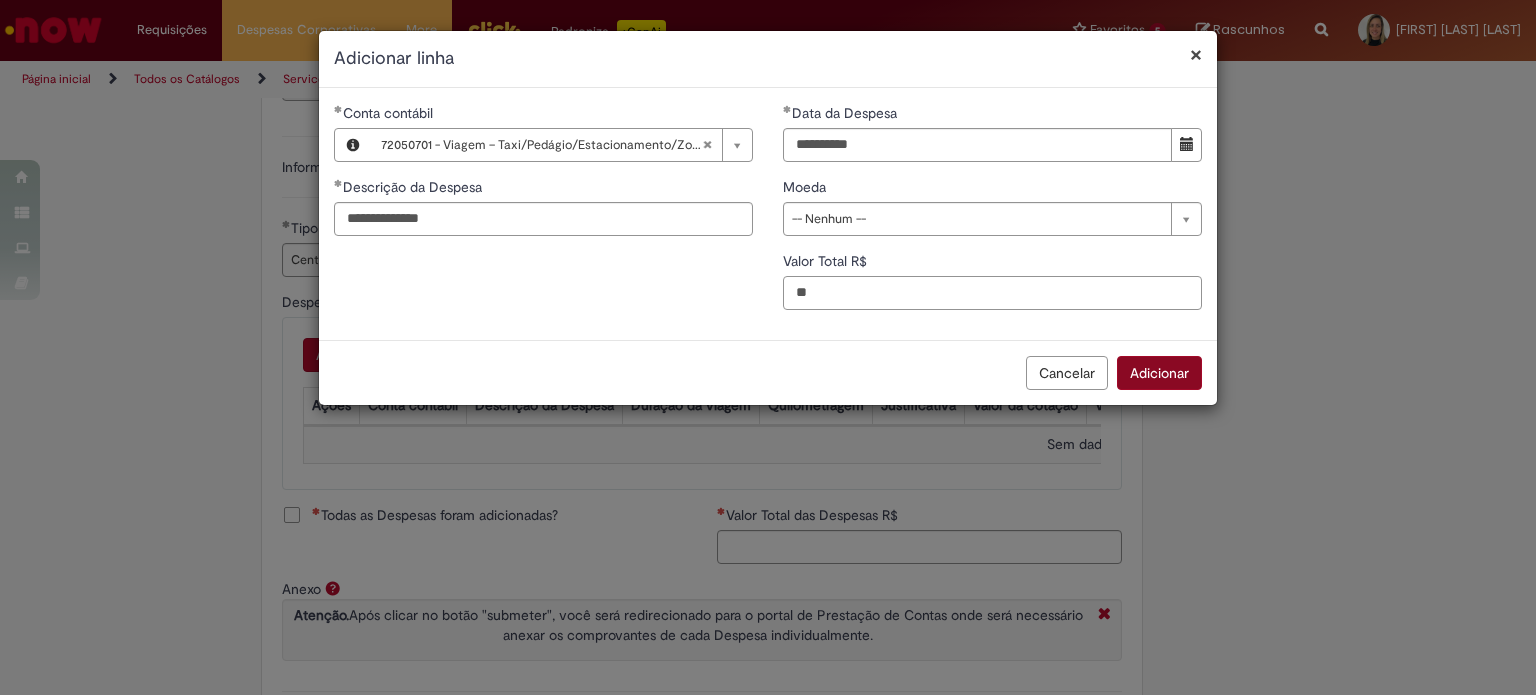 type on "**" 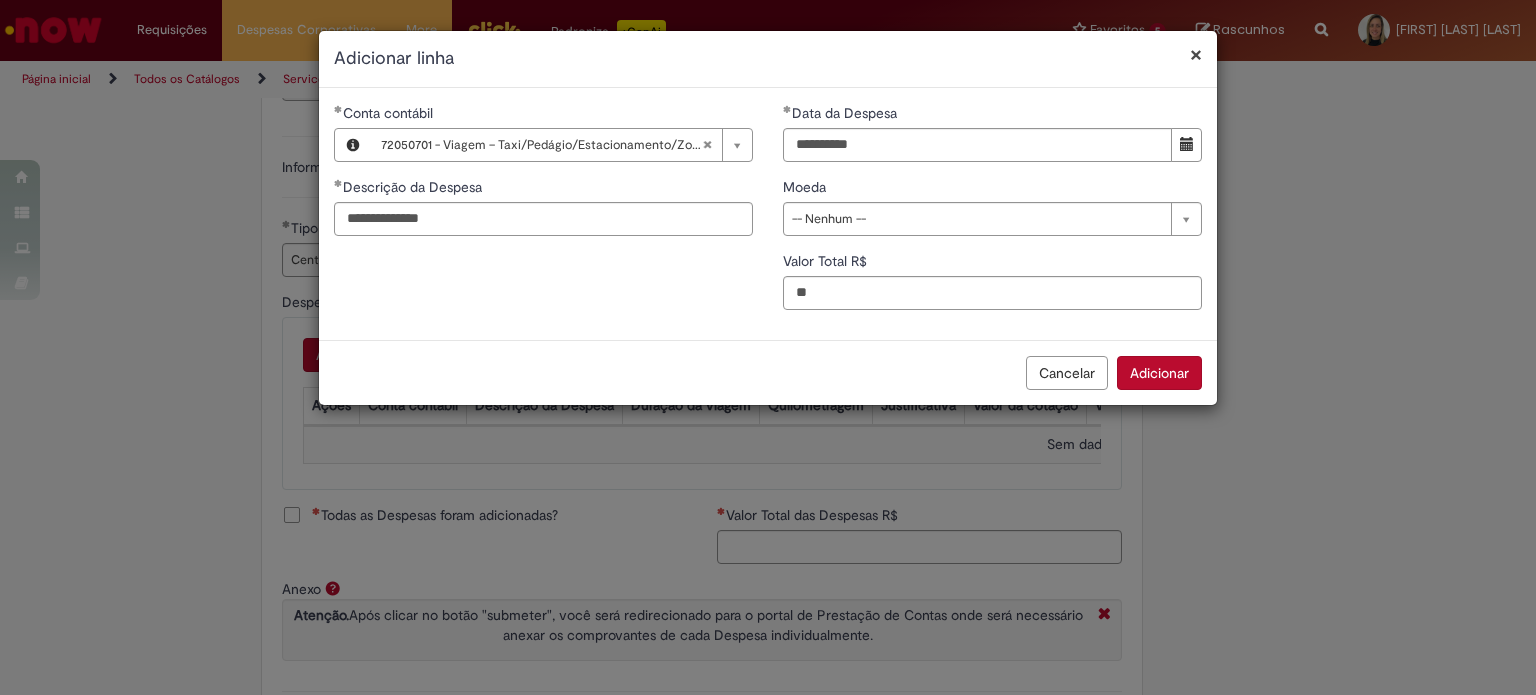 click on "Adicionar" at bounding box center [1159, 373] 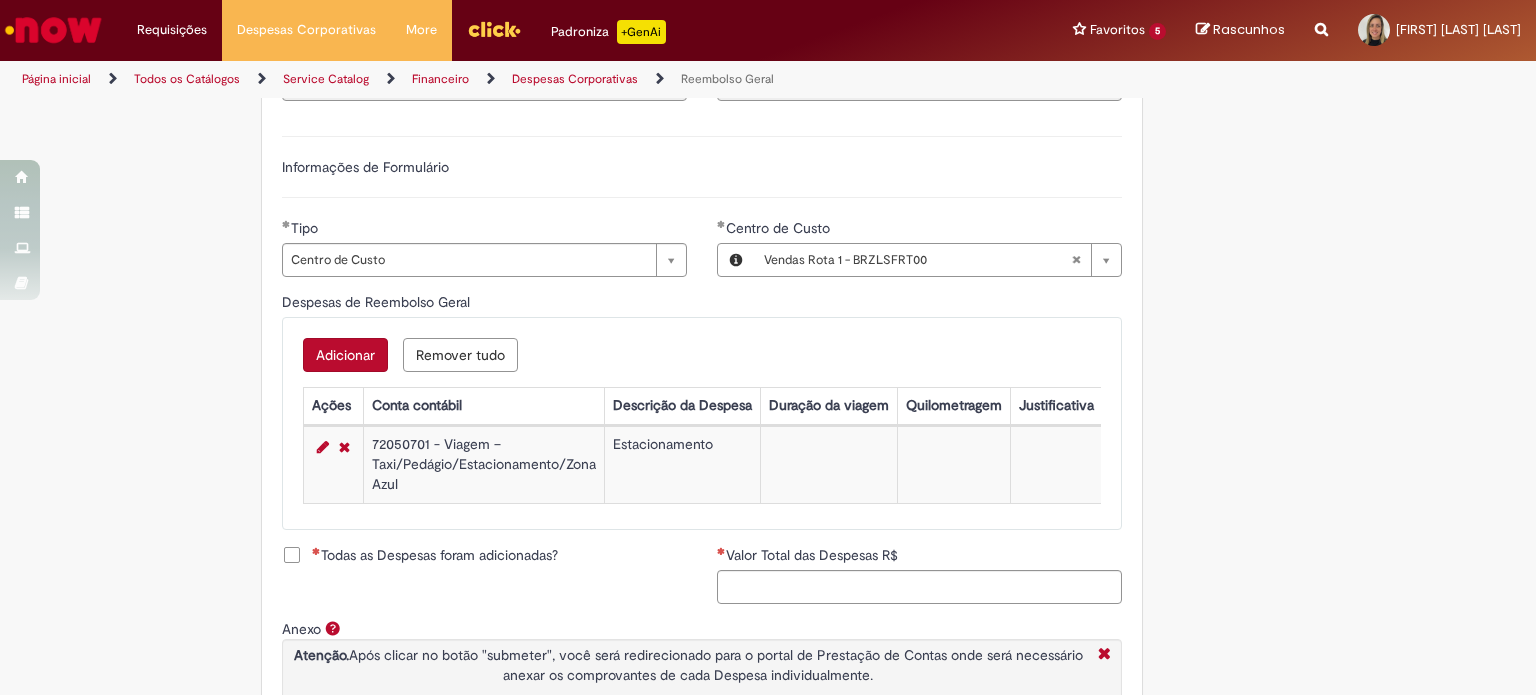 scroll, scrollTop: 836, scrollLeft: 0, axis: vertical 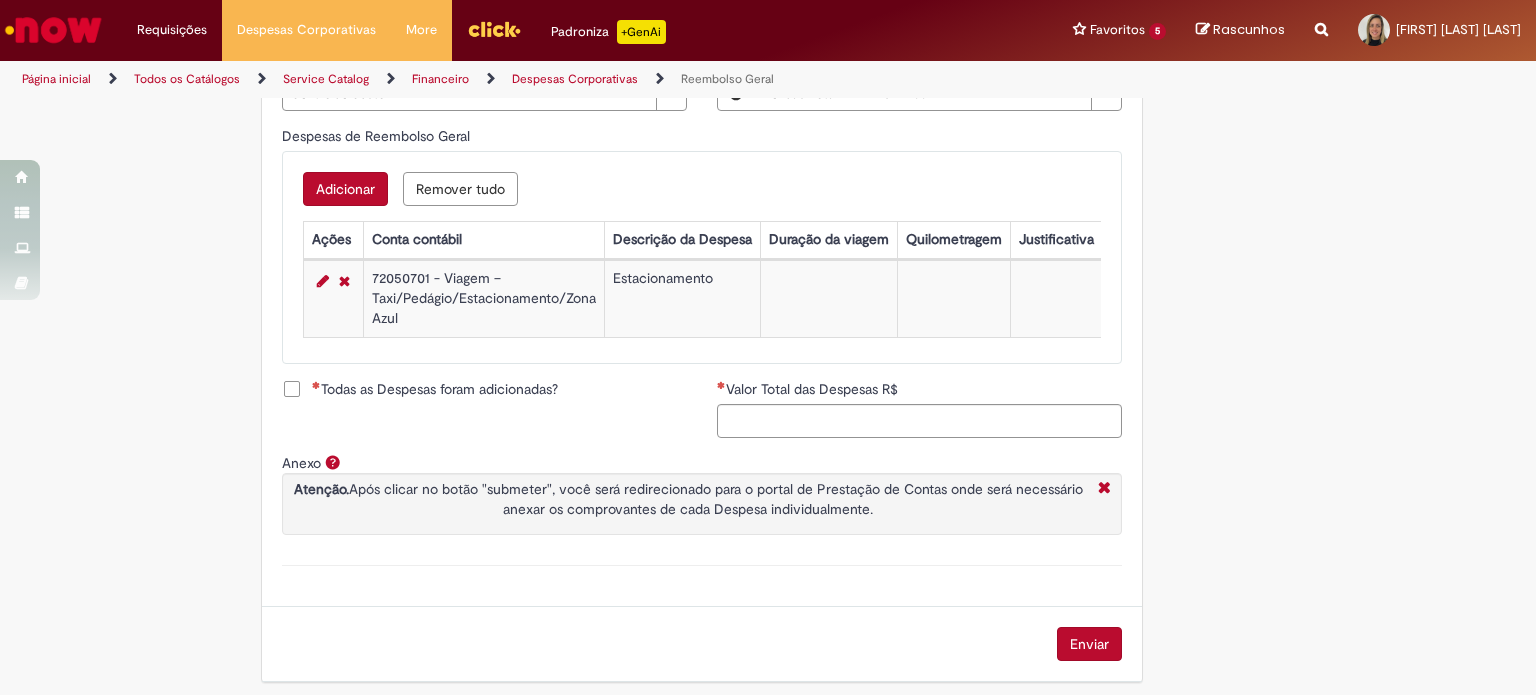 click on "Adicionar" at bounding box center (345, 189) 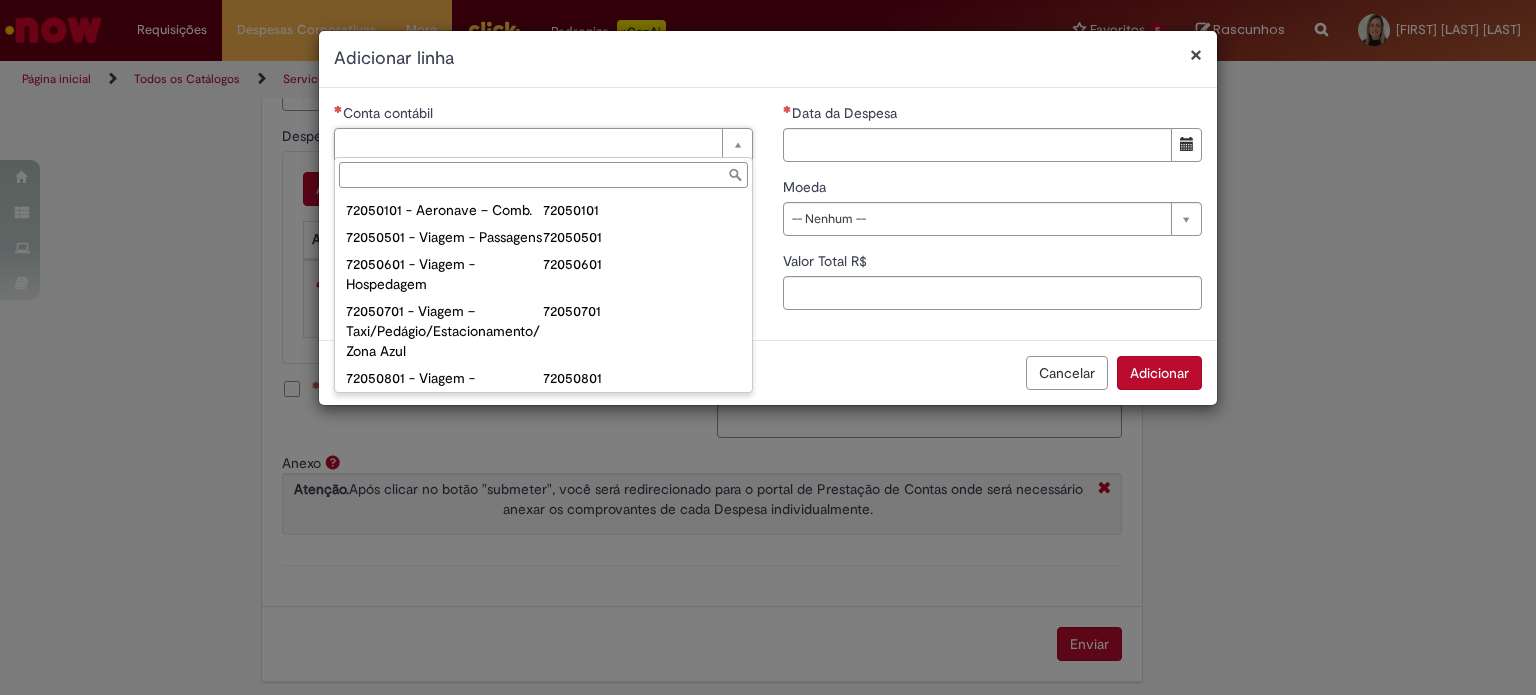 scroll, scrollTop: 1139, scrollLeft: 0, axis: vertical 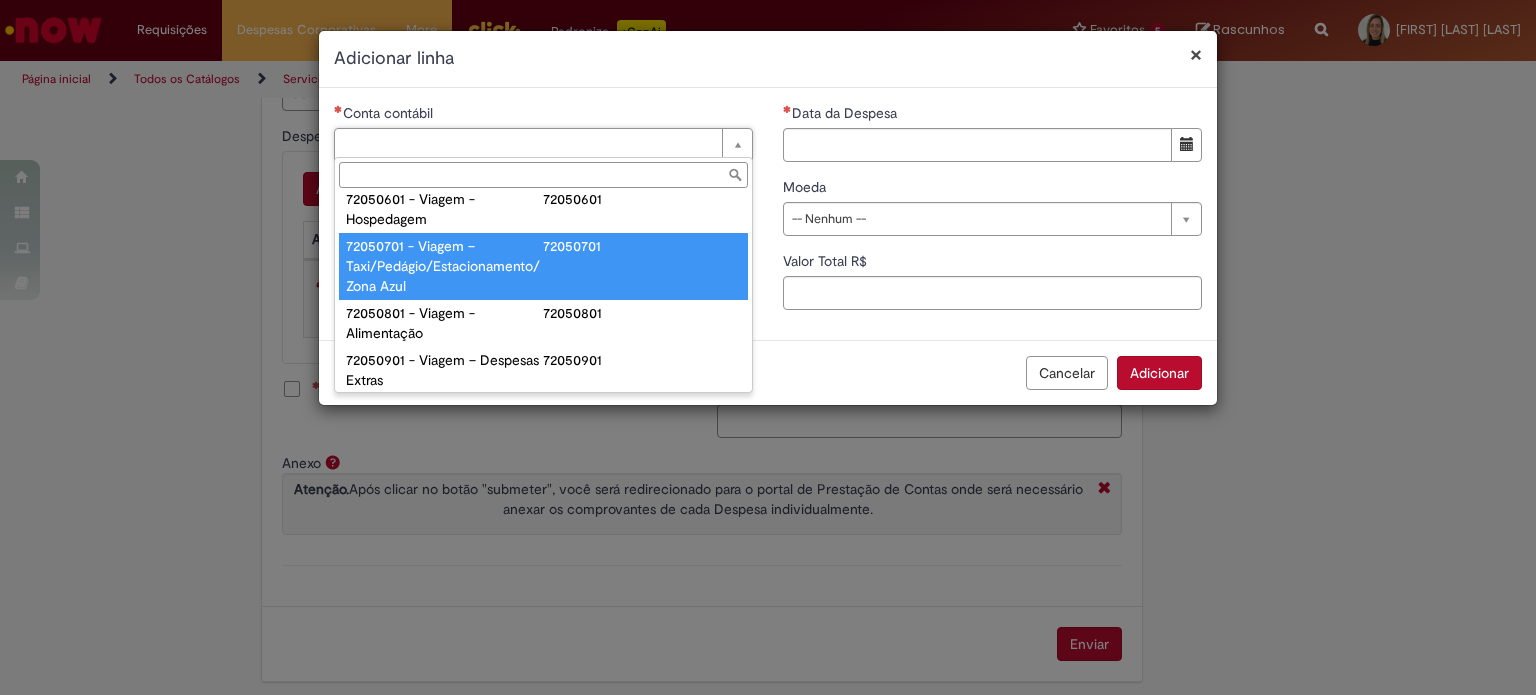 type on "**********" 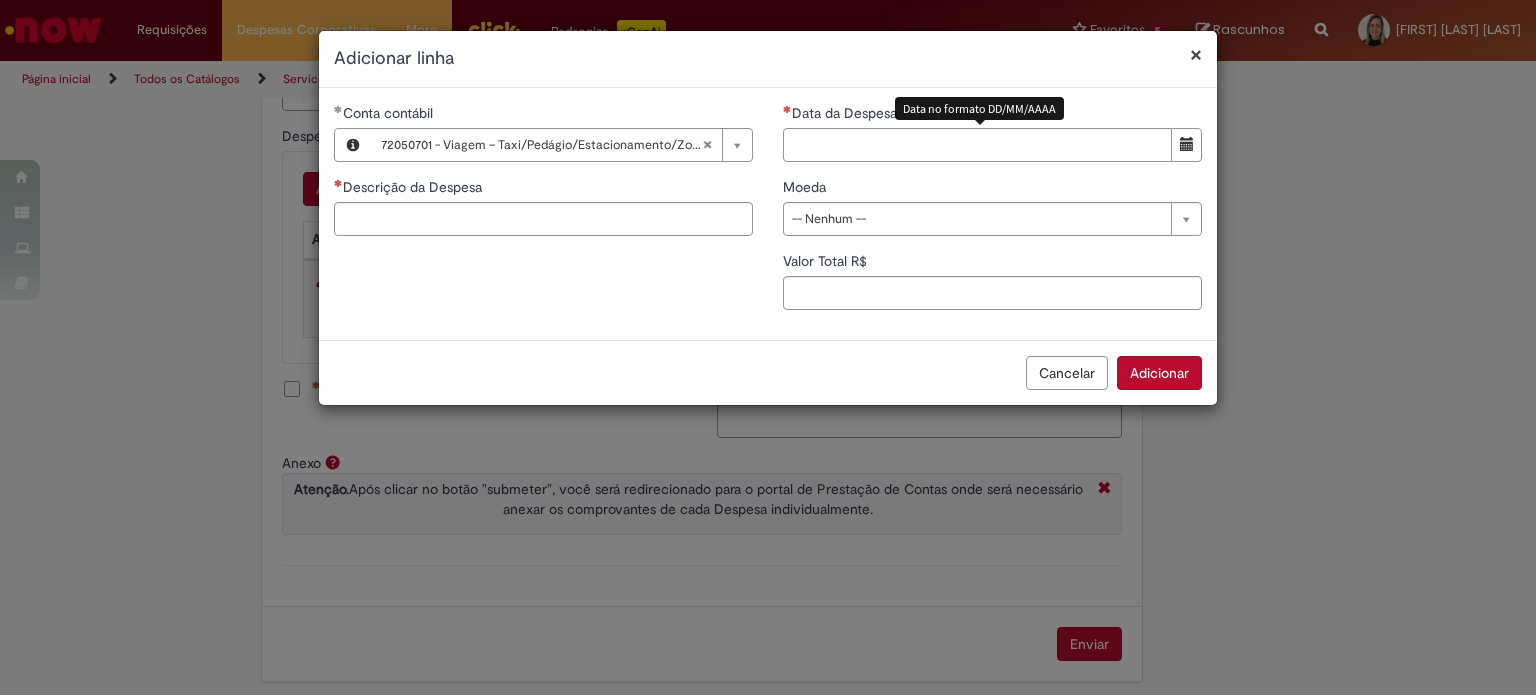 click on "Data da Despesa" at bounding box center (977, 145) 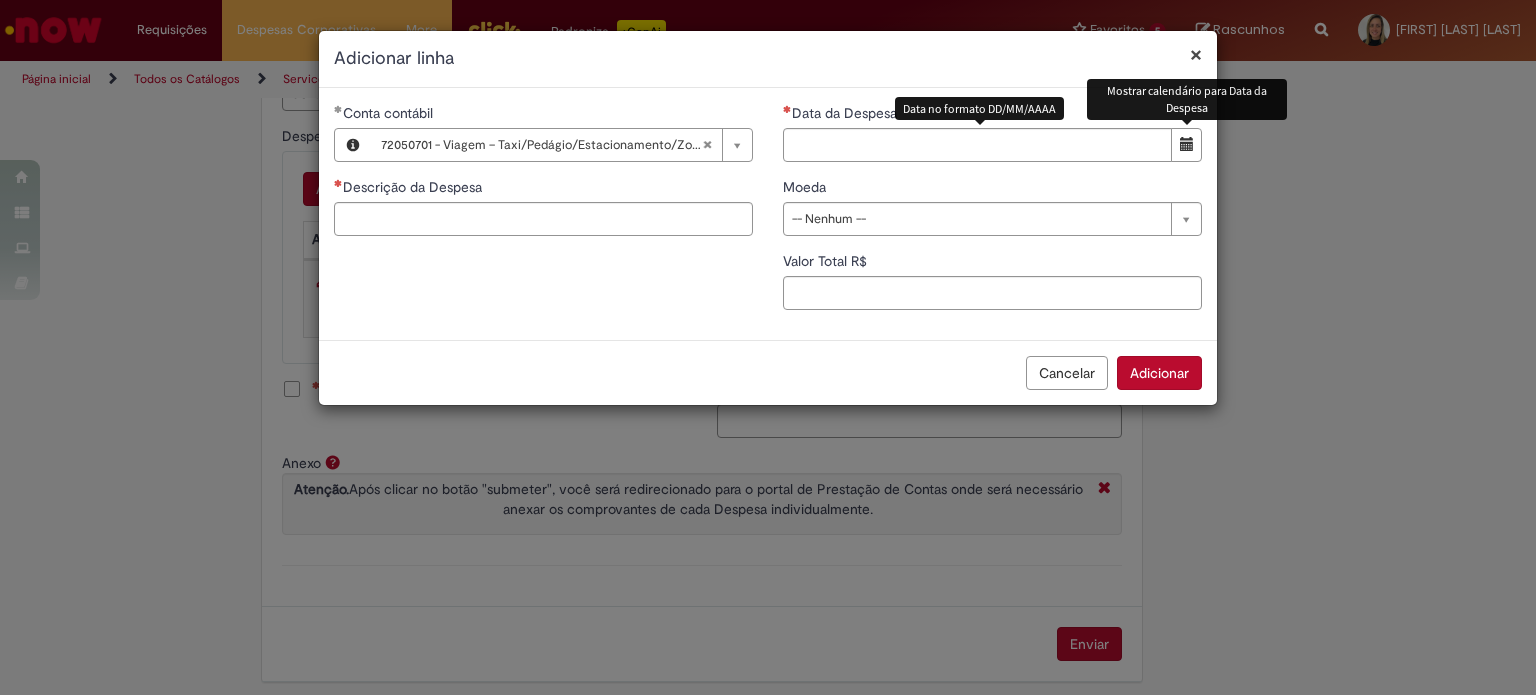 click at bounding box center (1186, 145) 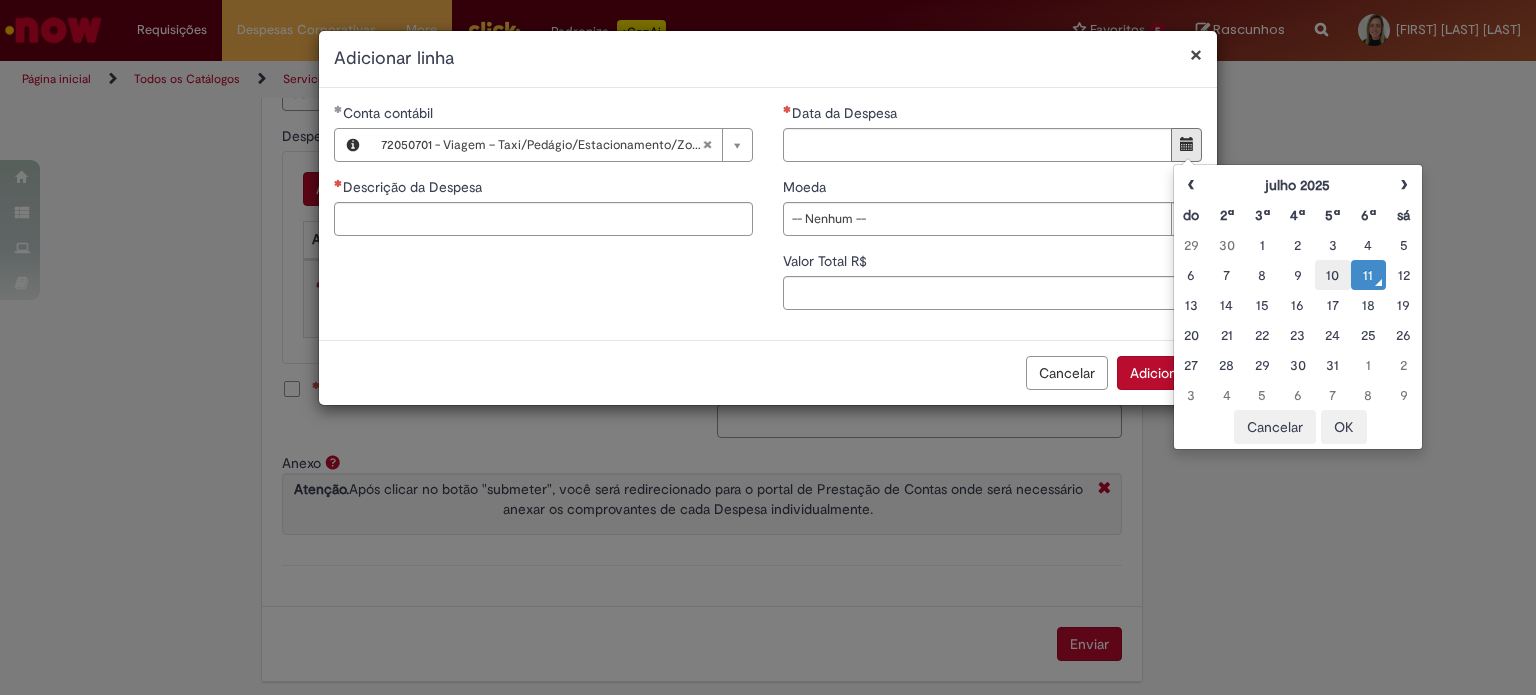 click on "10" at bounding box center (1332, 275) 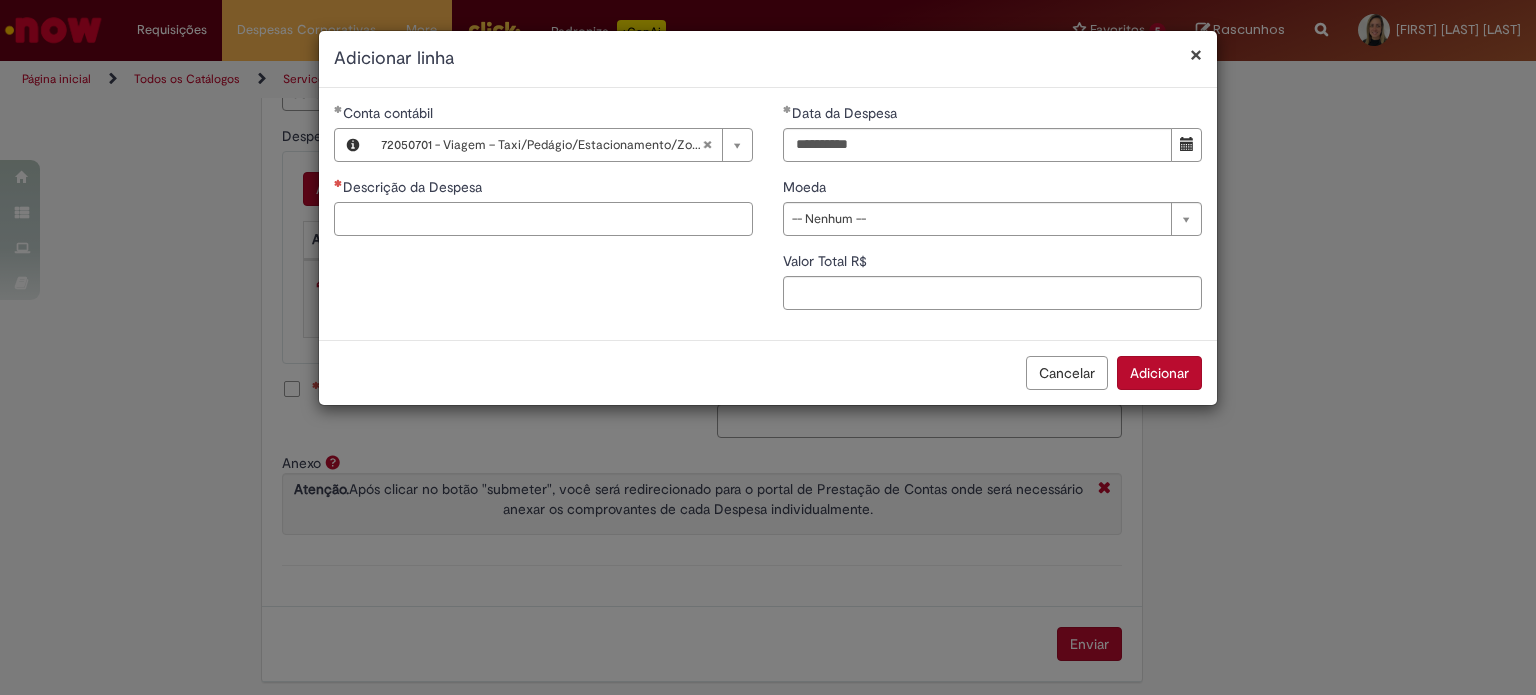 click on "Descrição da Despesa" at bounding box center (543, 219) 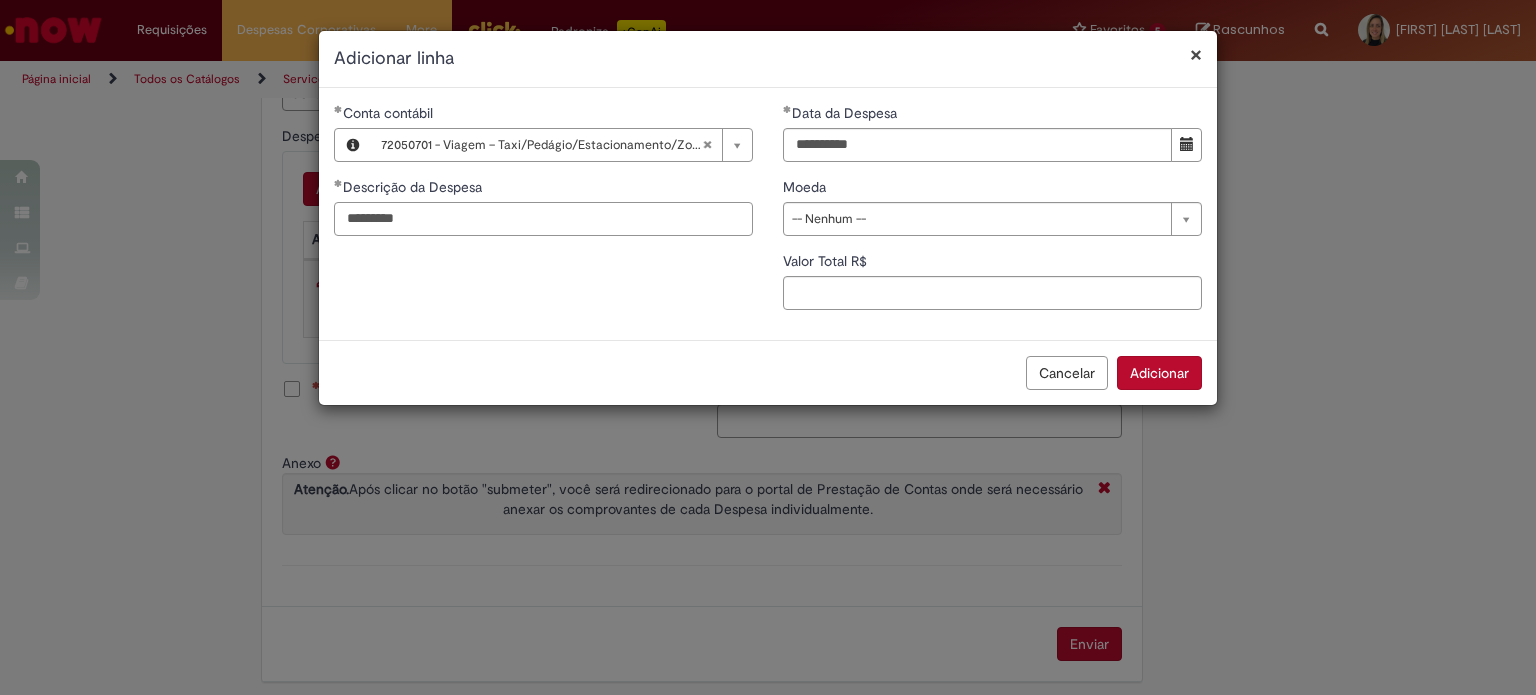 type on "*********" 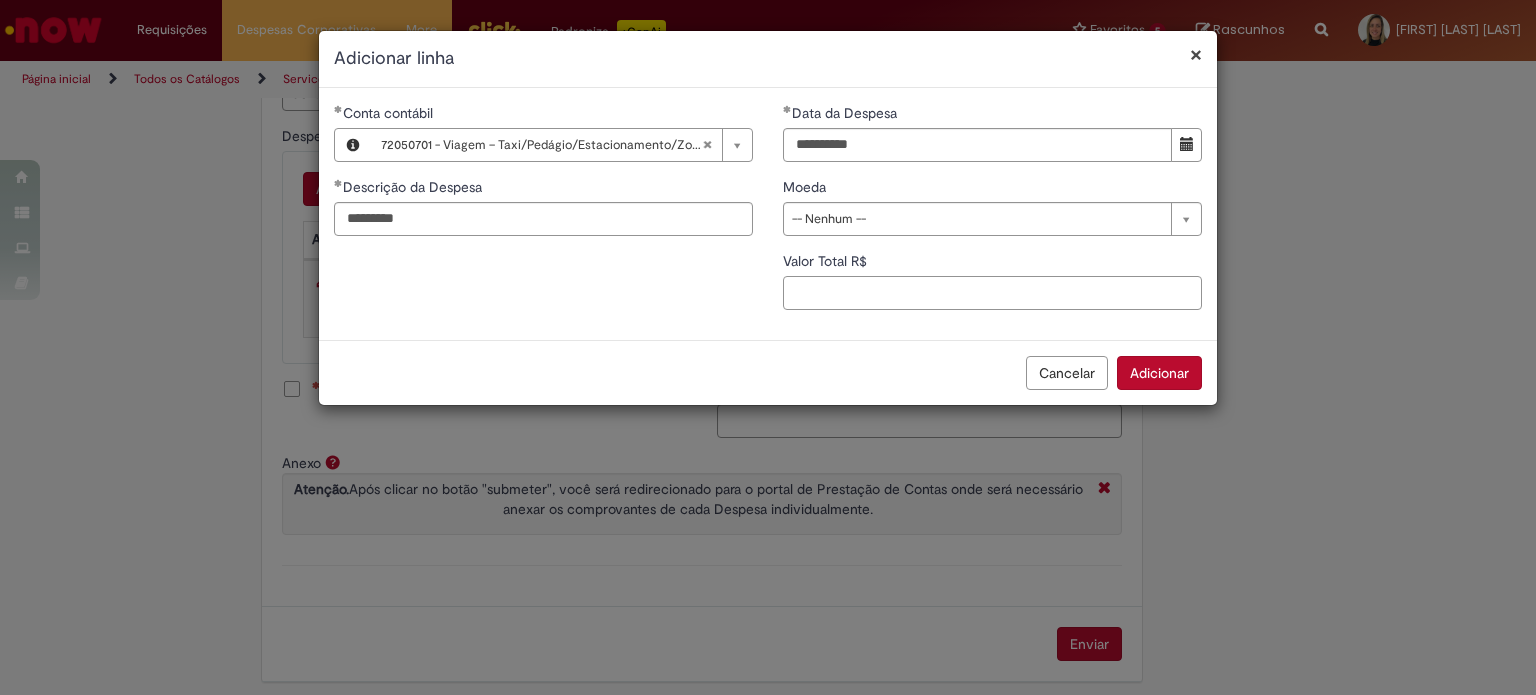click on "Valor Total R$" at bounding box center (992, 293) 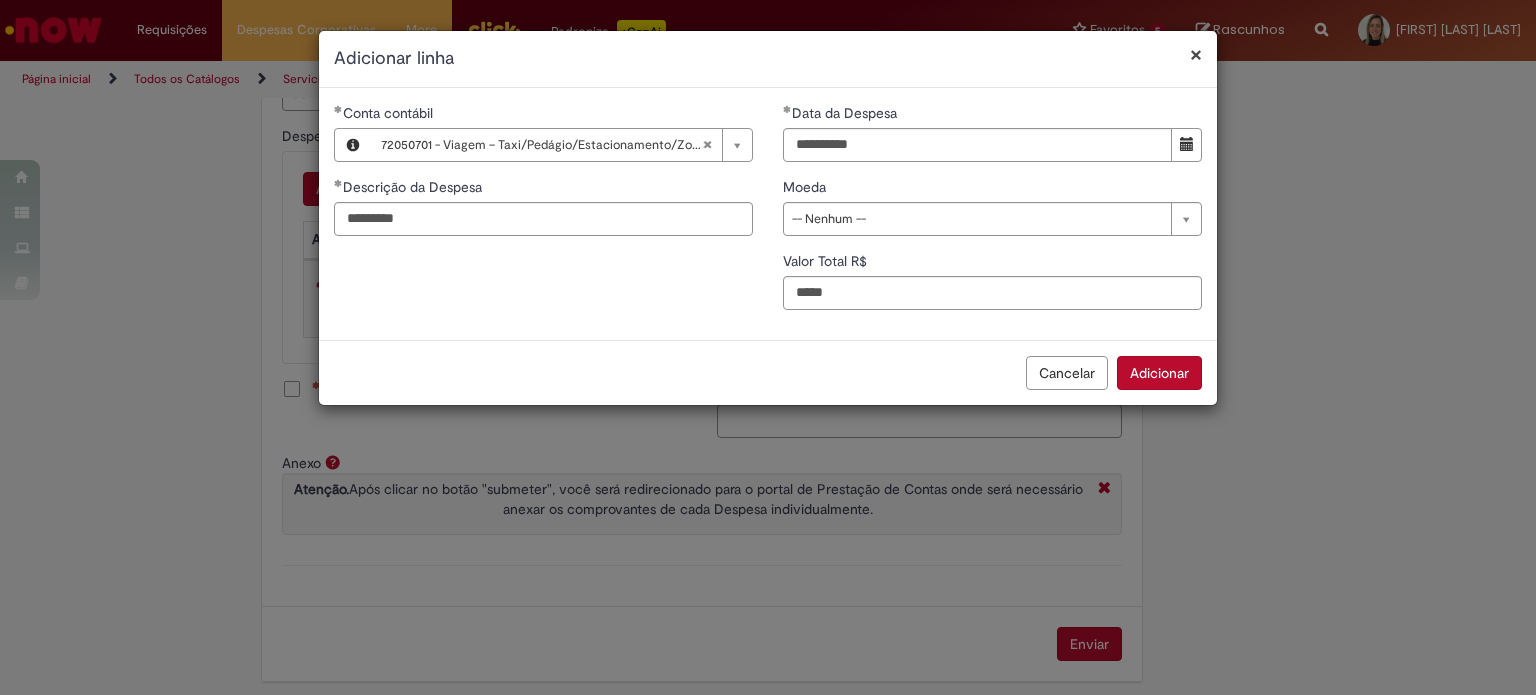 type on "*****" 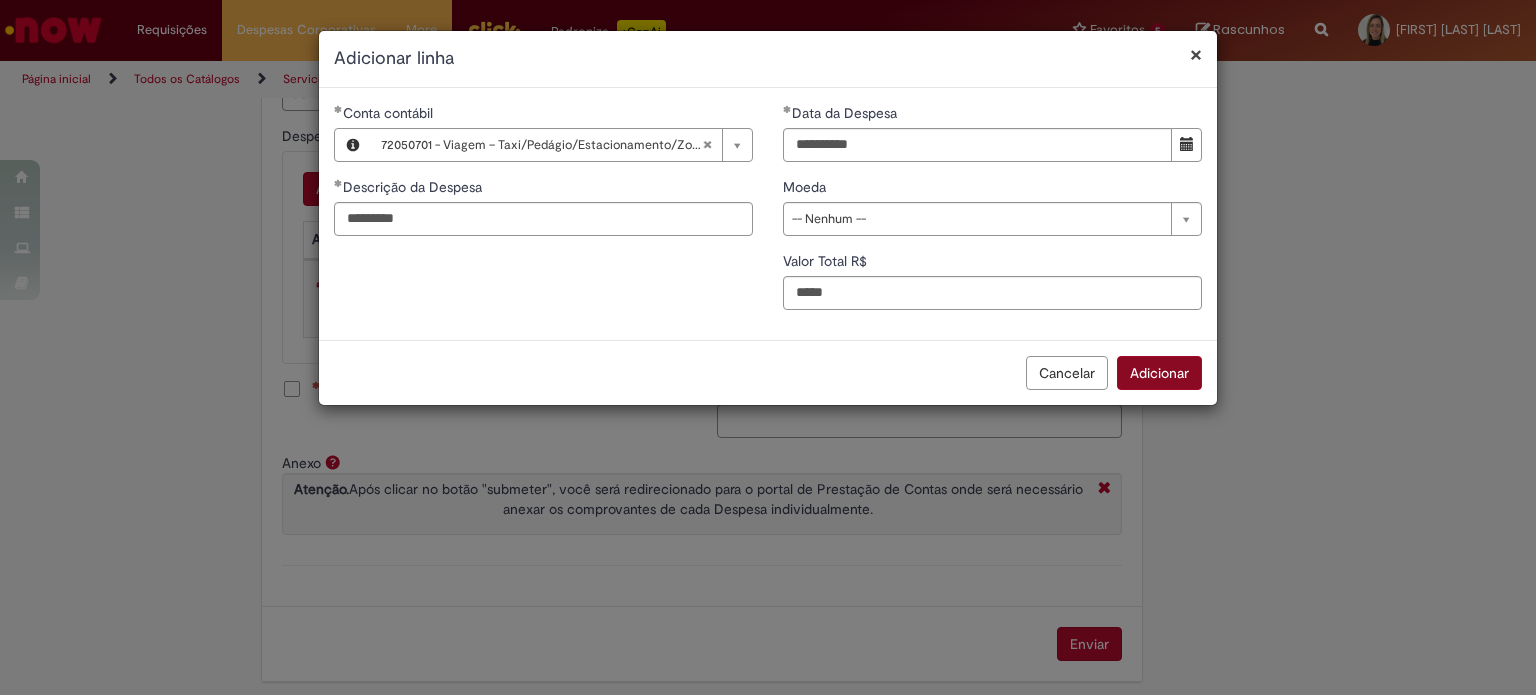 scroll, scrollTop: 836, scrollLeft: 0, axis: vertical 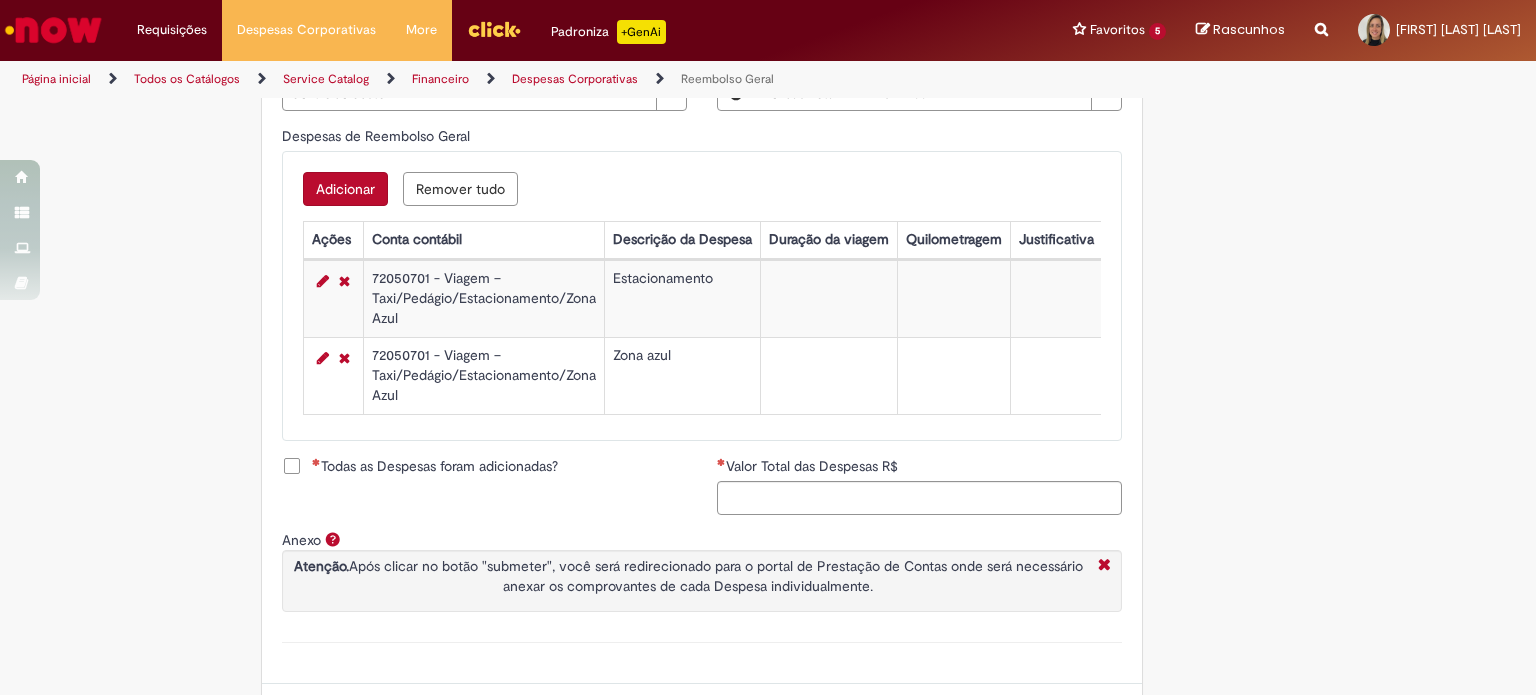 click on "Adicionar" at bounding box center [345, 189] 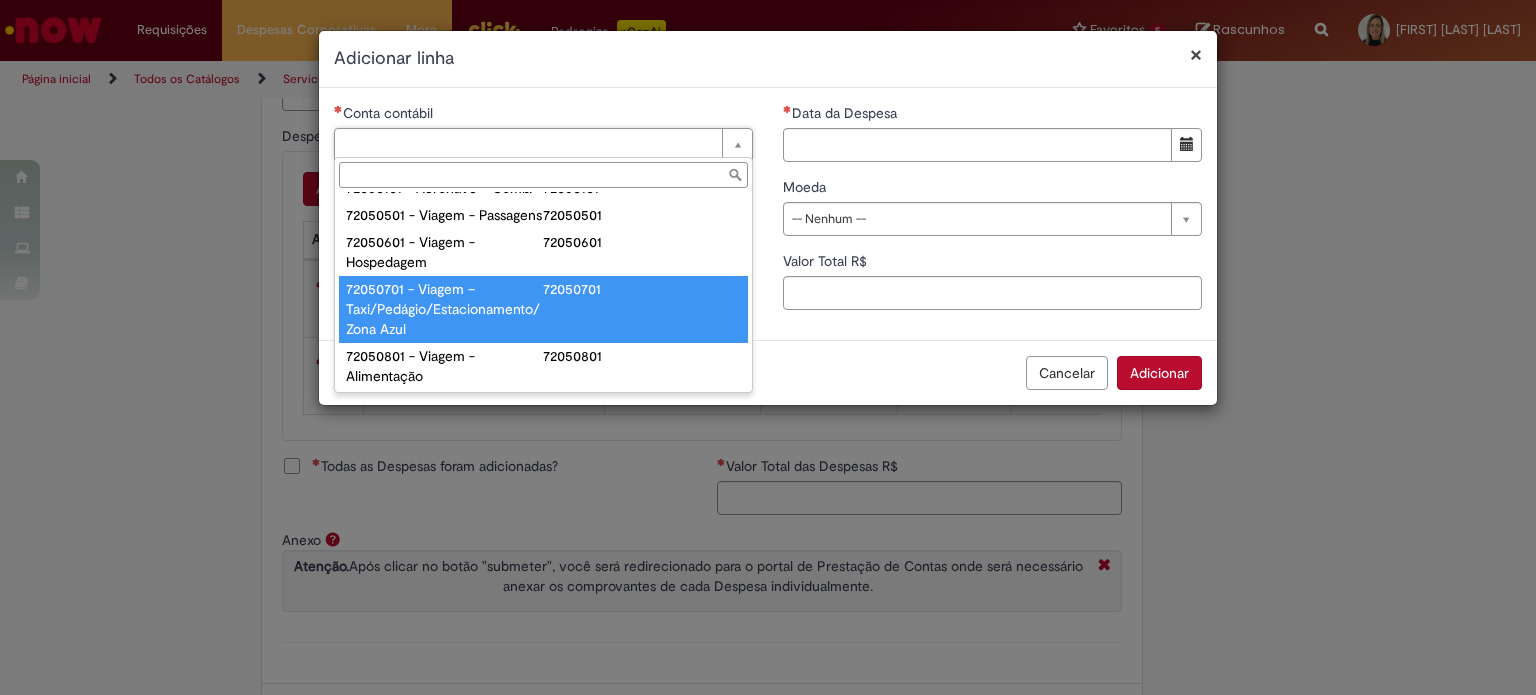scroll, scrollTop: 1103, scrollLeft: 0, axis: vertical 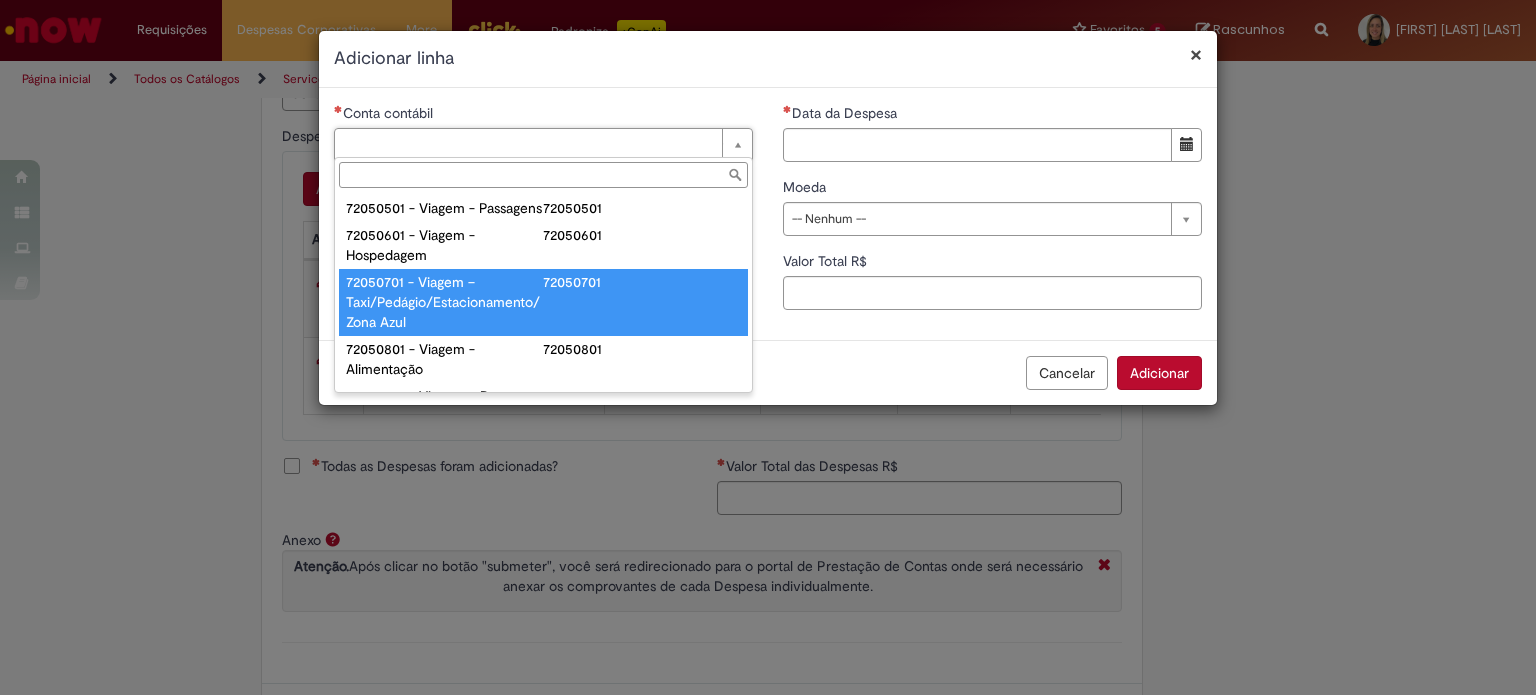 type on "**********" 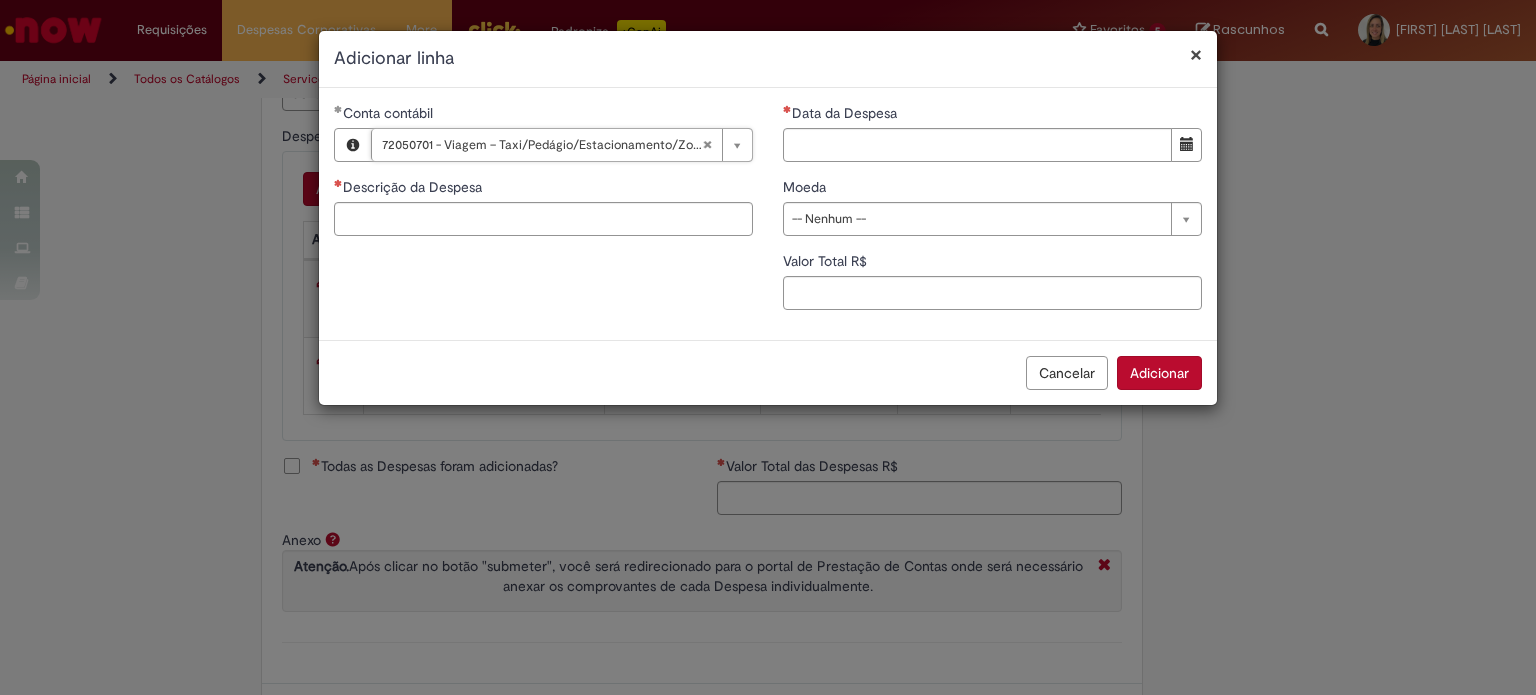 type 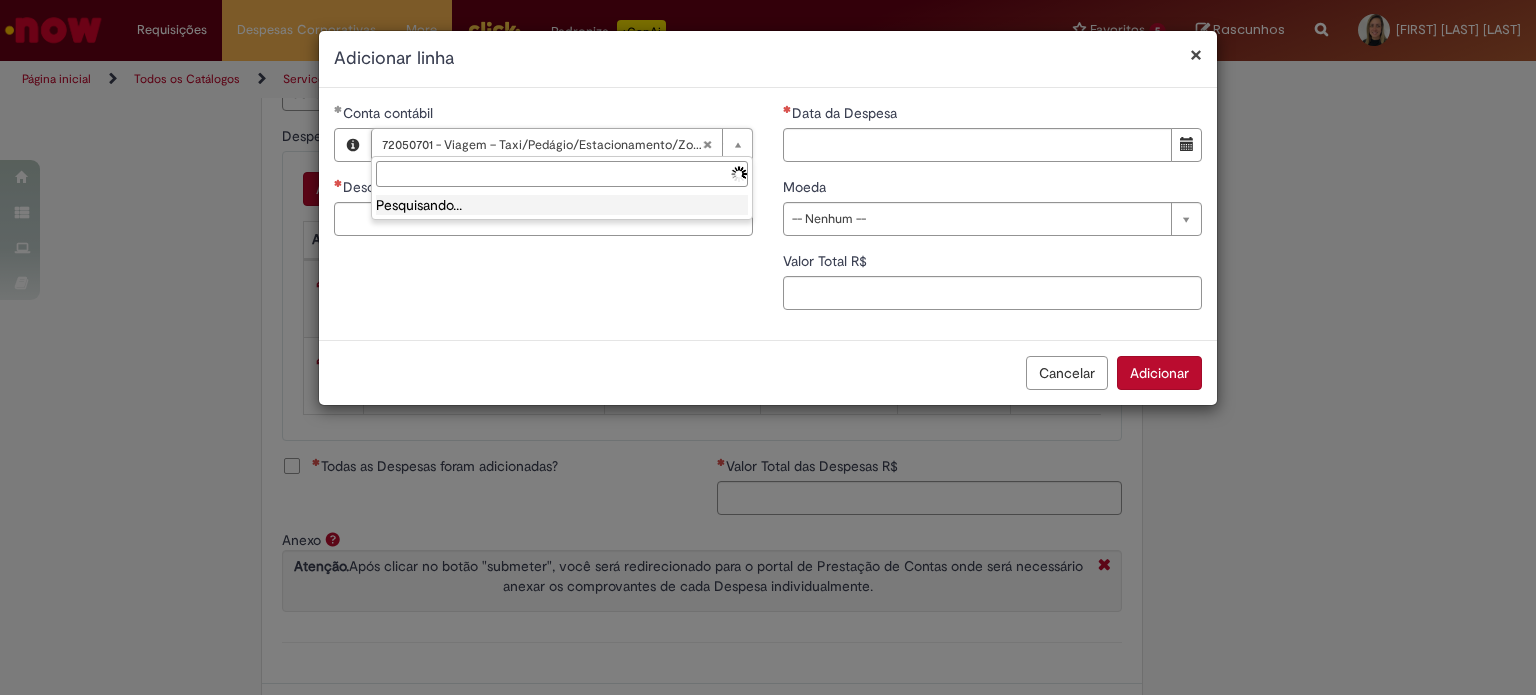 scroll, scrollTop: 0, scrollLeft: 0, axis: both 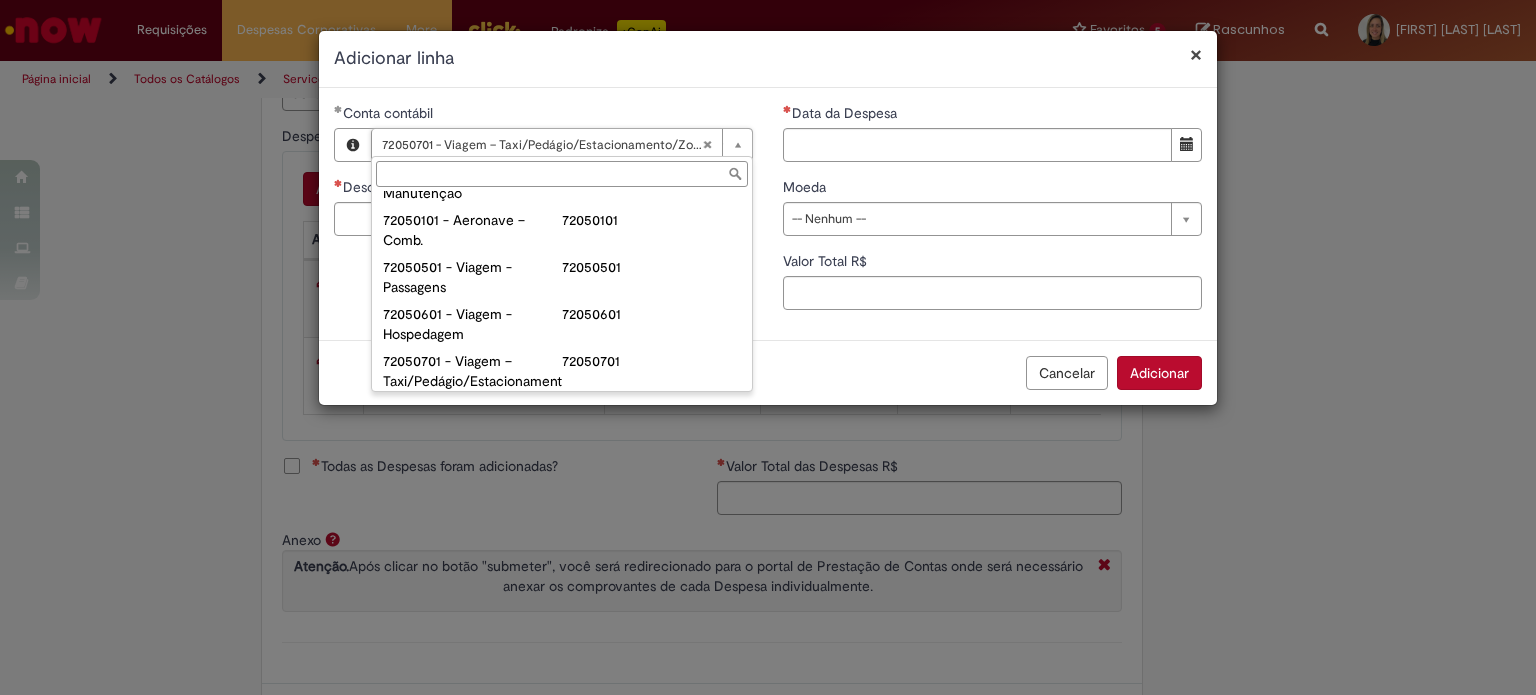 drag, startPoint x: 433, startPoint y: 140, endPoint x: 471, endPoint y: 183, distance: 57.384666 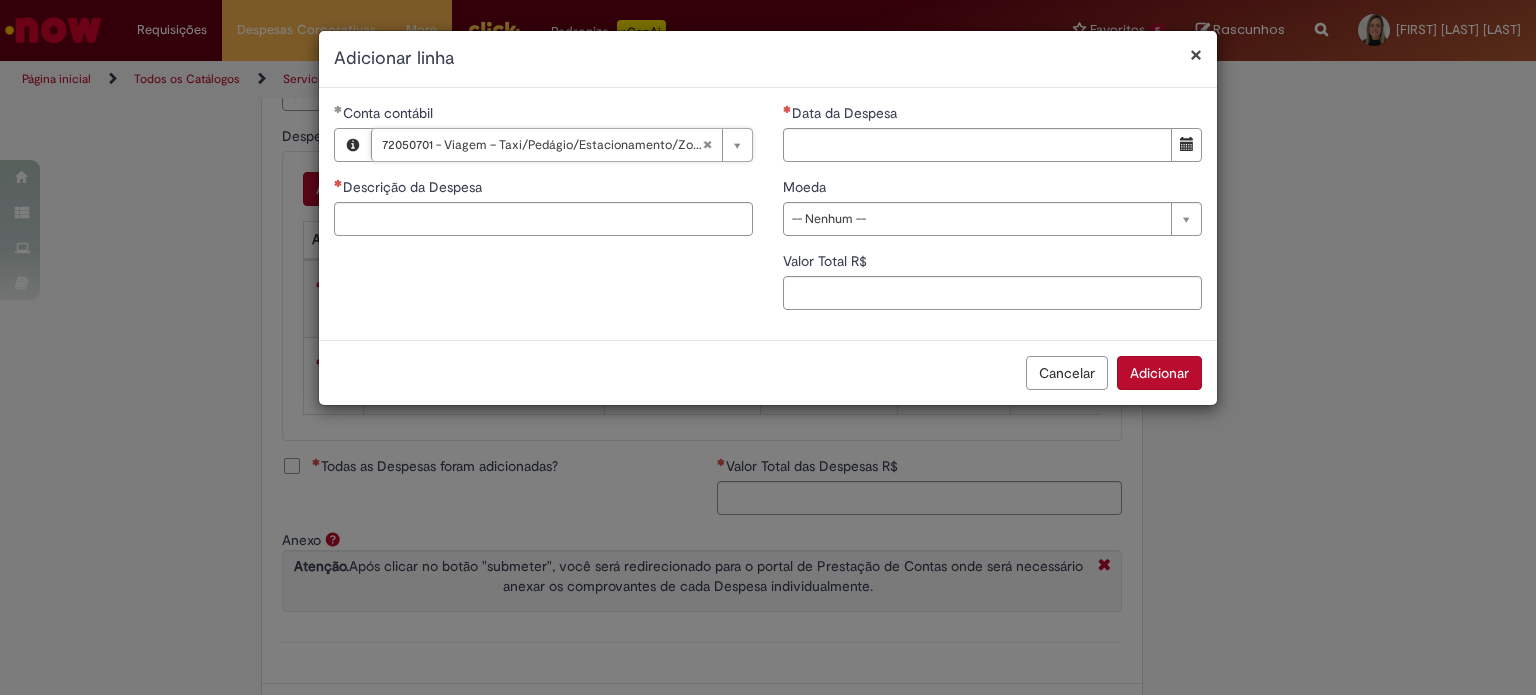 scroll, scrollTop: 0, scrollLeft: 389, axis: horizontal 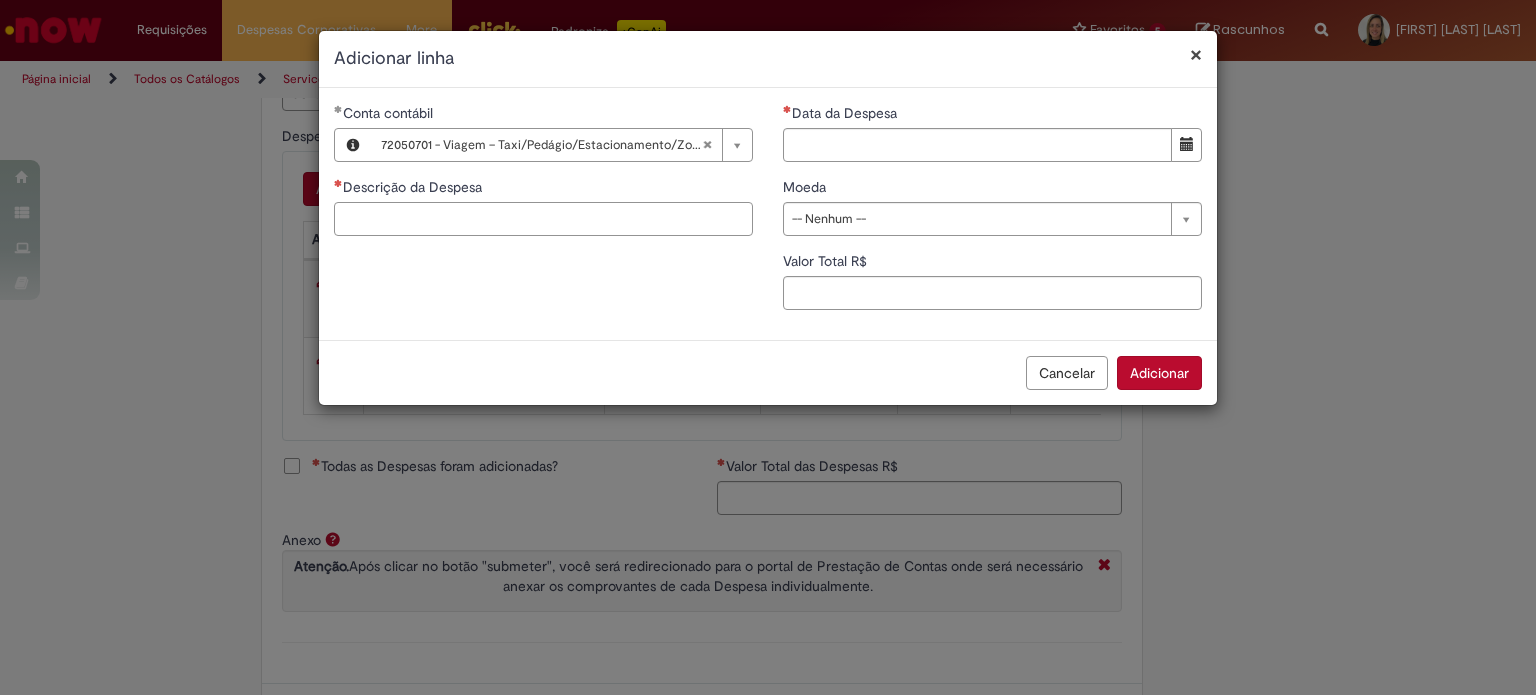 click on "Descrição da Despesa" at bounding box center (543, 219) 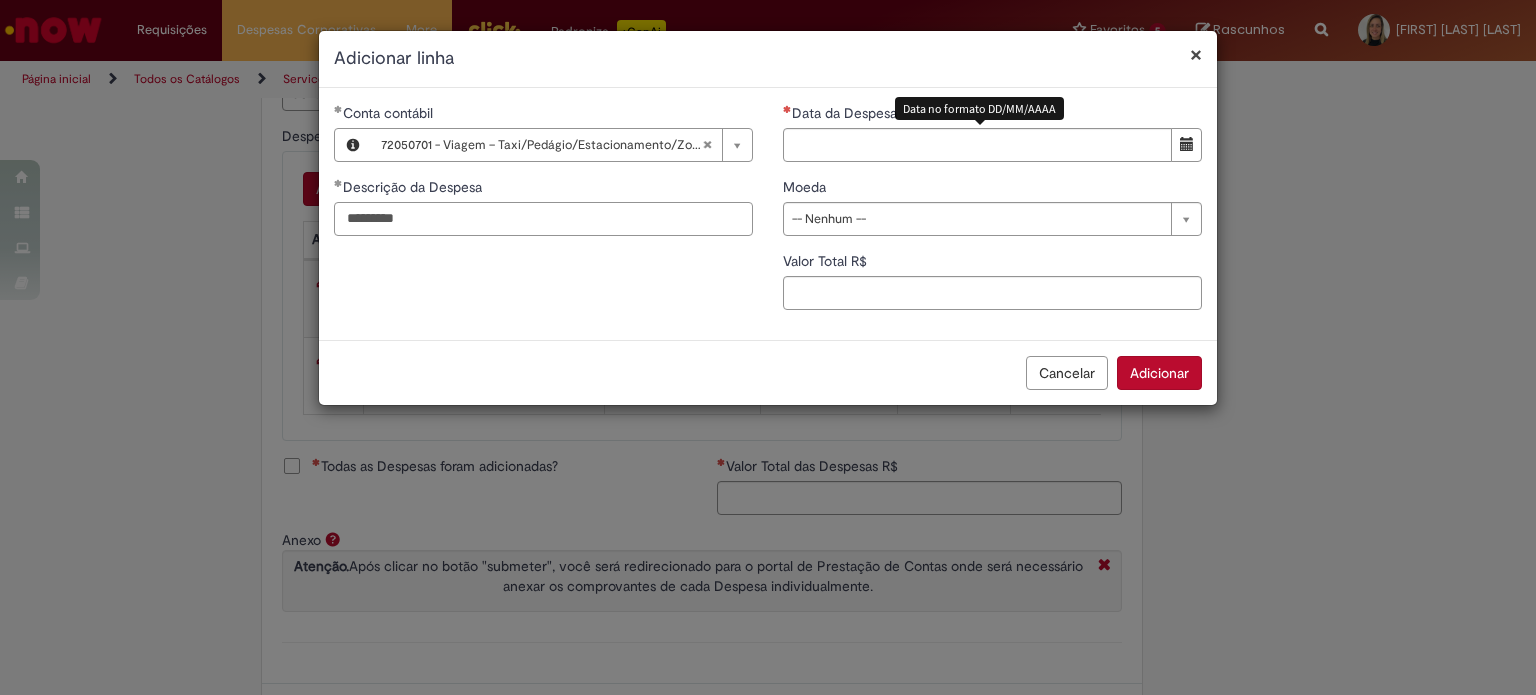 type on "*********" 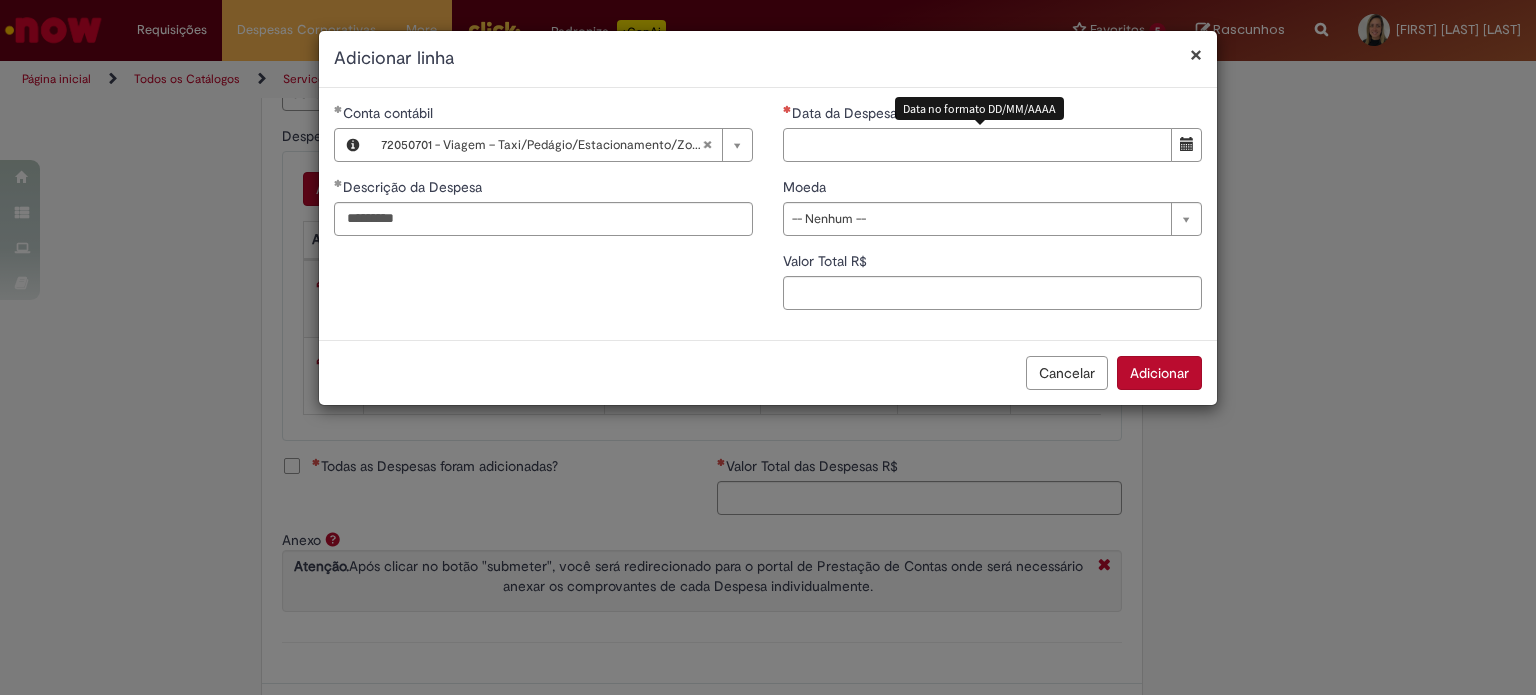 click on "Data da Despesa" at bounding box center [977, 145] 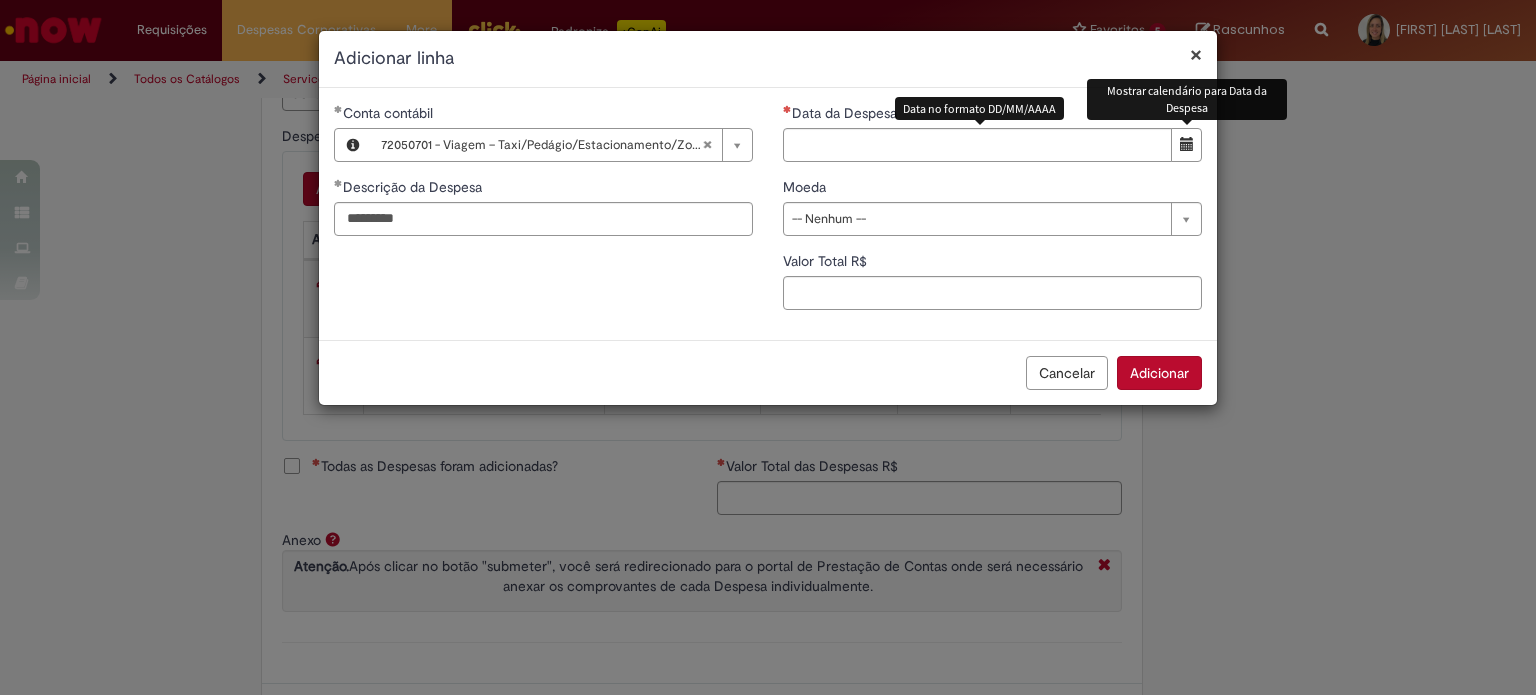 click at bounding box center (1187, 144) 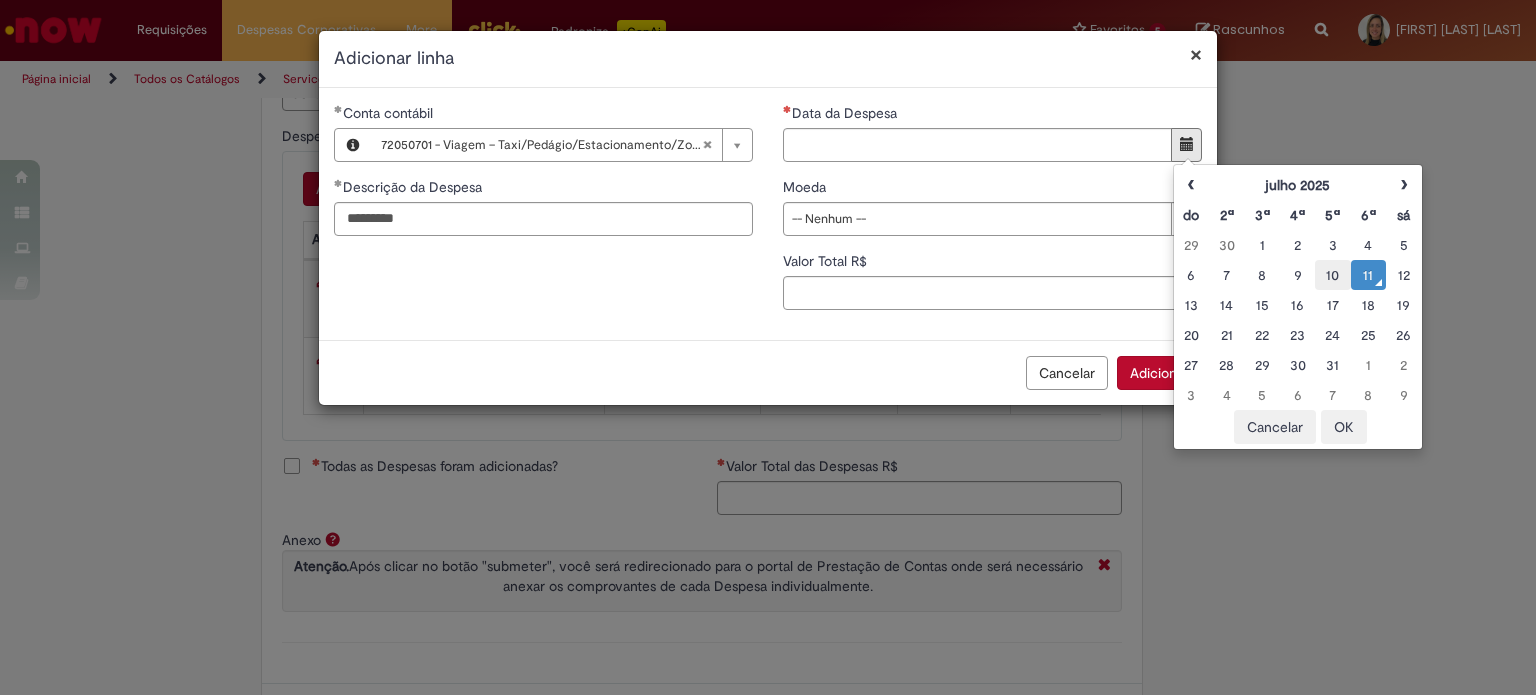 click on "10" at bounding box center (1332, 275) 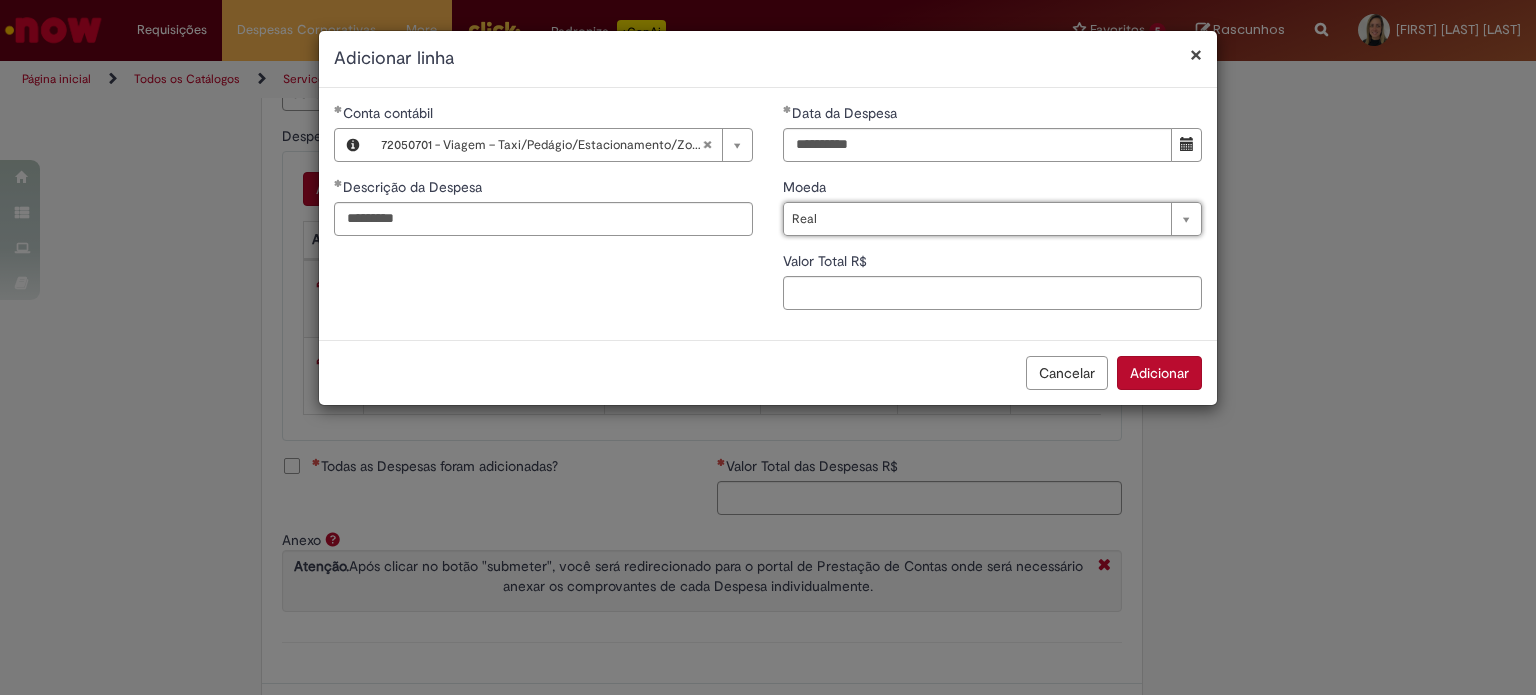 type on "****" 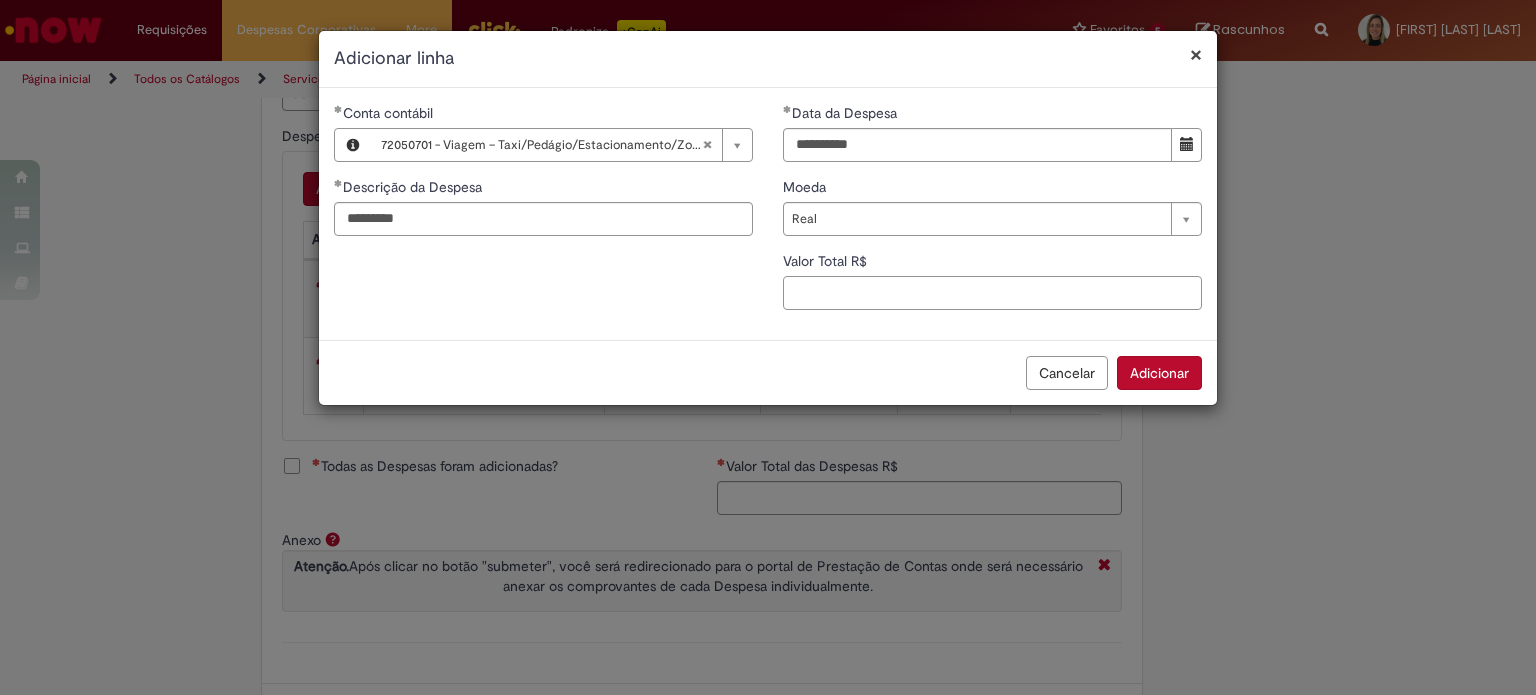 click on "Valor Total R$" at bounding box center (992, 293) 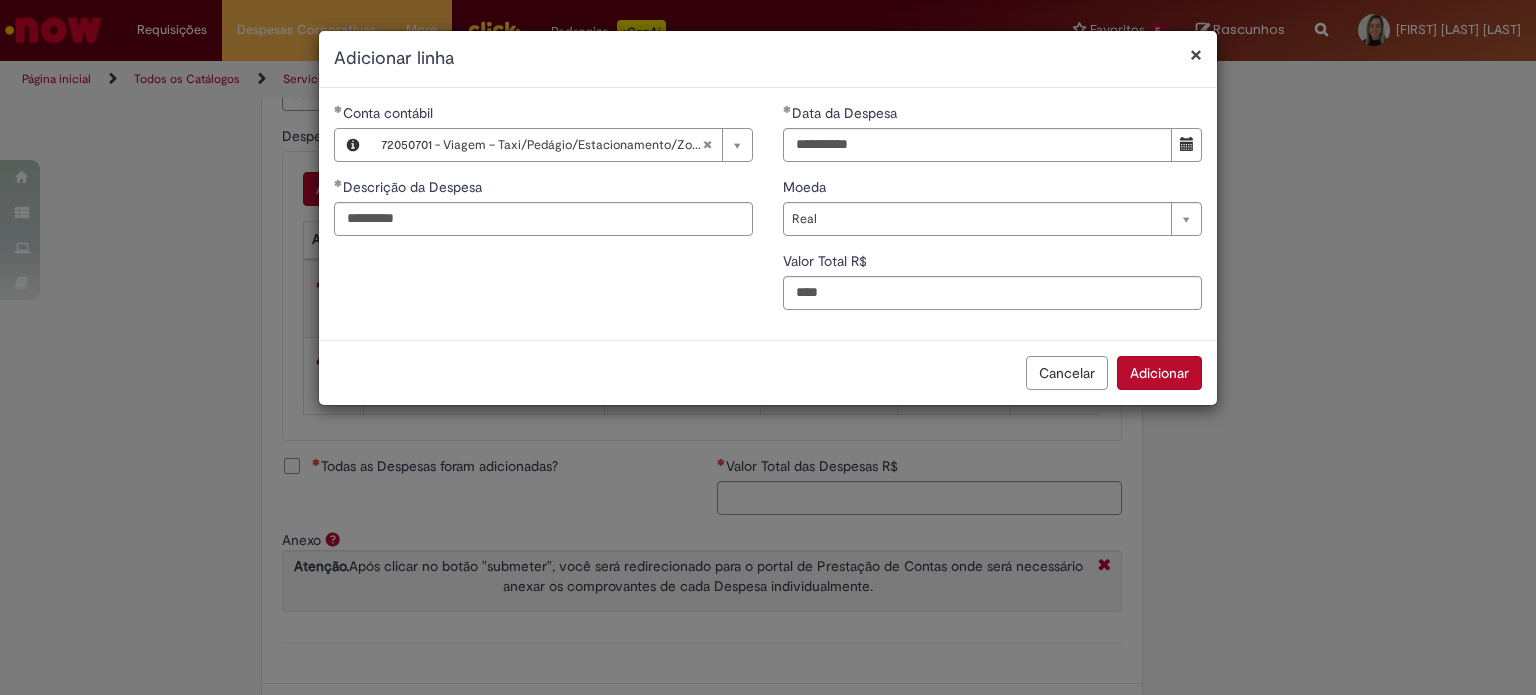 type on "****" 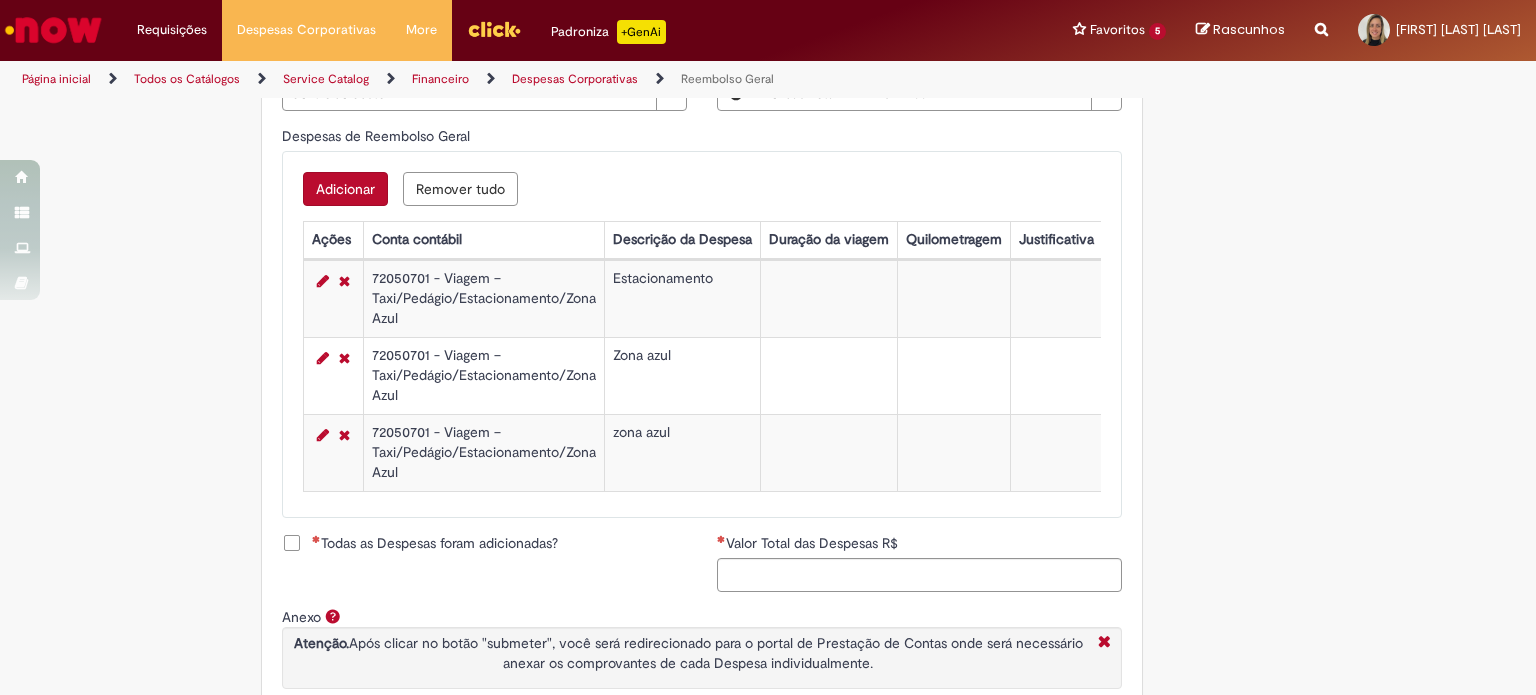 click on "Adicionar" at bounding box center [345, 189] 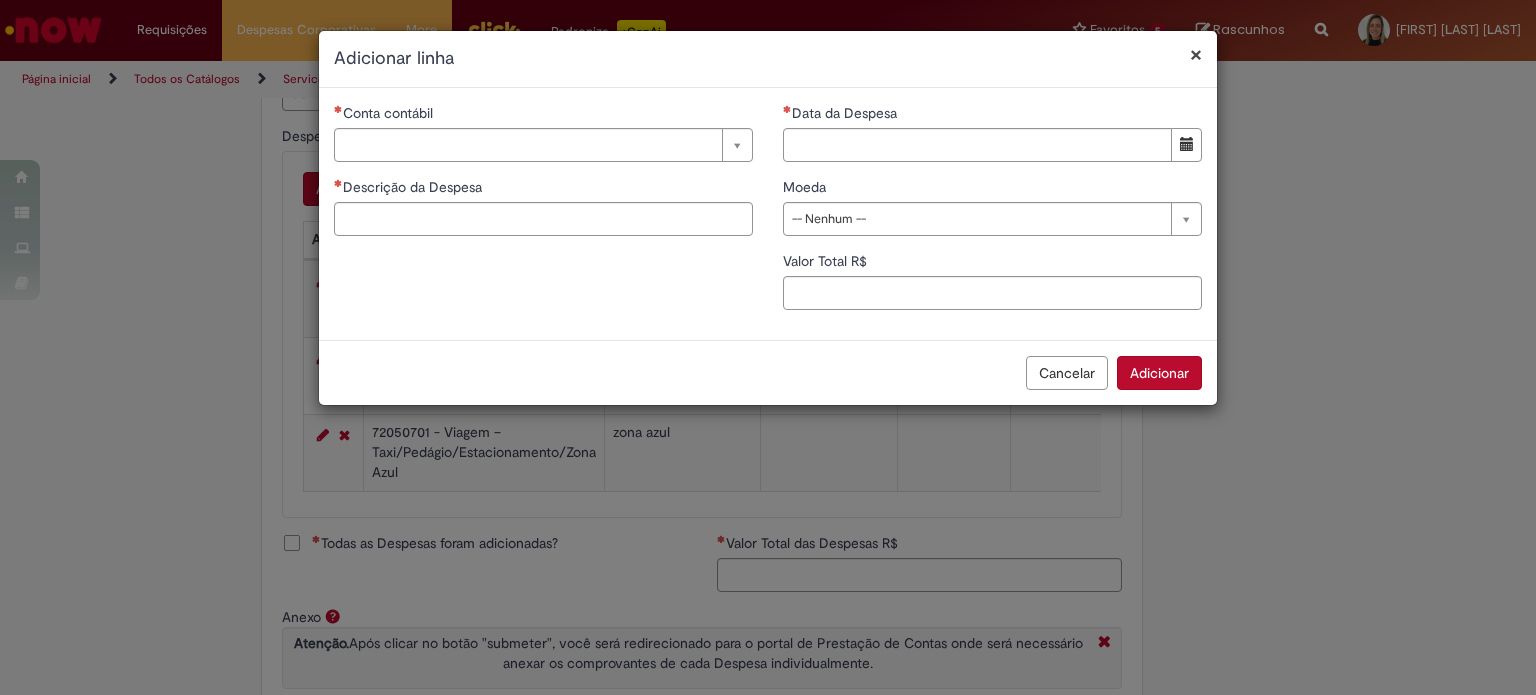 drag, startPoint x: 439, startPoint y: 163, endPoint x: 487, endPoint y: 127, distance: 60 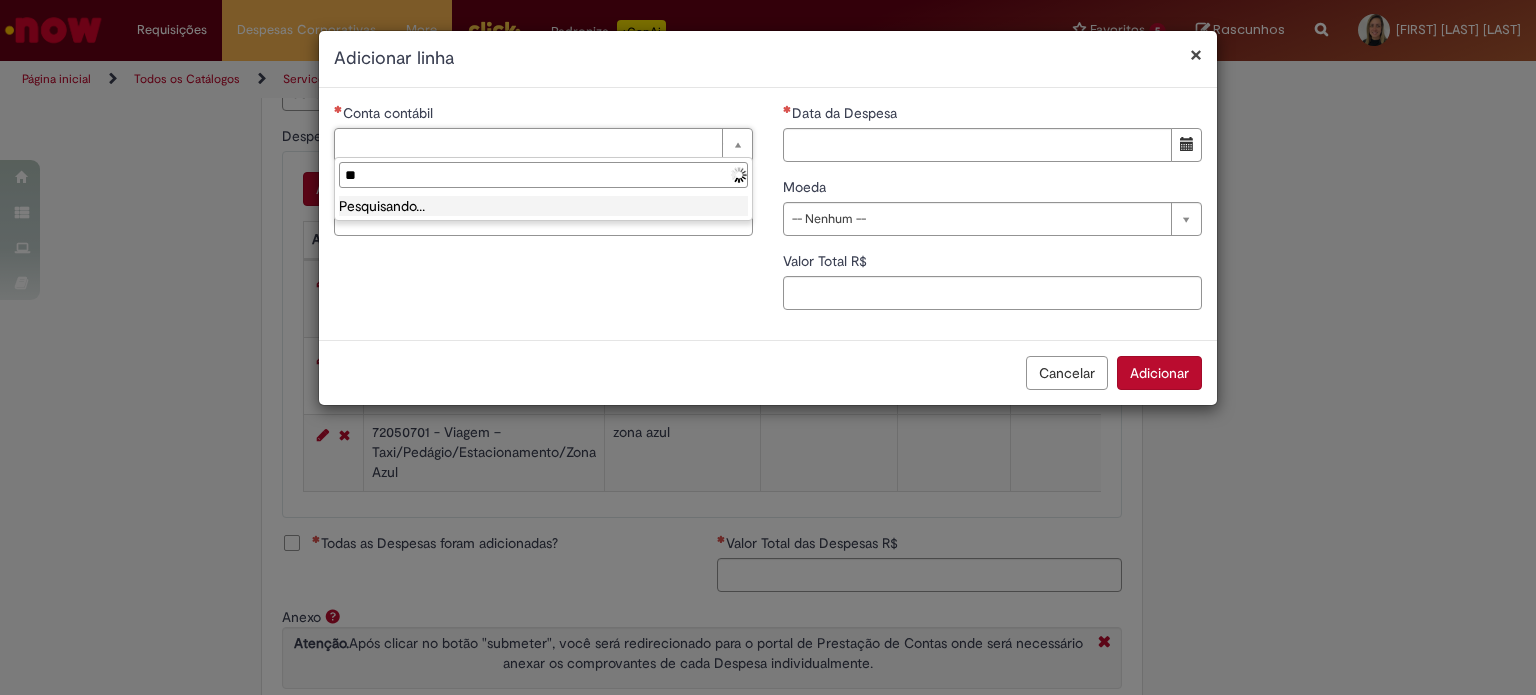 type on "*" 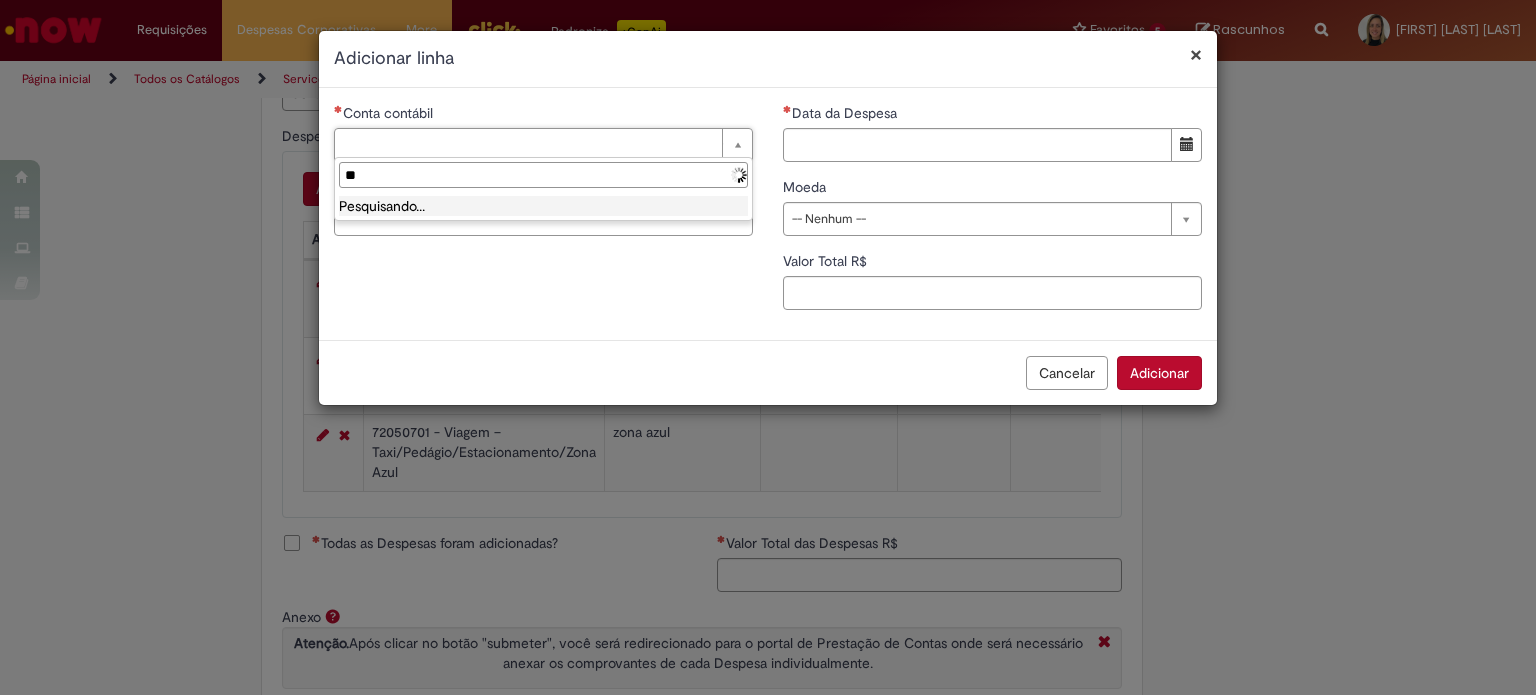type on "*" 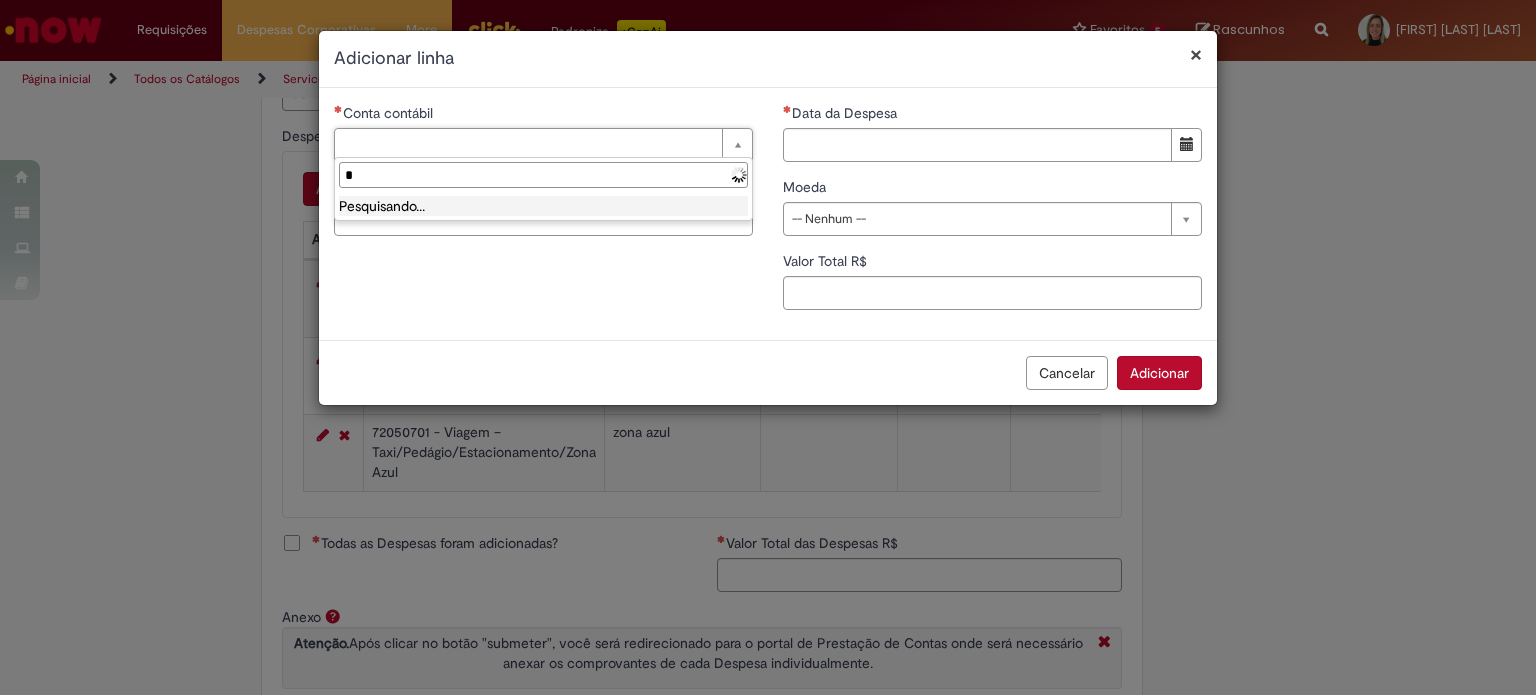 type 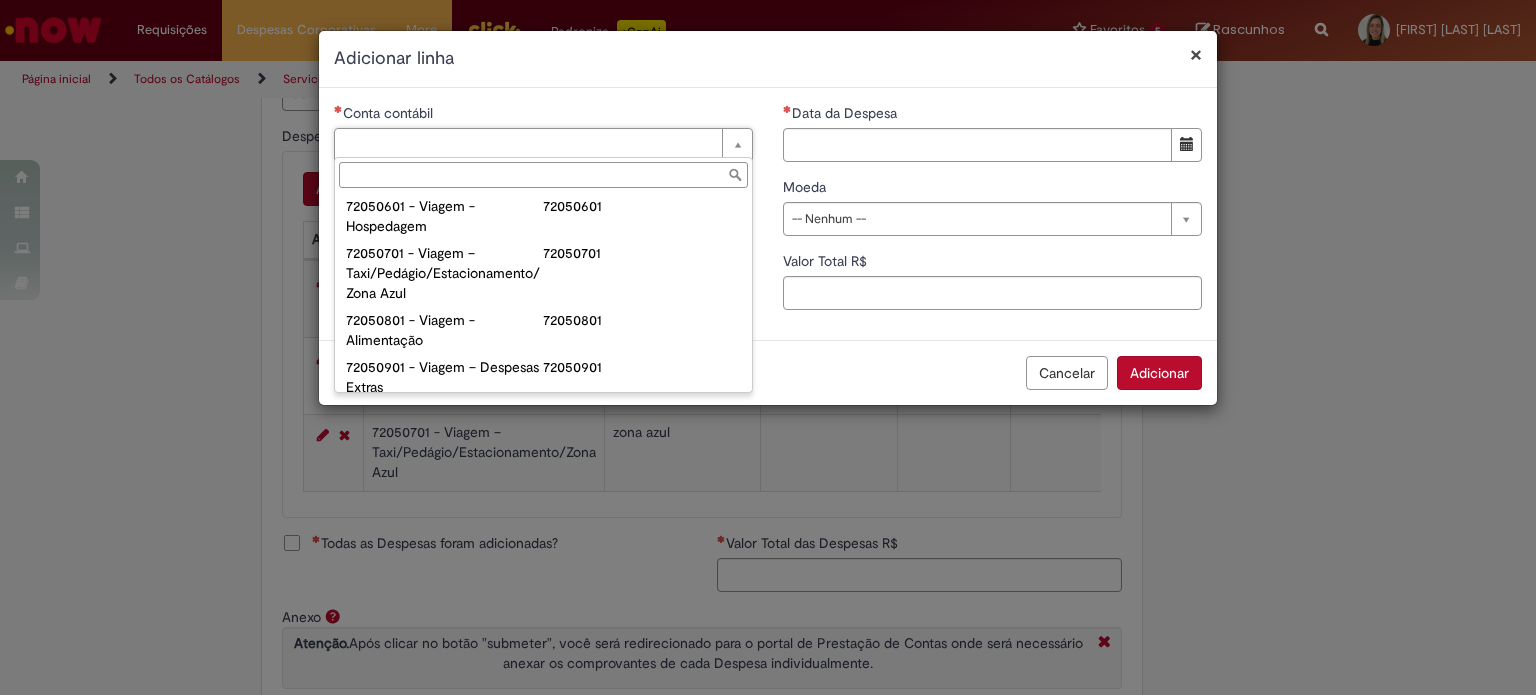 scroll, scrollTop: 1142, scrollLeft: 0, axis: vertical 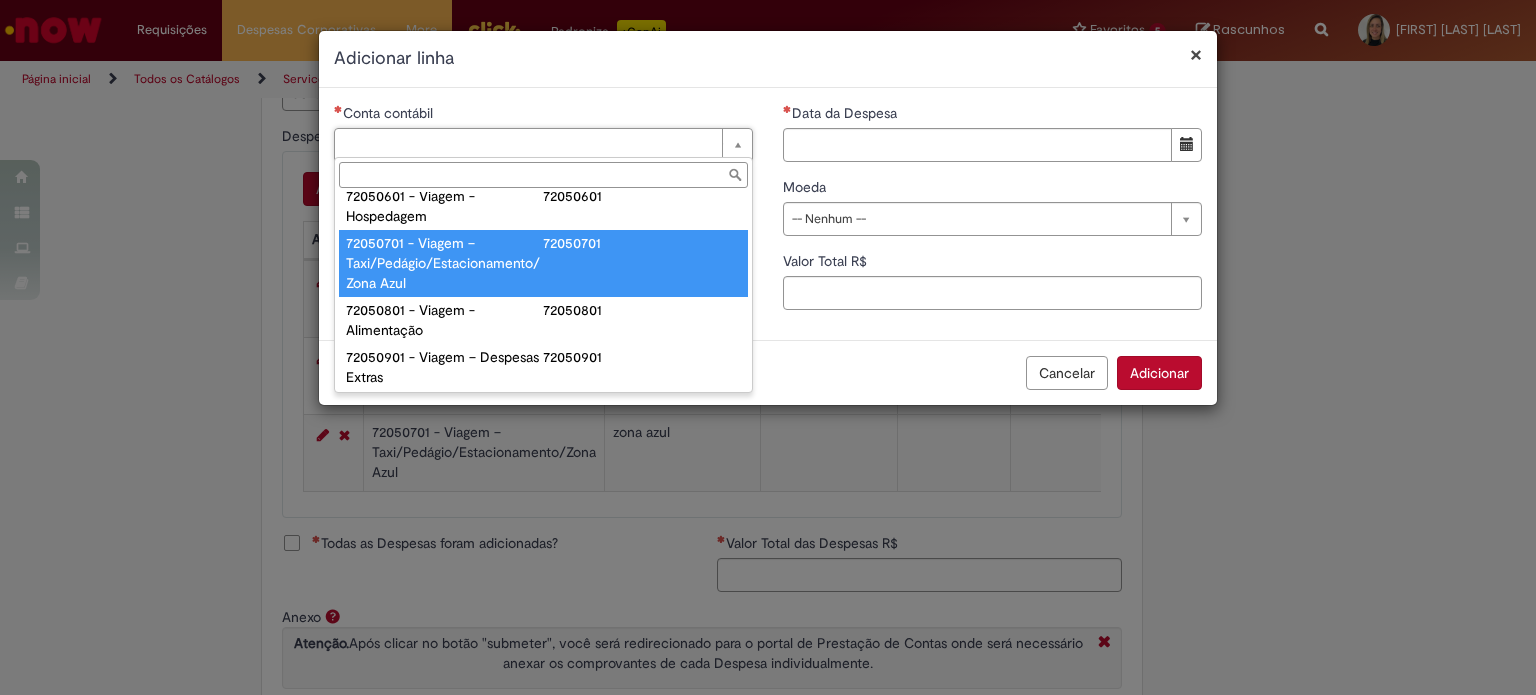 type on "**********" 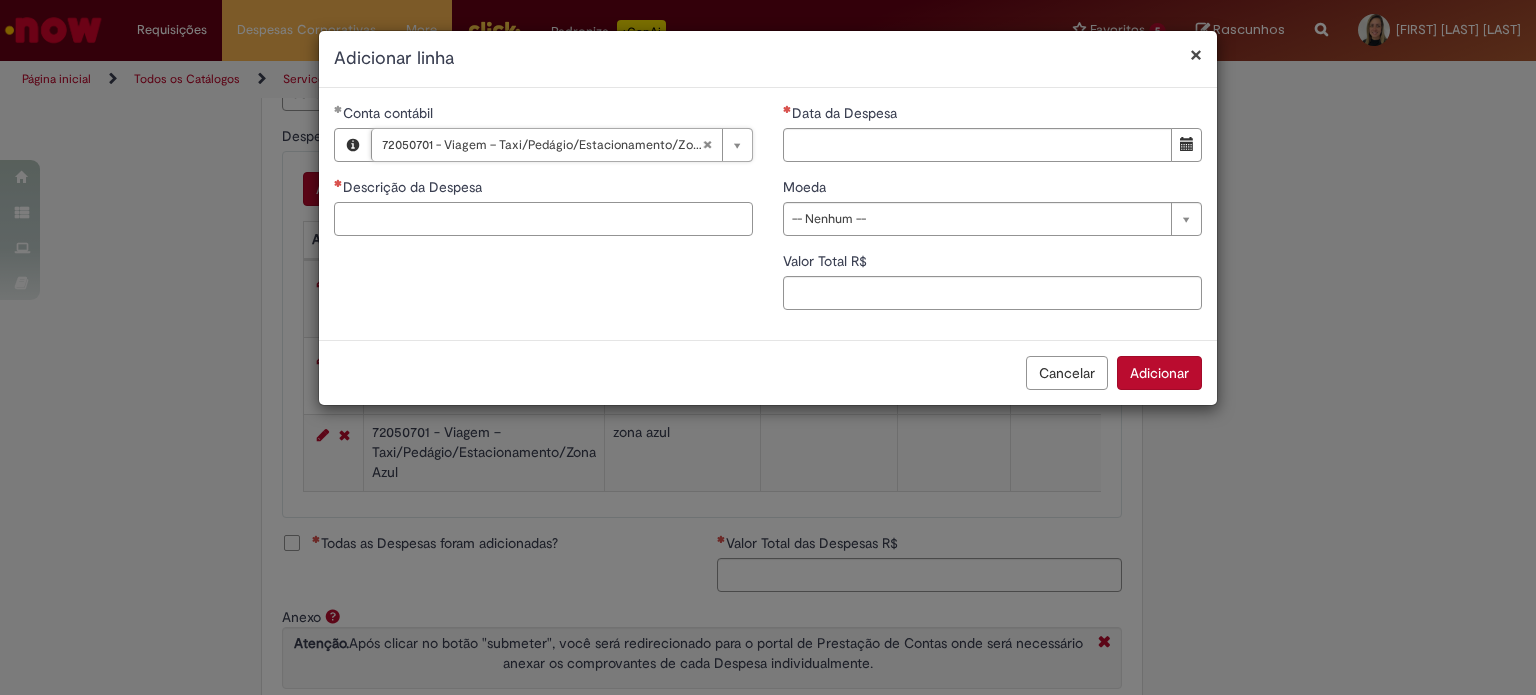 click on "Descrição da Despesa" at bounding box center [543, 219] 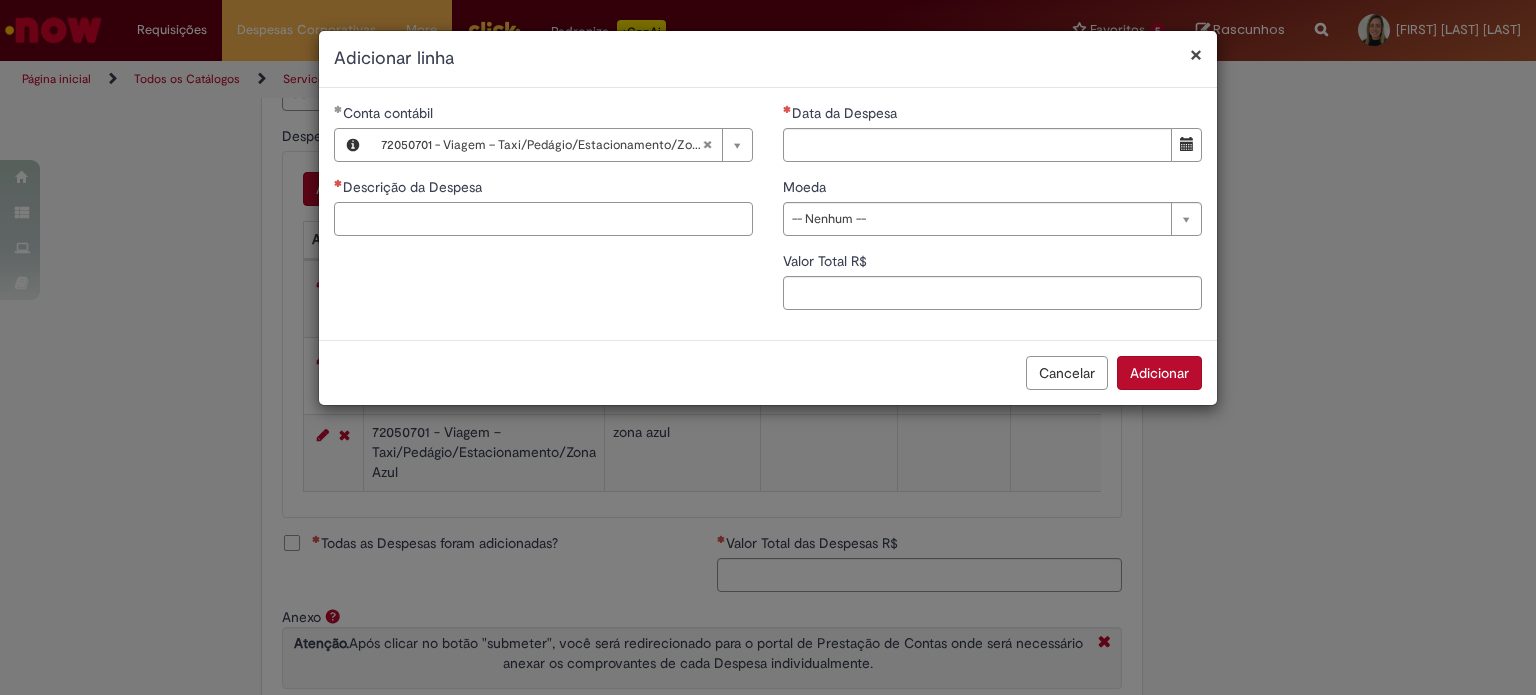click on "Descrição da Despesa" at bounding box center (543, 219) 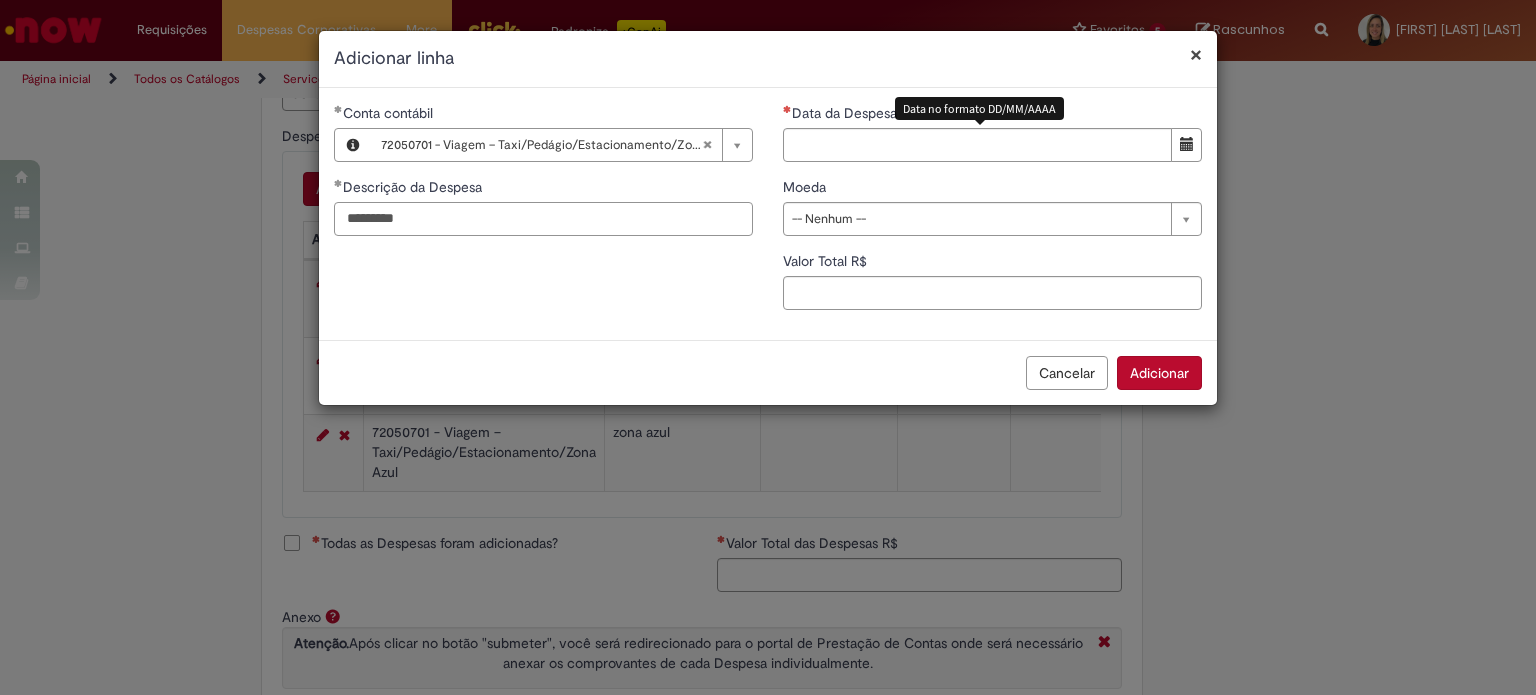 type on "*********" 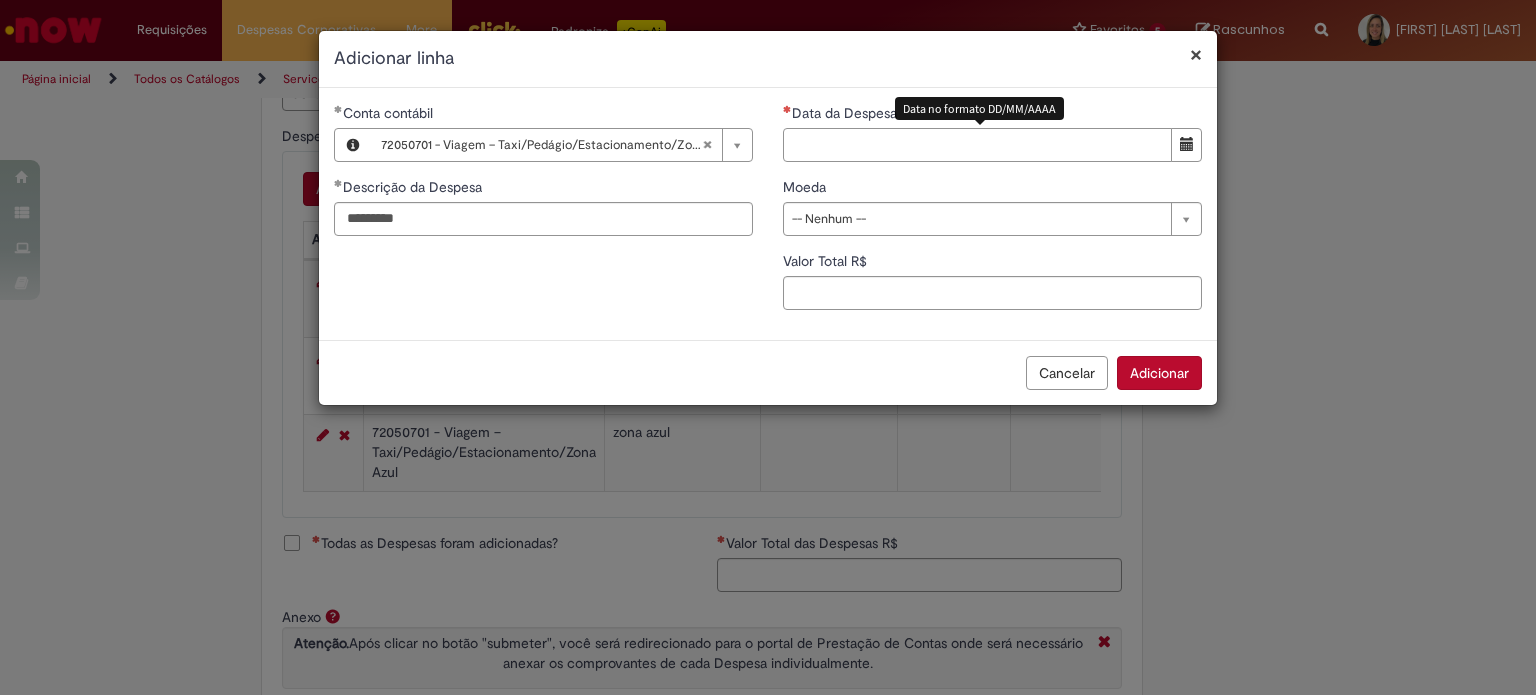 click on "Data da Despesa" at bounding box center (977, 145) 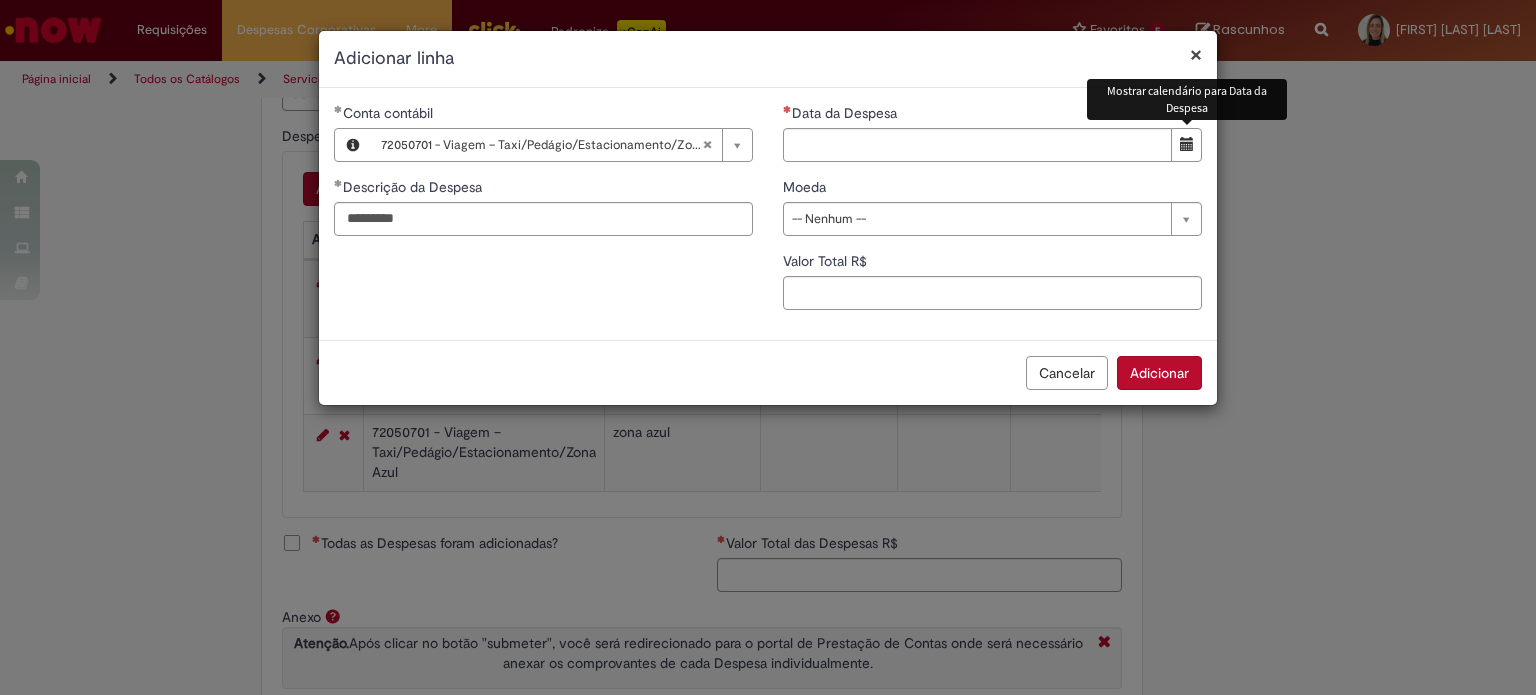 click at bounding box center (1187, 144) 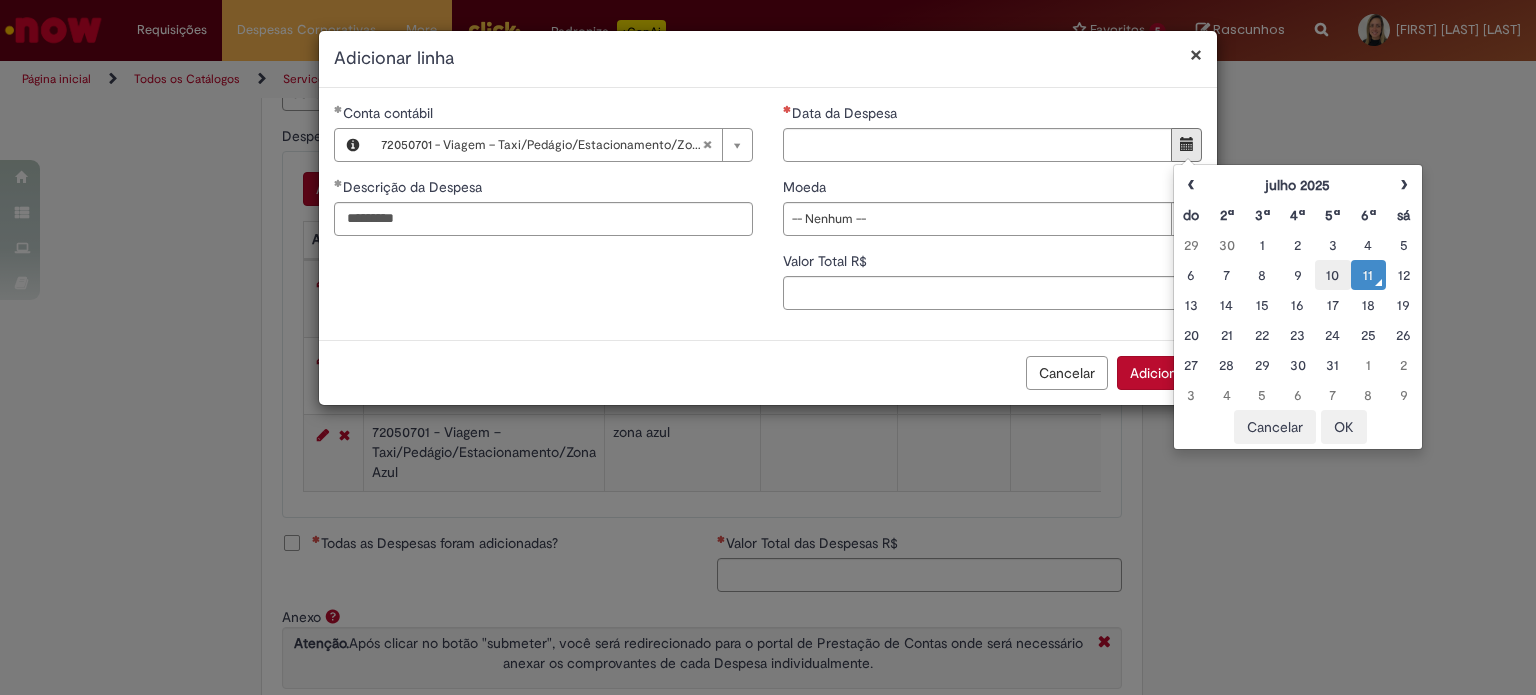 click on "10" at bounding box center [1332, 275] 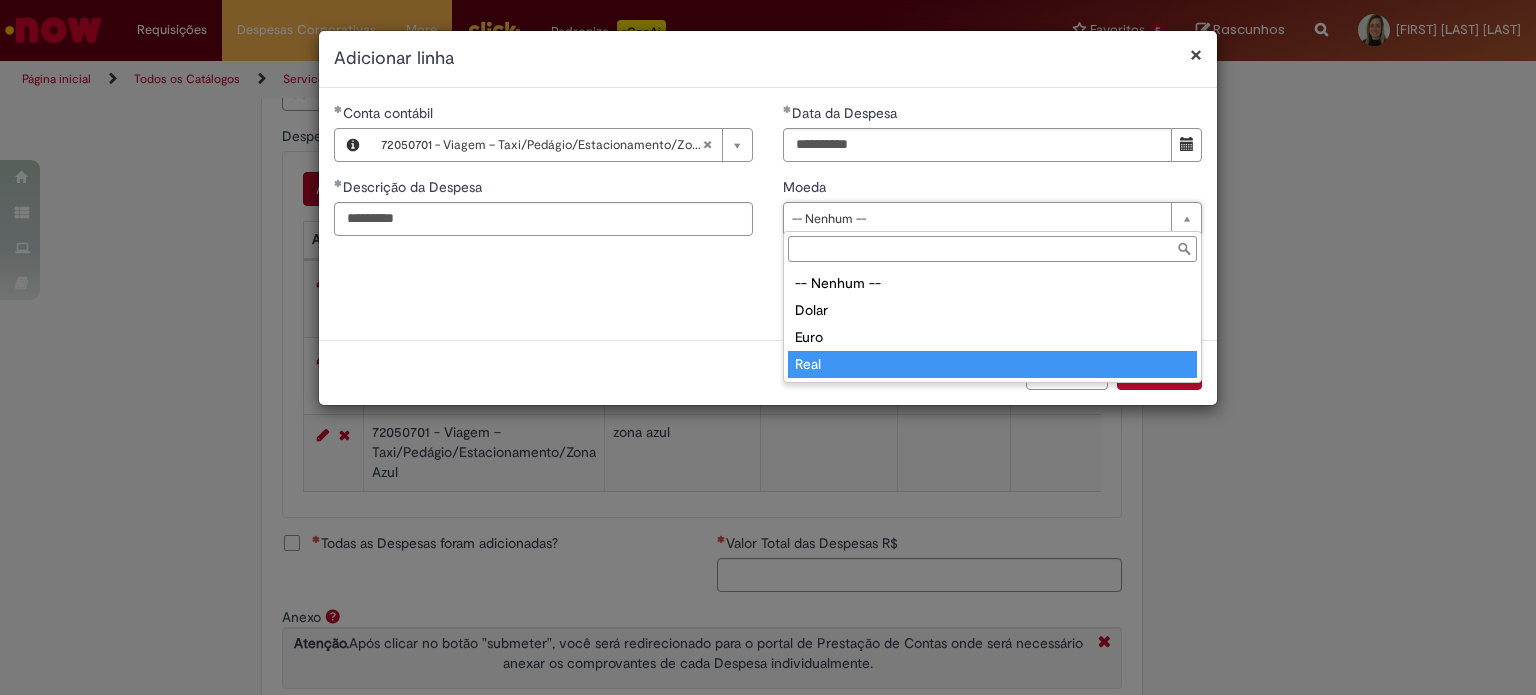 drag, startPoint x: 830, startPoint y: 348, endPoint x: 824, endPoint y: 364, distance: 17.088007 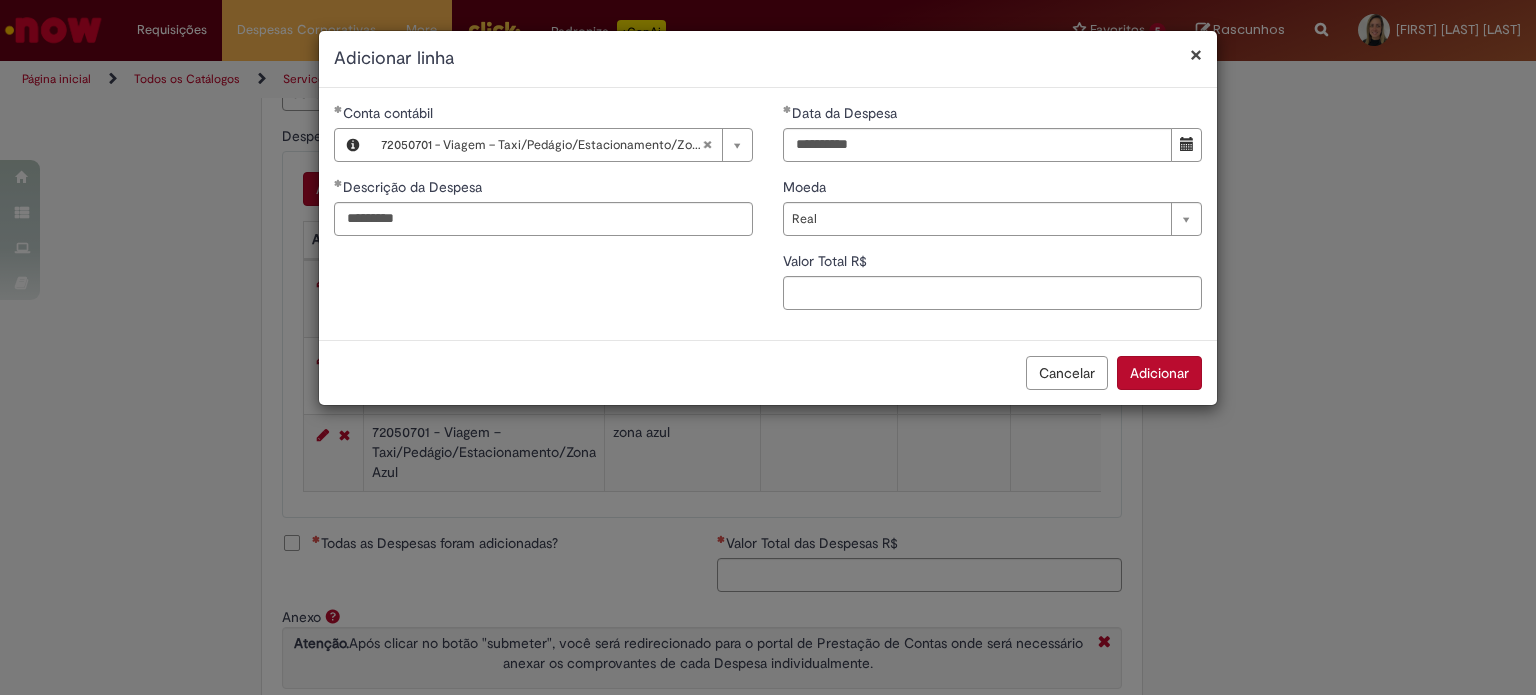 click on "Cancelar   Adicionar" at bounding box center (768, 372) 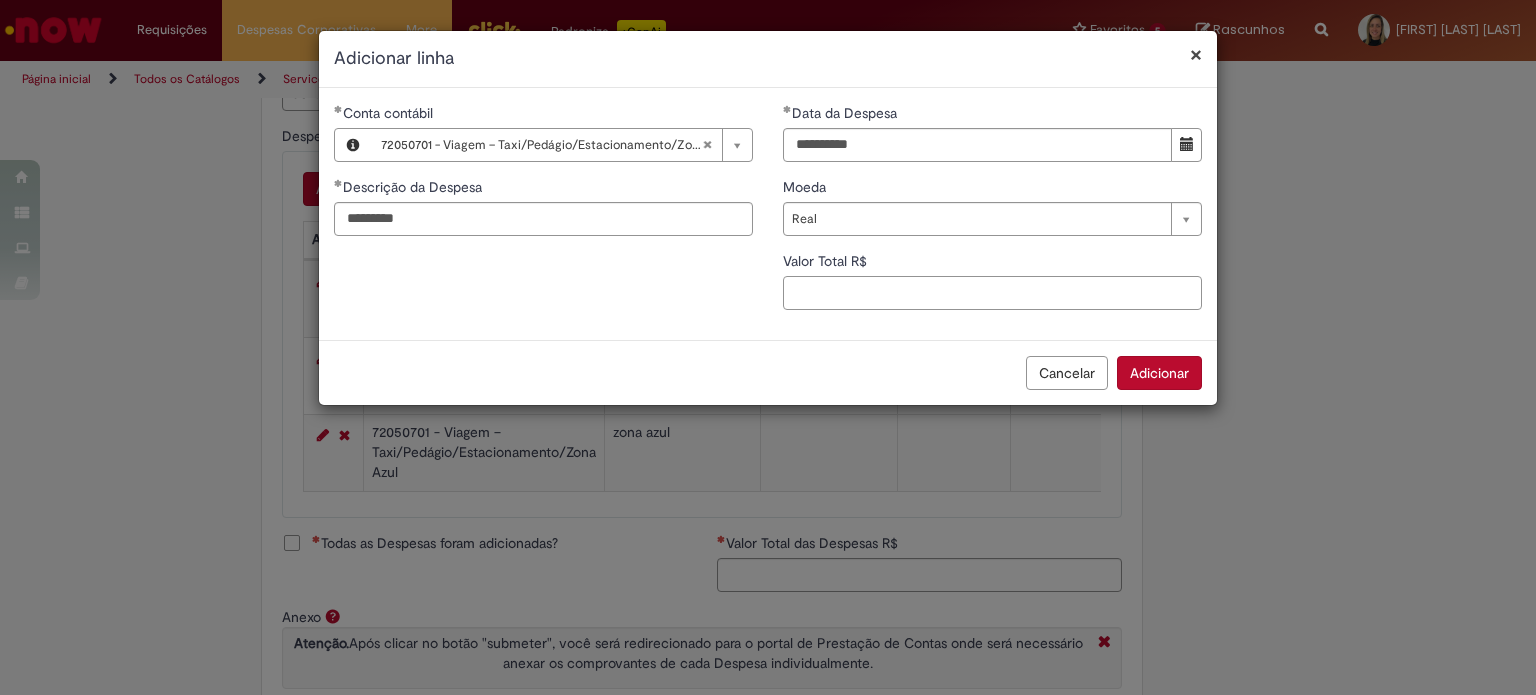 click on "Valor Total R$" at bounding box center [992, 293] 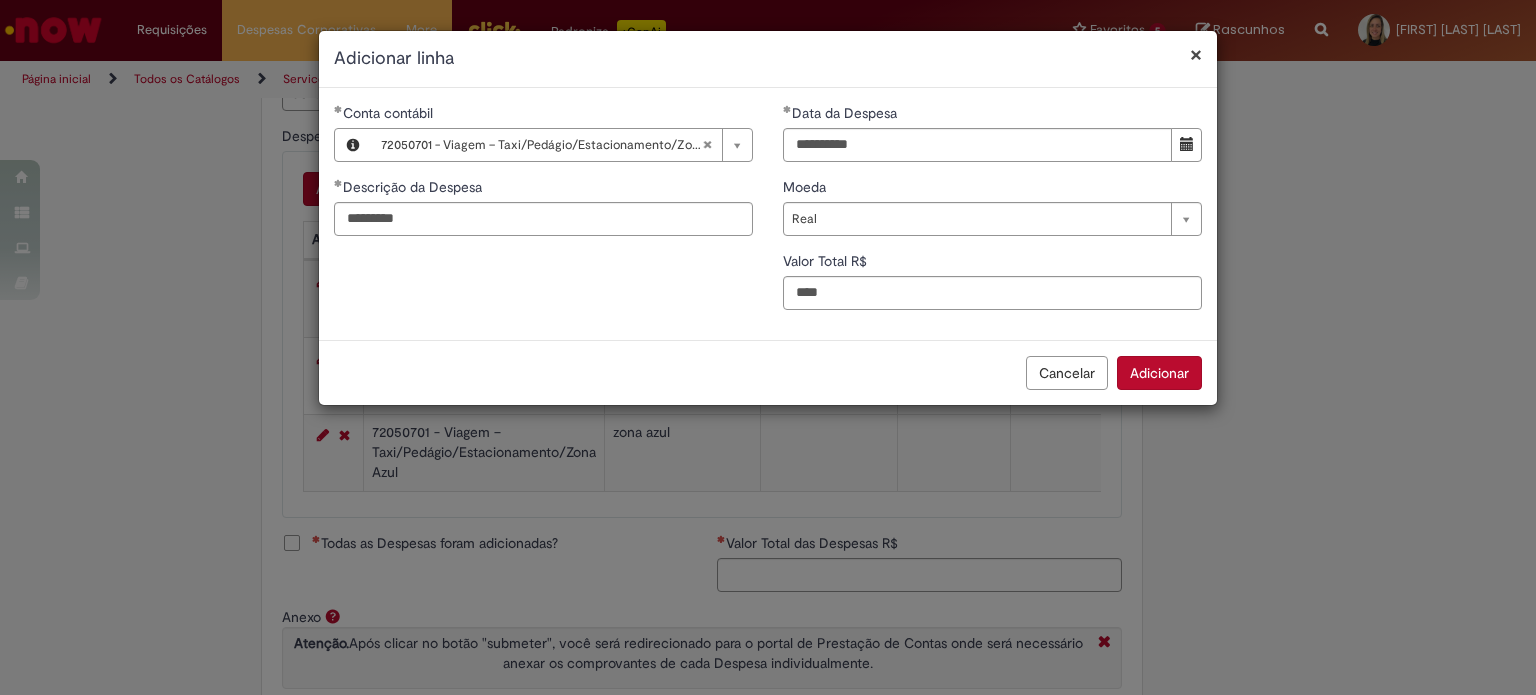 type on "****" 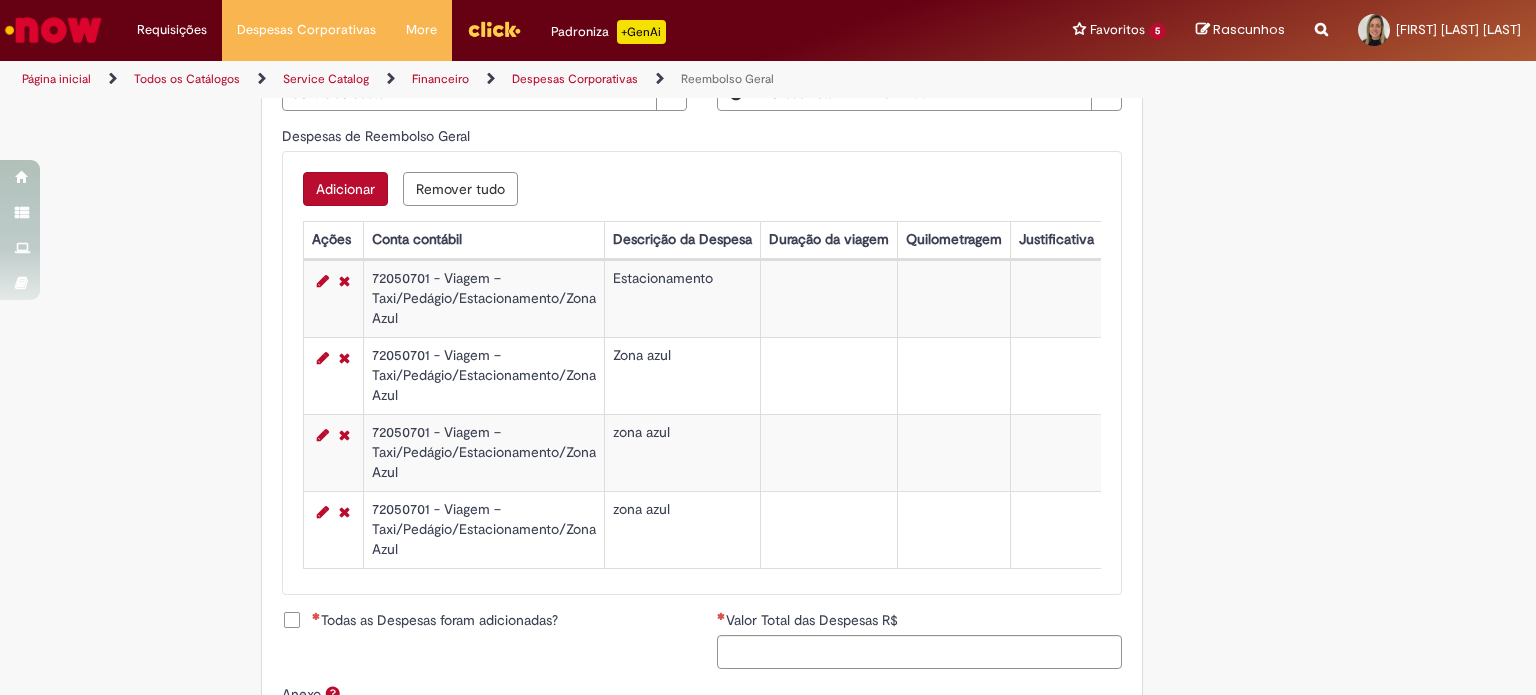 click on "Adicionar" at bounding box center (345, 189) 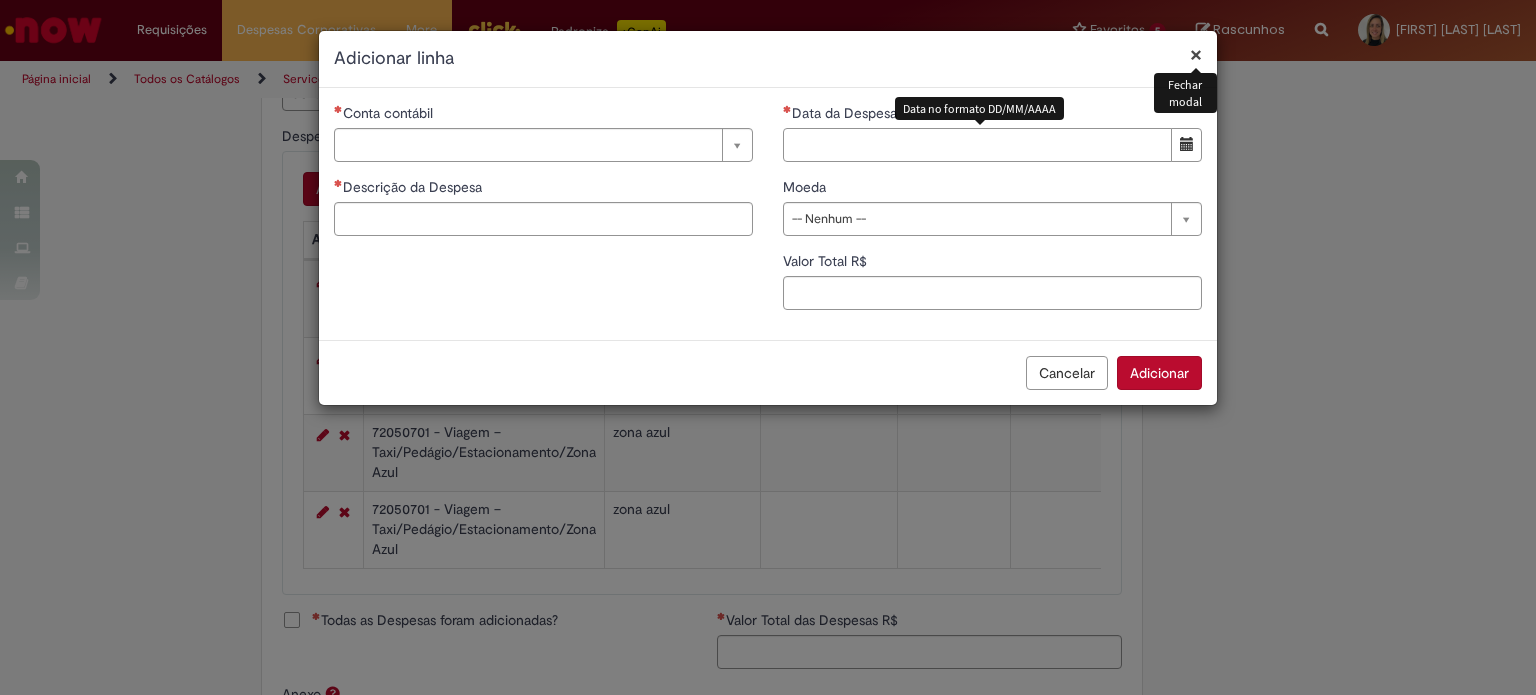 click on "Data da Despesa" at bounding box center (977, 145) 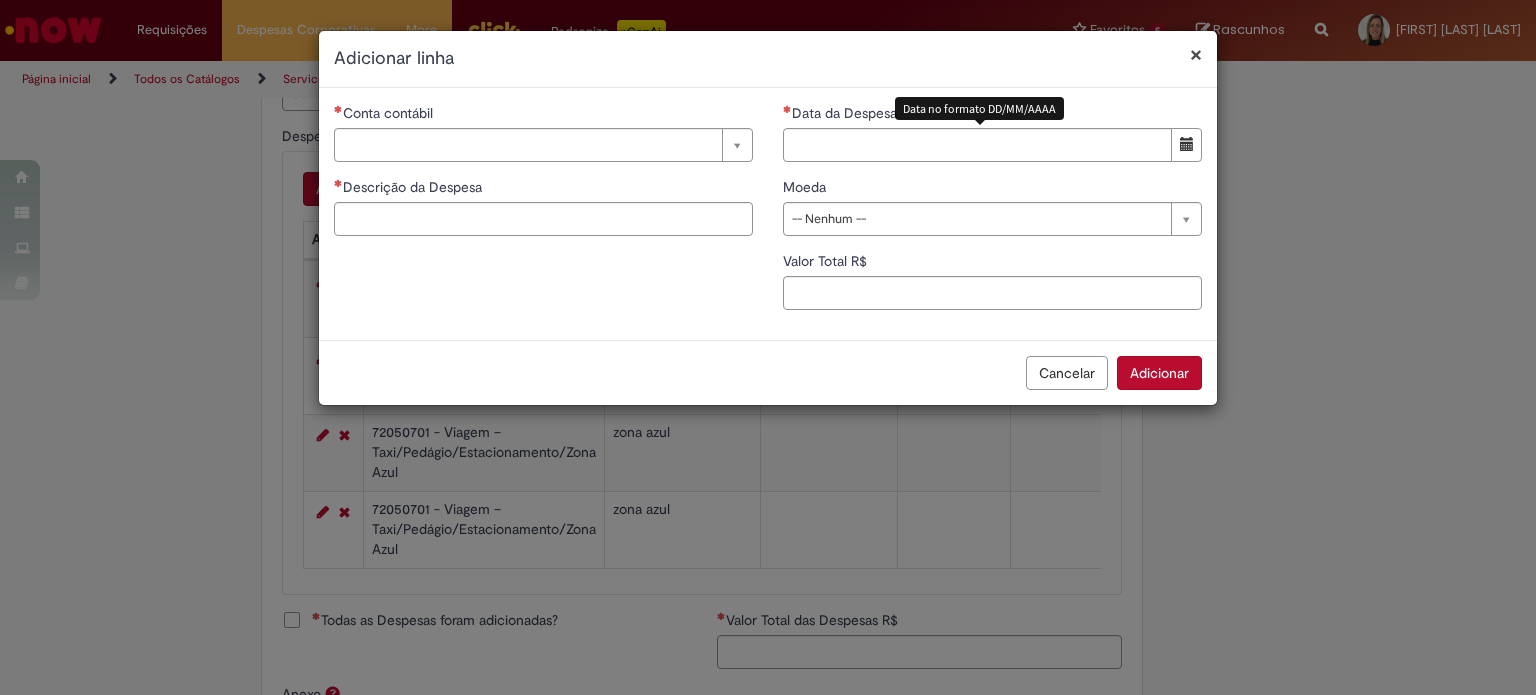 click on "Moeda" at bounding box center (992, 189) 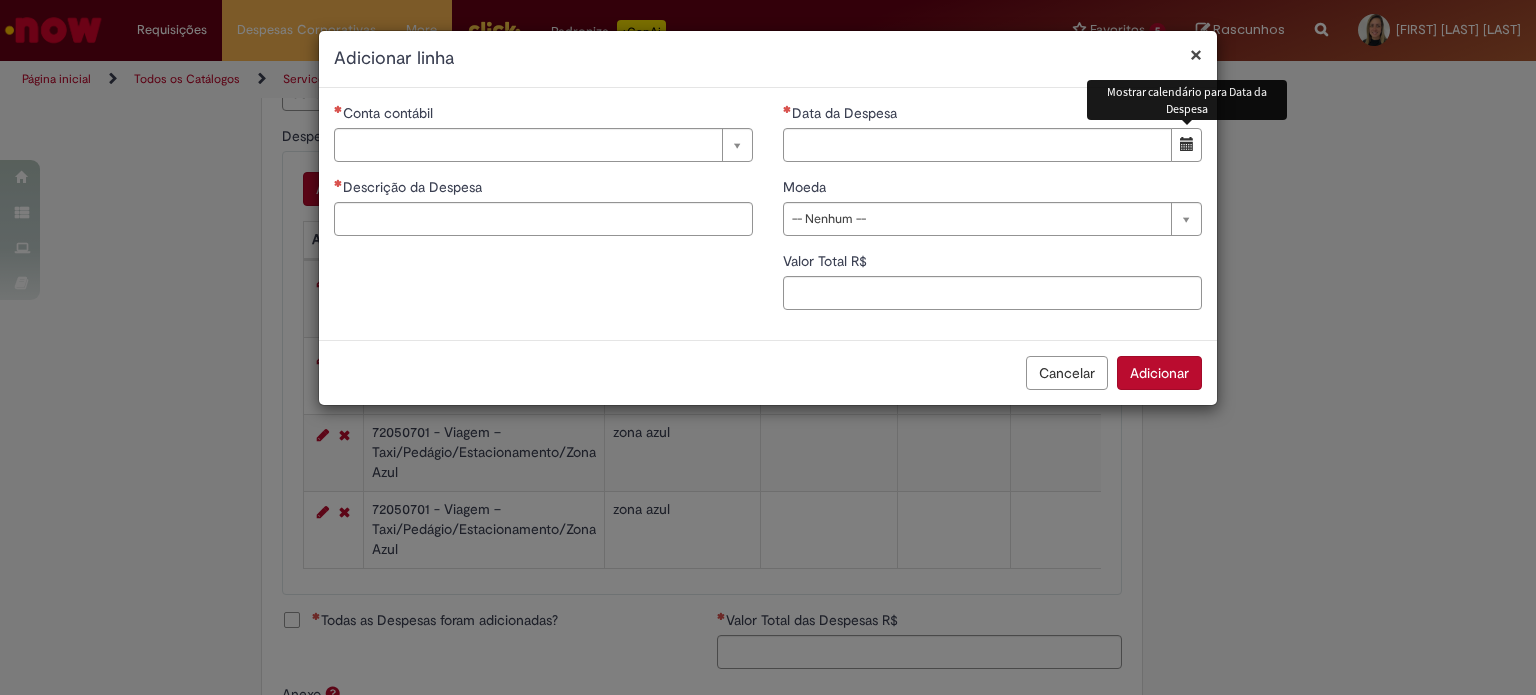 click on "**********" at bounding box center (992, 214) 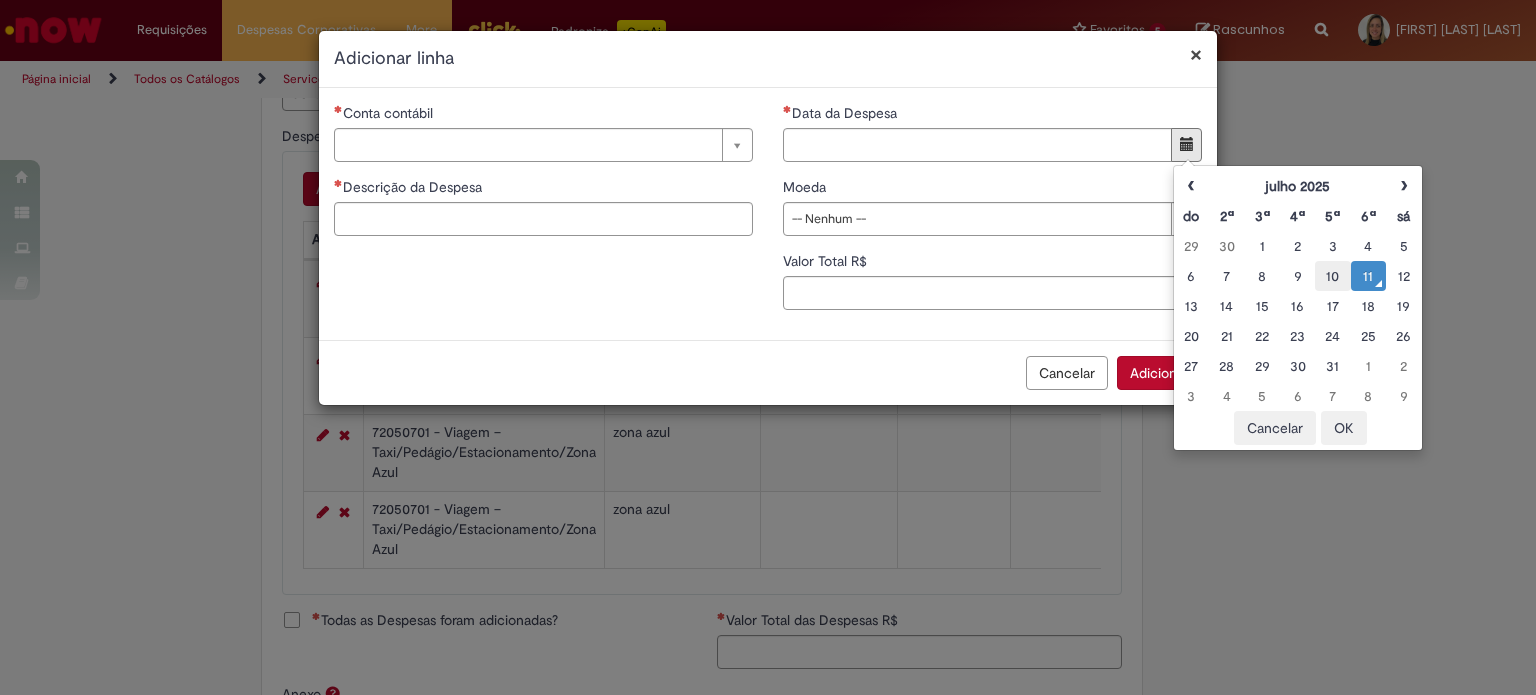 click on "10" at bounding box center [1332, 276] 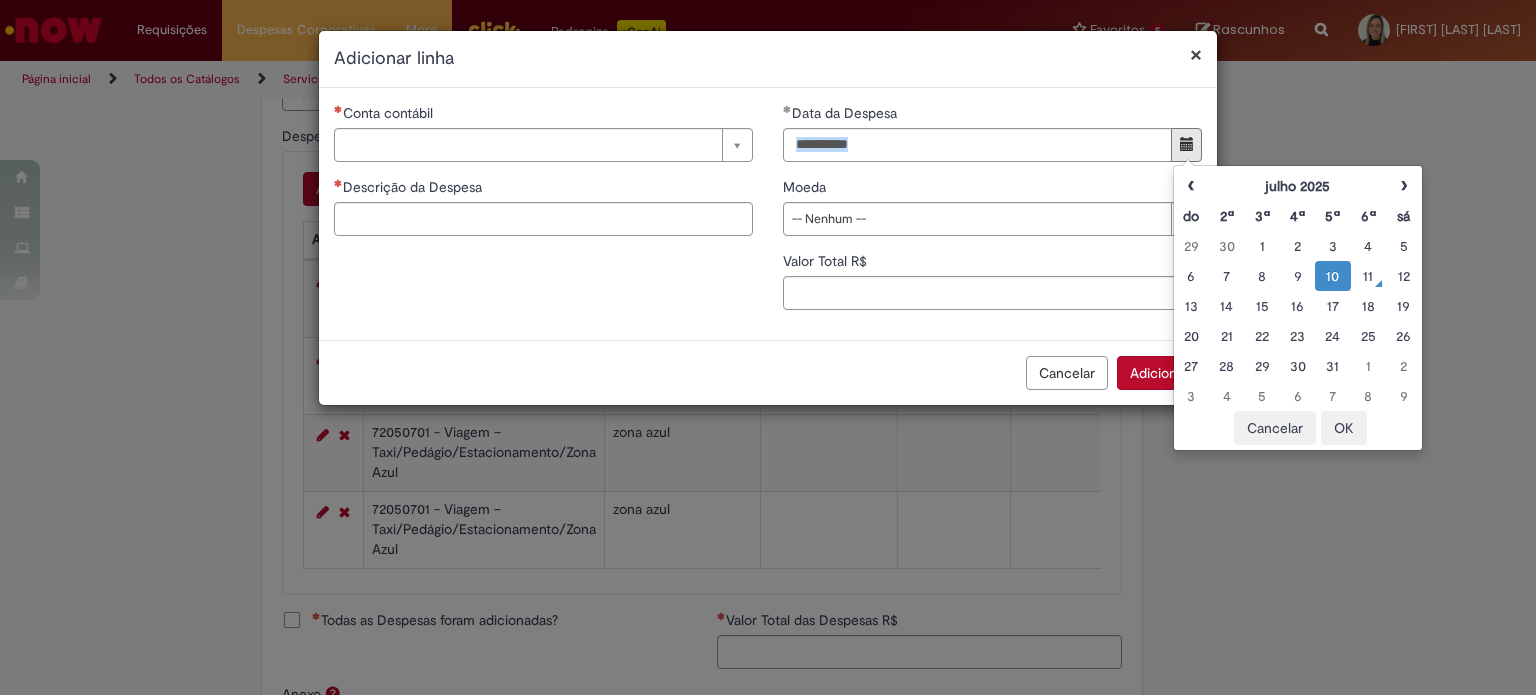 click on "10" at bounding box center (1332, 276) 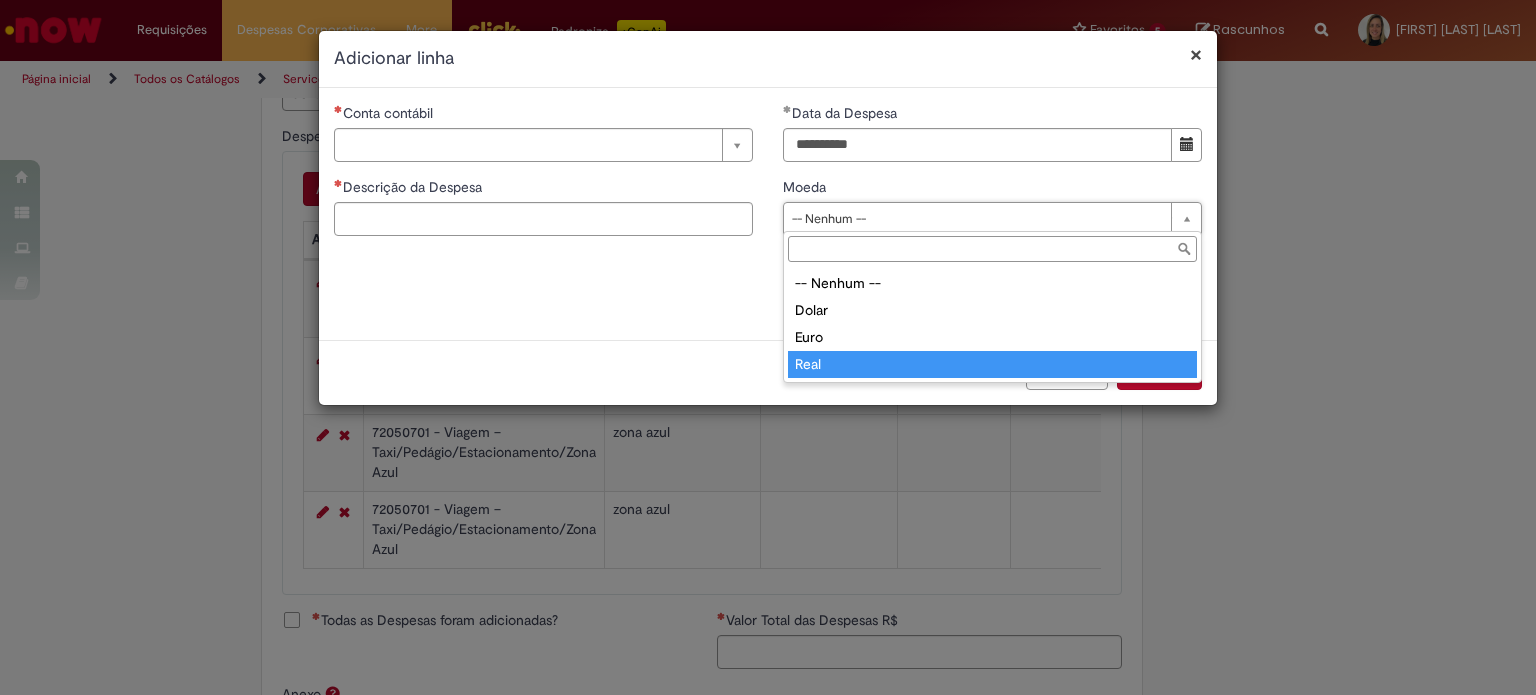 type on "****" 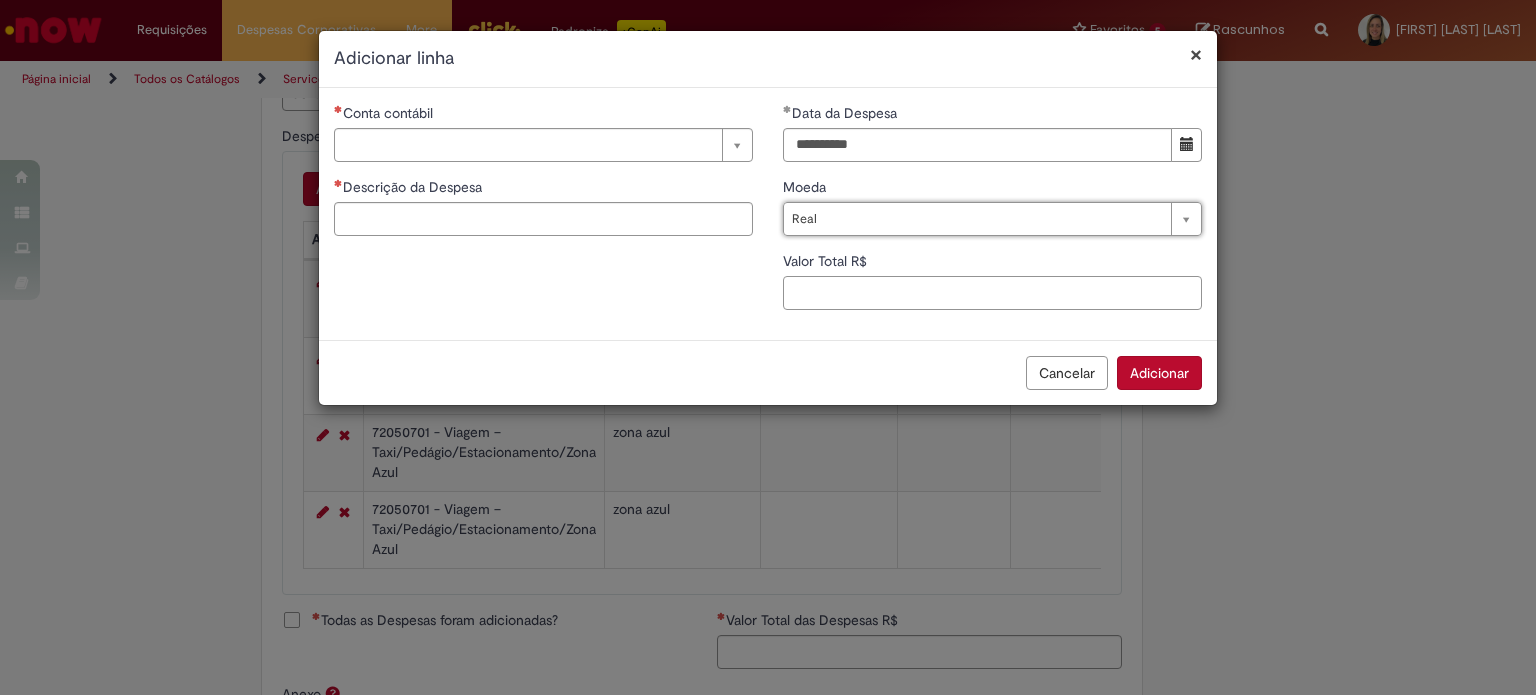 click on "Valor Total R$" at bounding box center (992, 293) 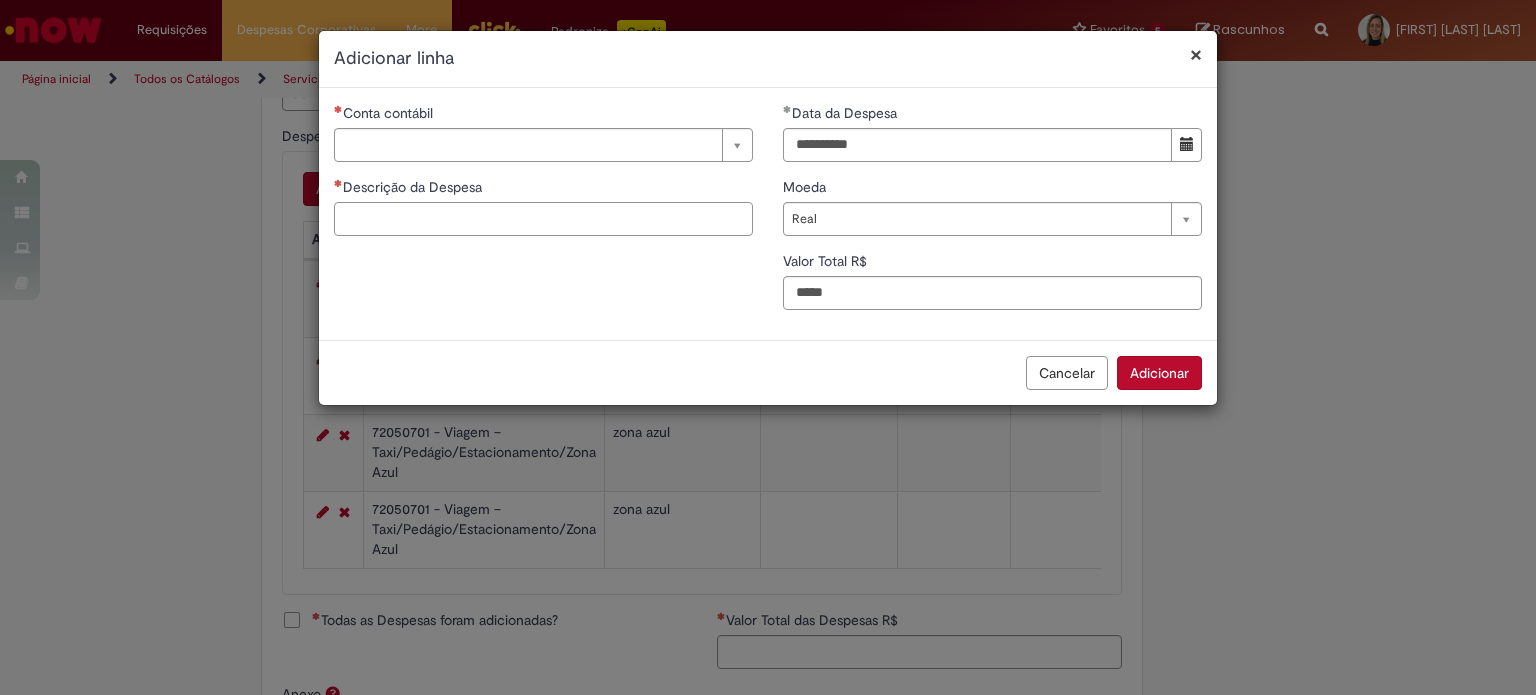 type on "*****" 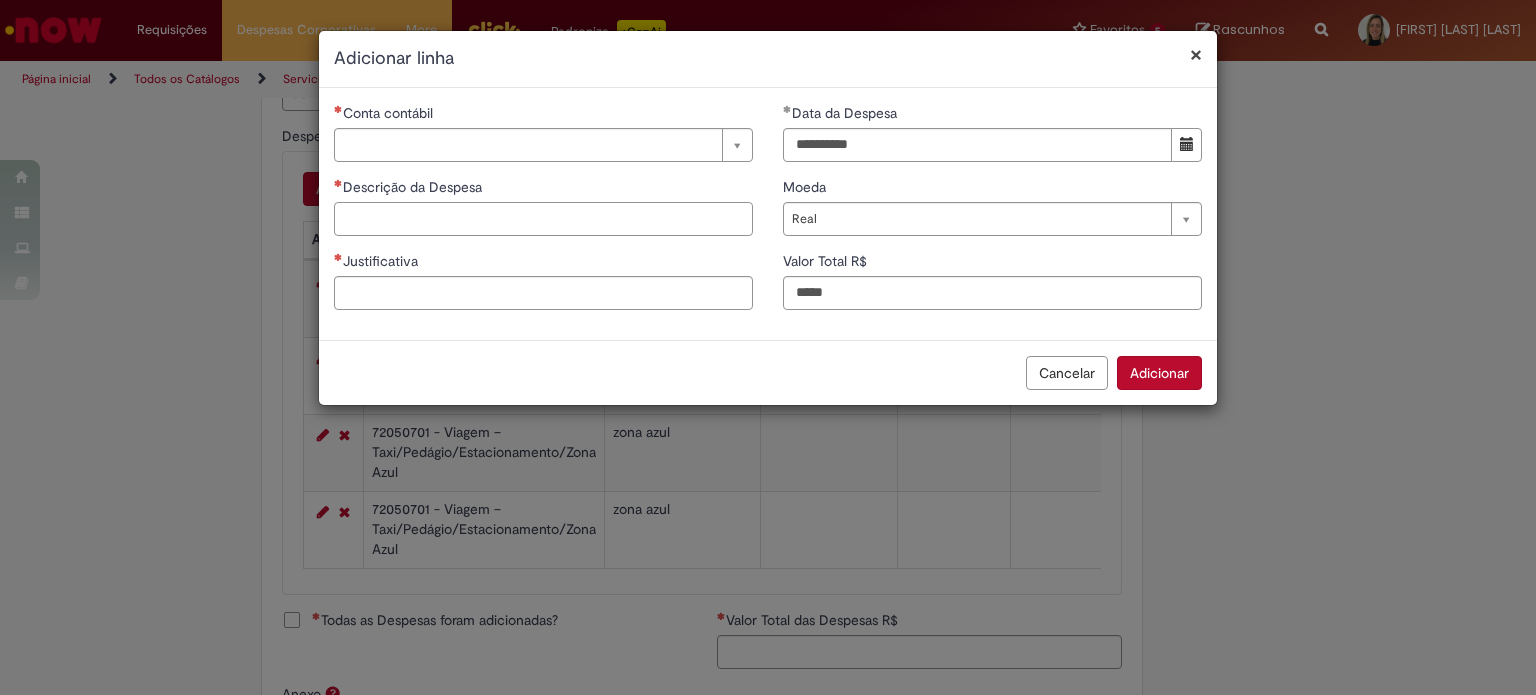 click on "Descrição da Despesa" at bounding box center (543, 219) 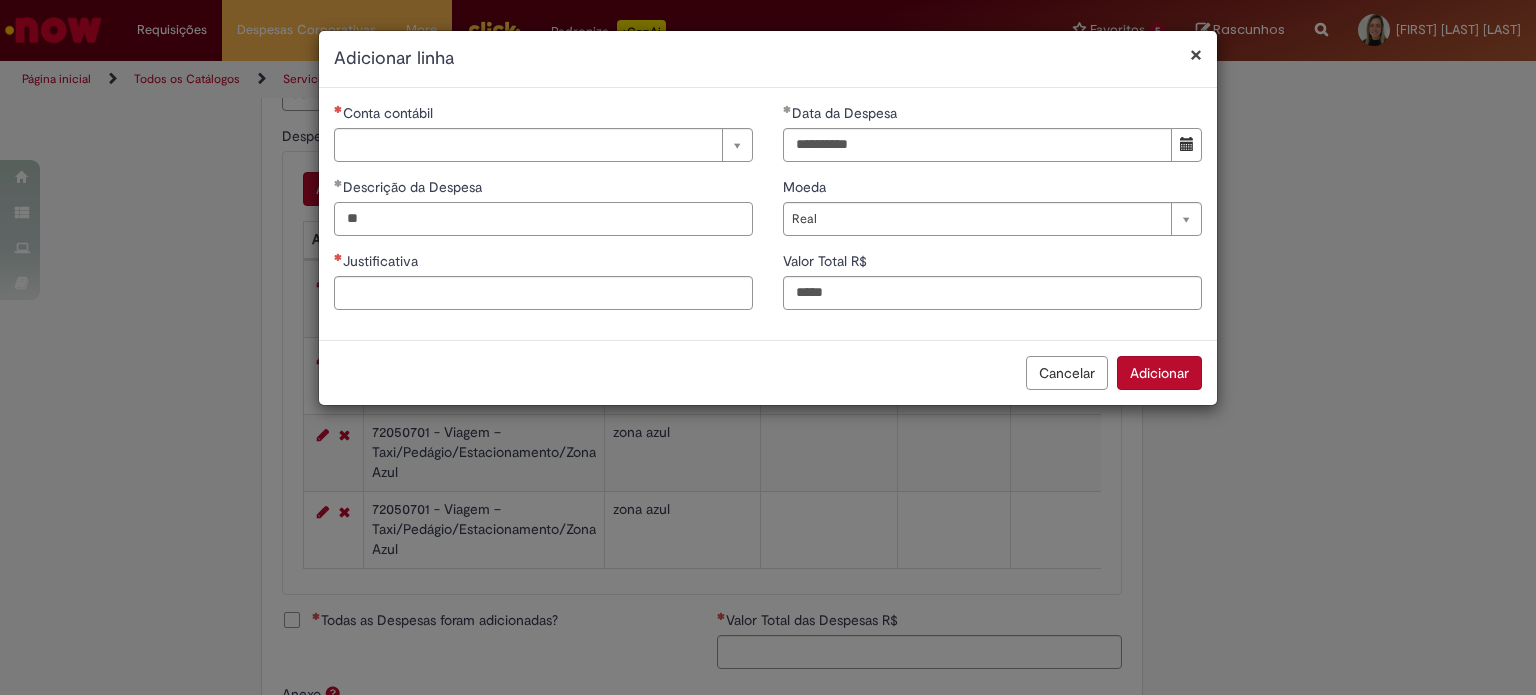 type on "*" 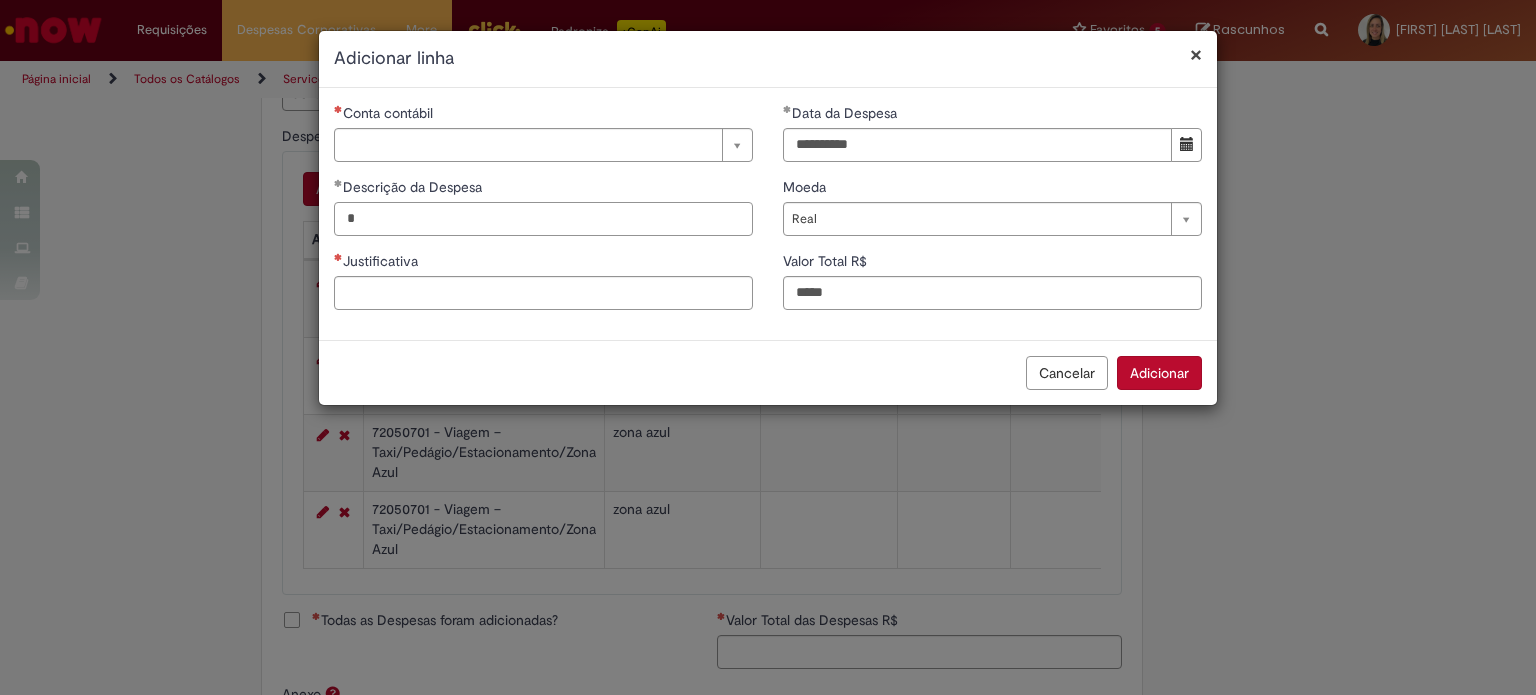 type 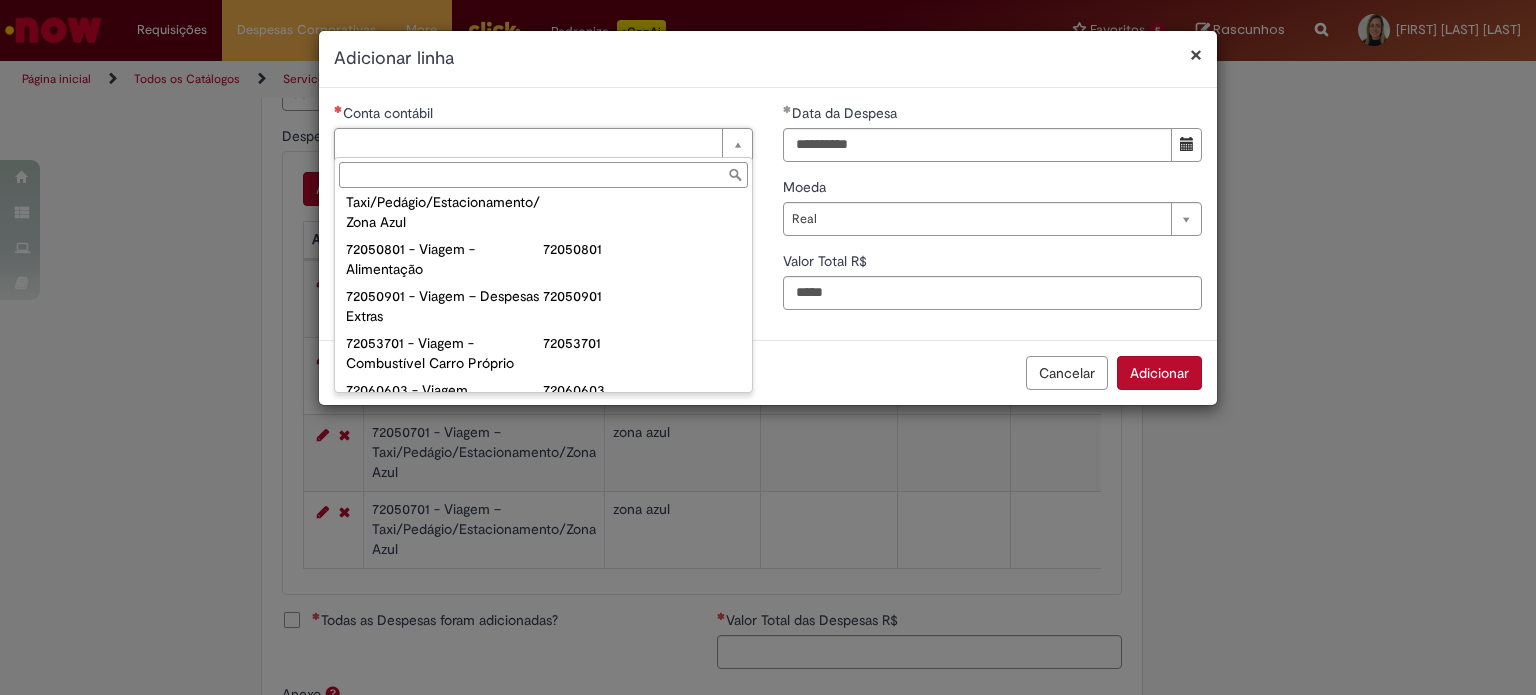 scroll, scrollTop: 1204, scrollLeft: 0, axis: vertical 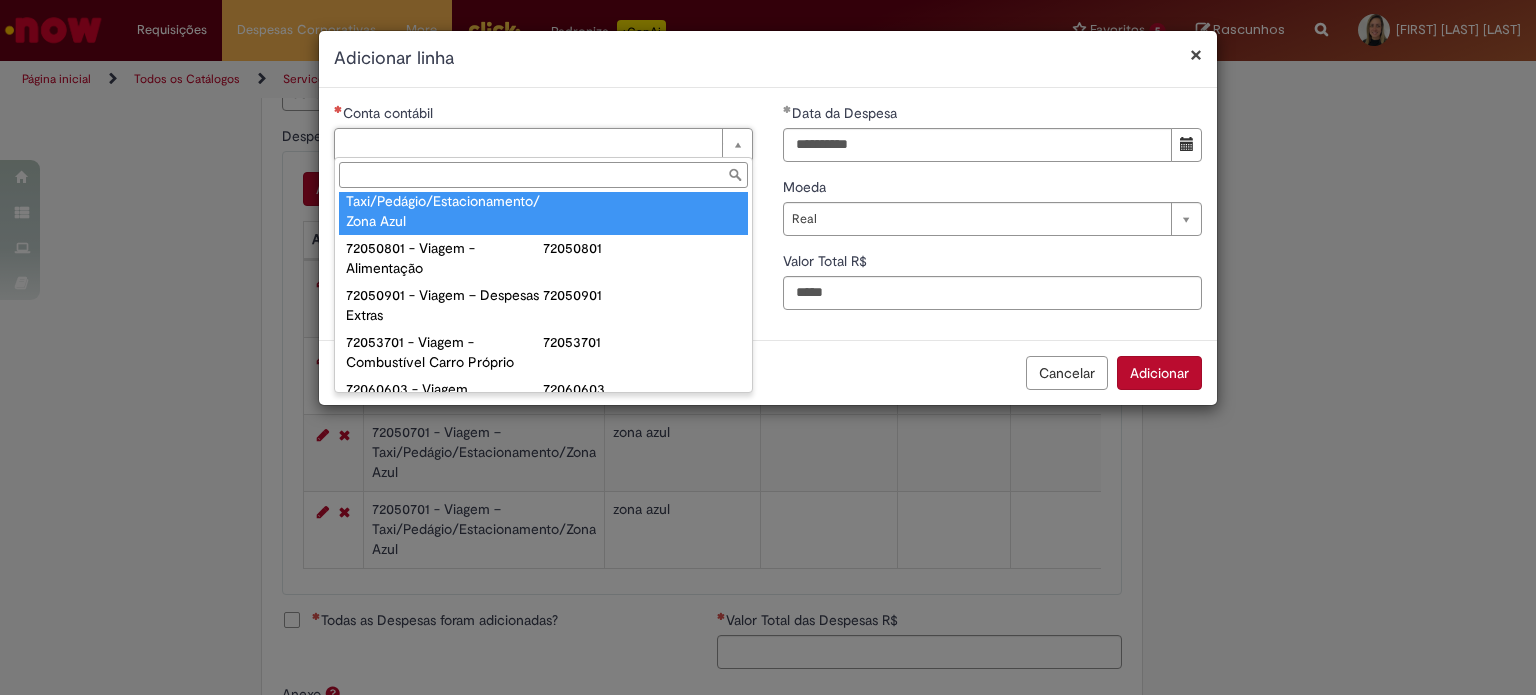 type on "**********" 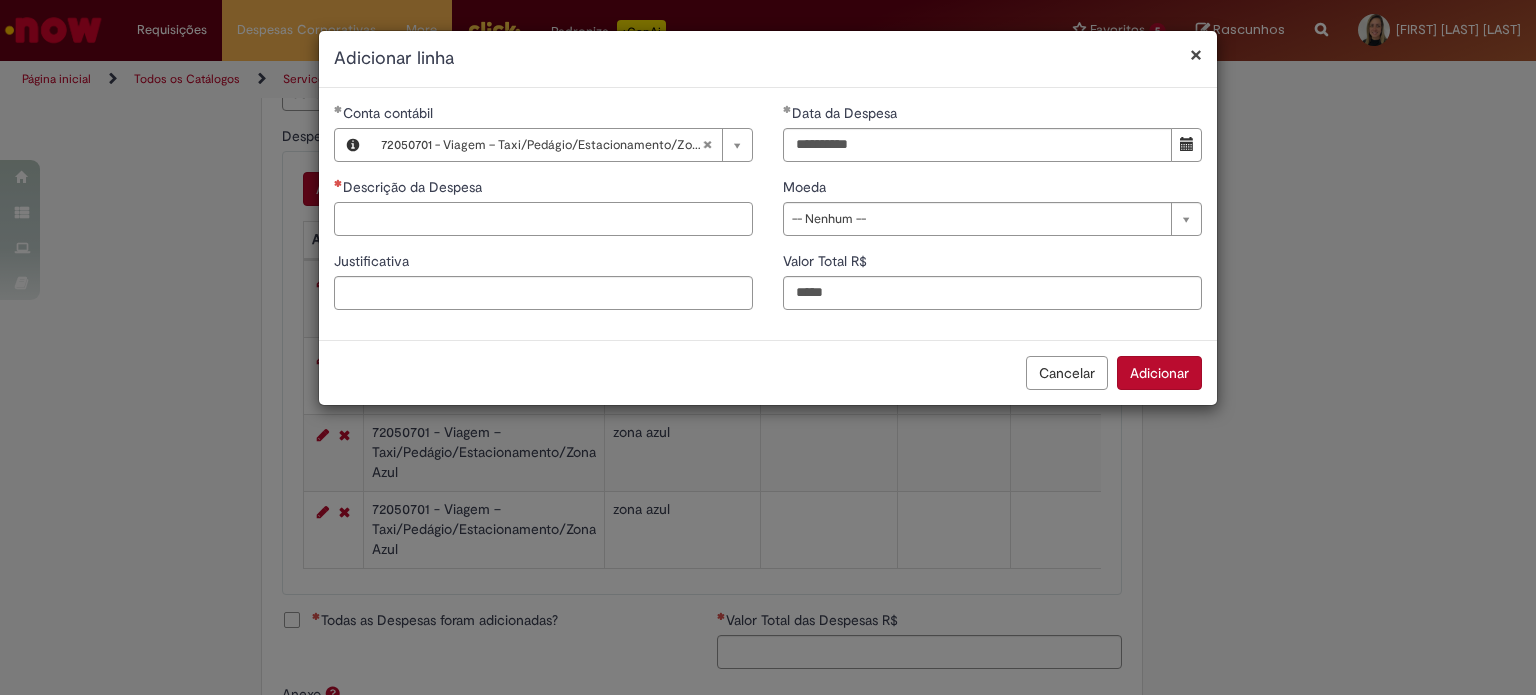 click on "Descrição da Despesa" at bounding box center [543, 219] 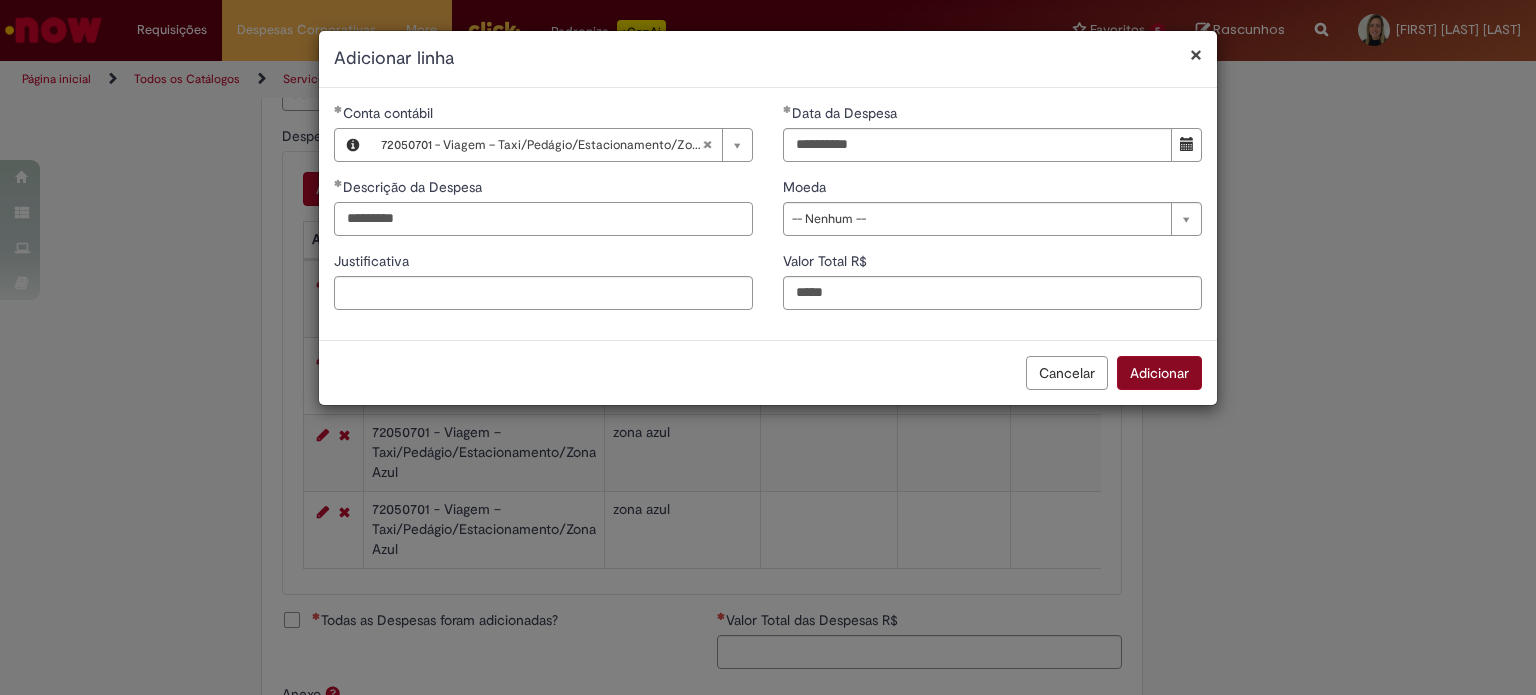 type on "*********" 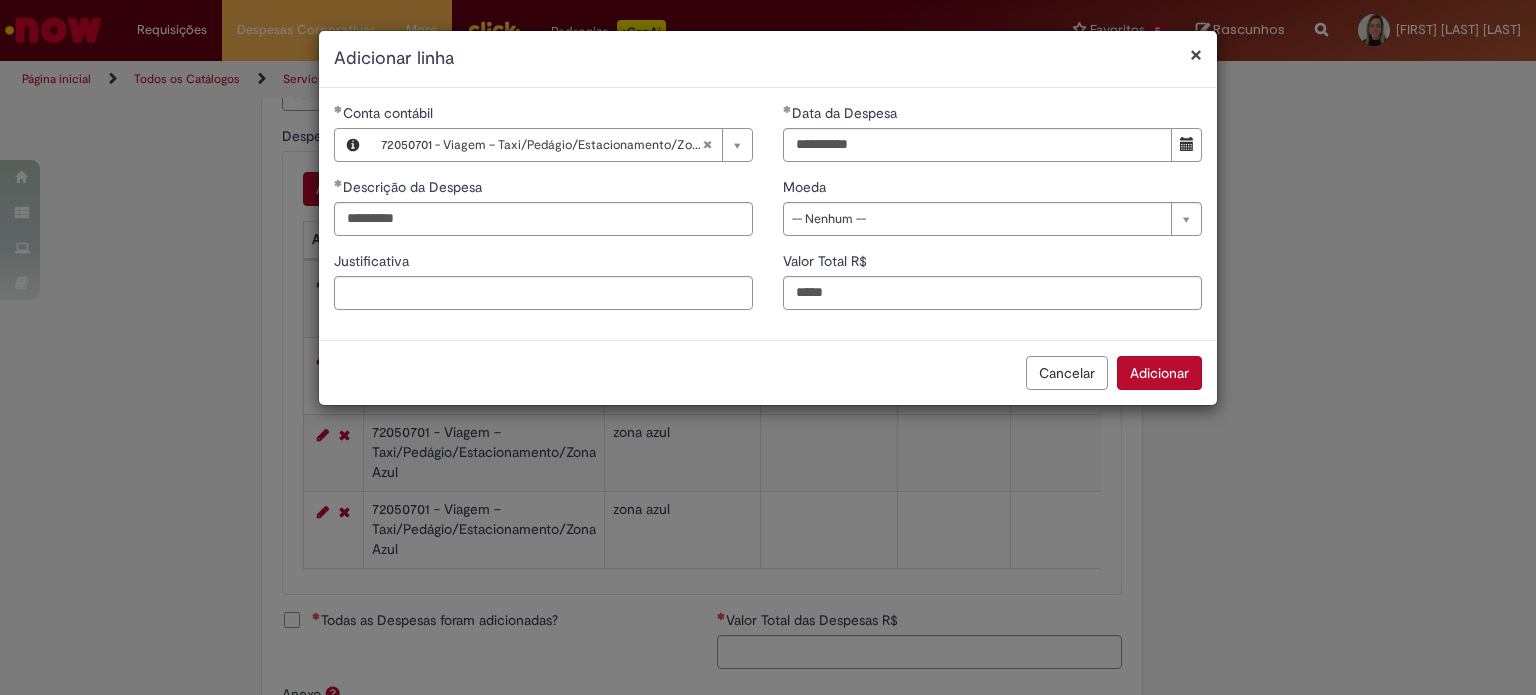 click on "Adicionar" at bounding box center [1159, 373] 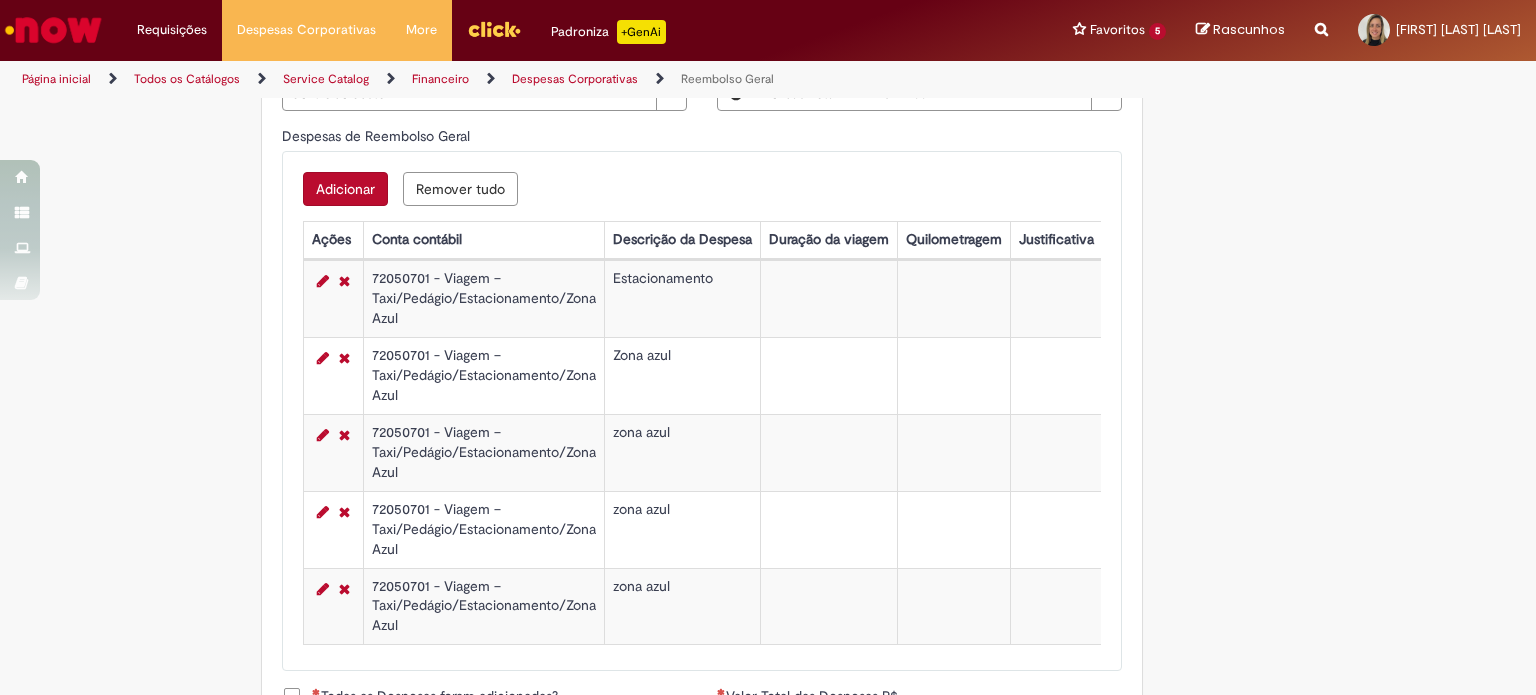 click on "Adicionar Remover tudo" at bounding box center (702, 189) 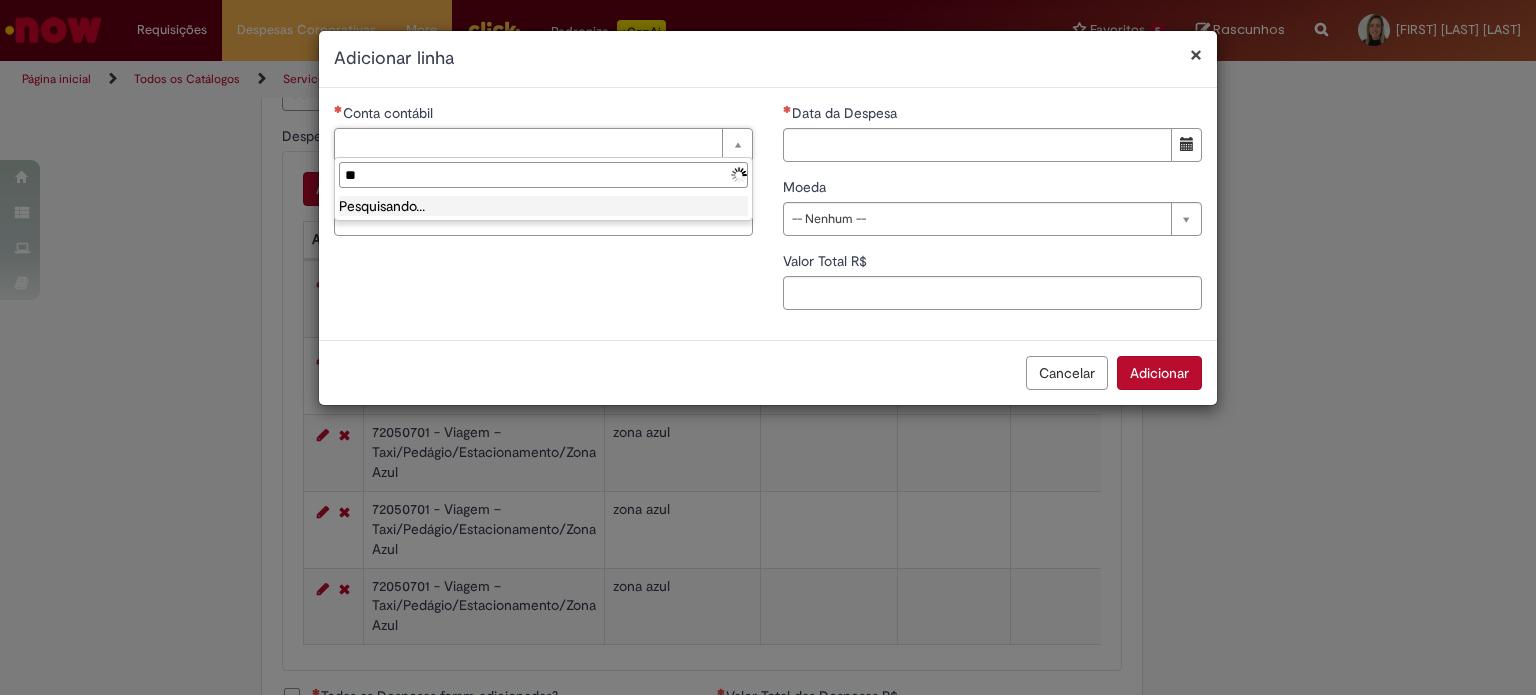 type on "*" 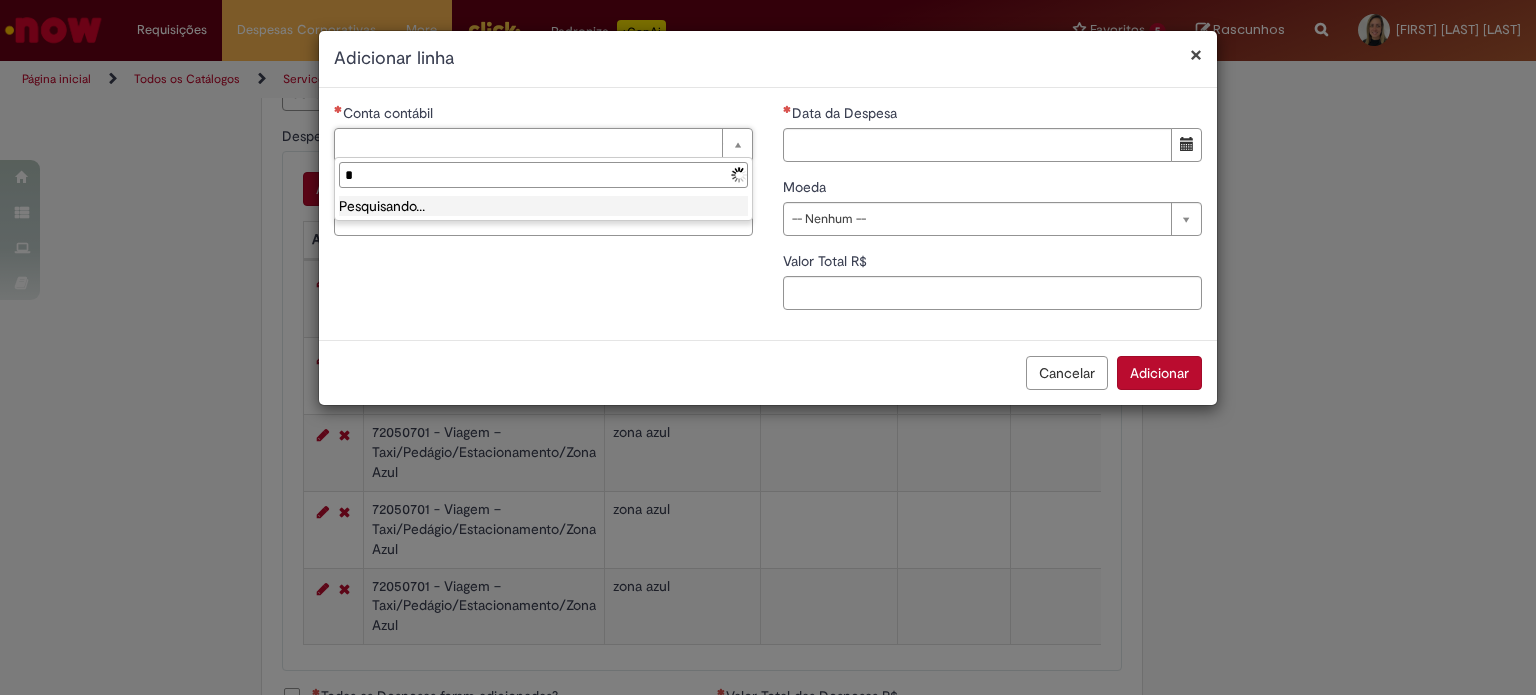 type 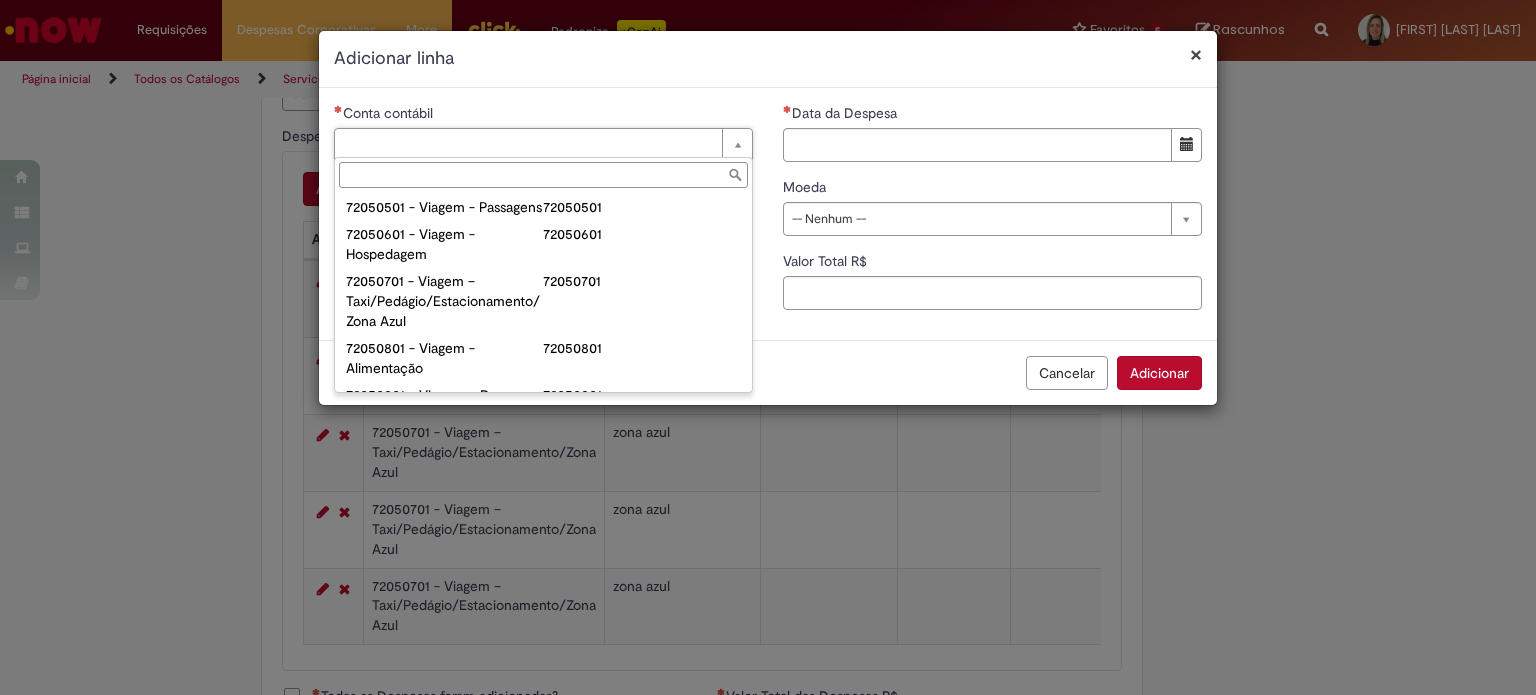 scroll, scrollTop: 1204, scrollLeft: 0, axis: vertical 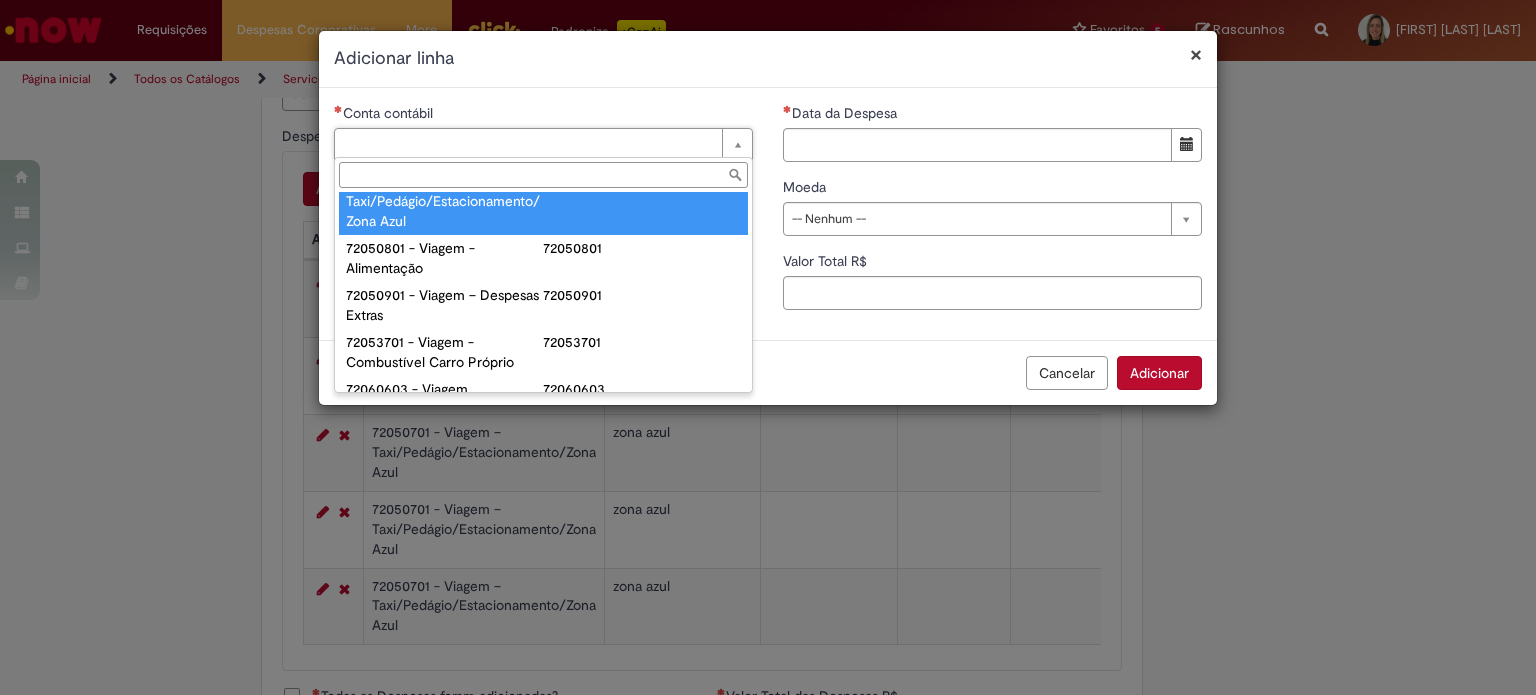 type on "**********" 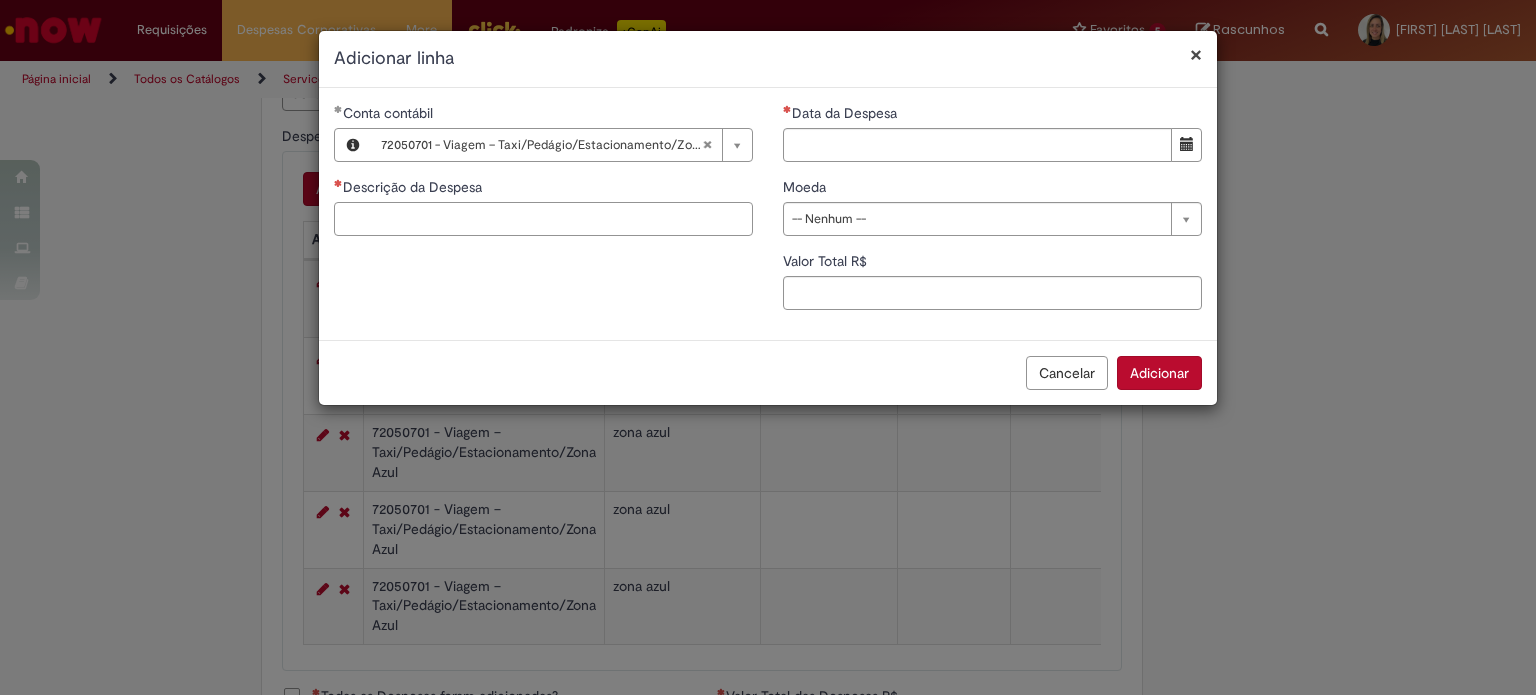 click on "Descrição da Despesa" at bounding box center (543, 219) 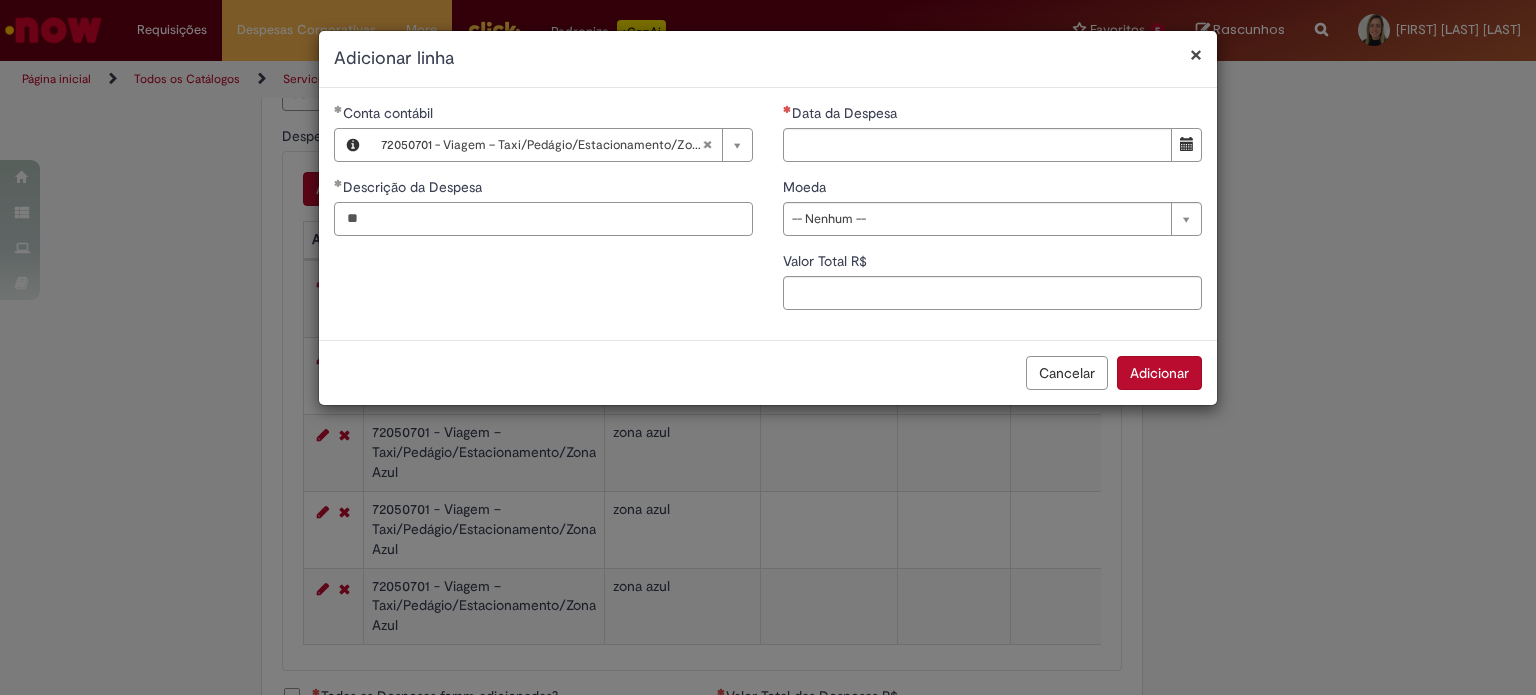 type on "*" 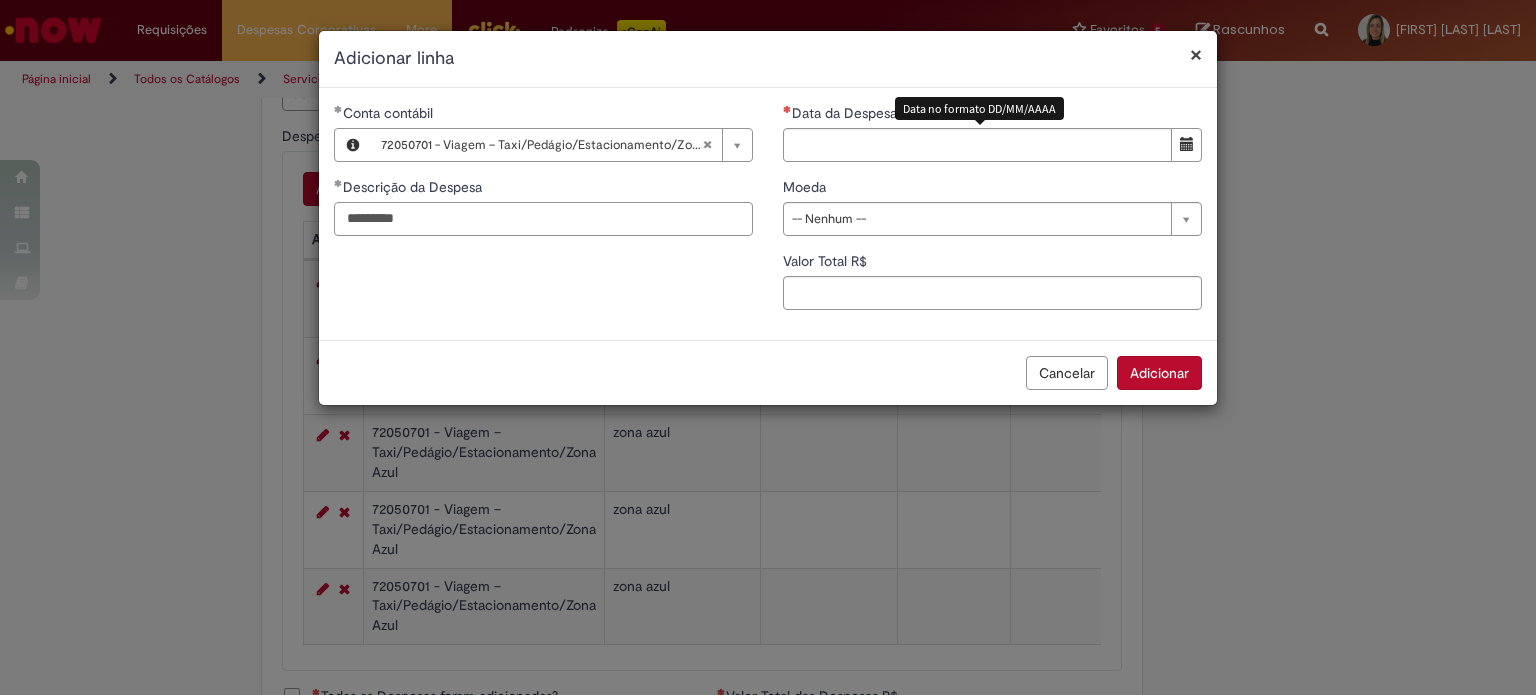 type on "*********" 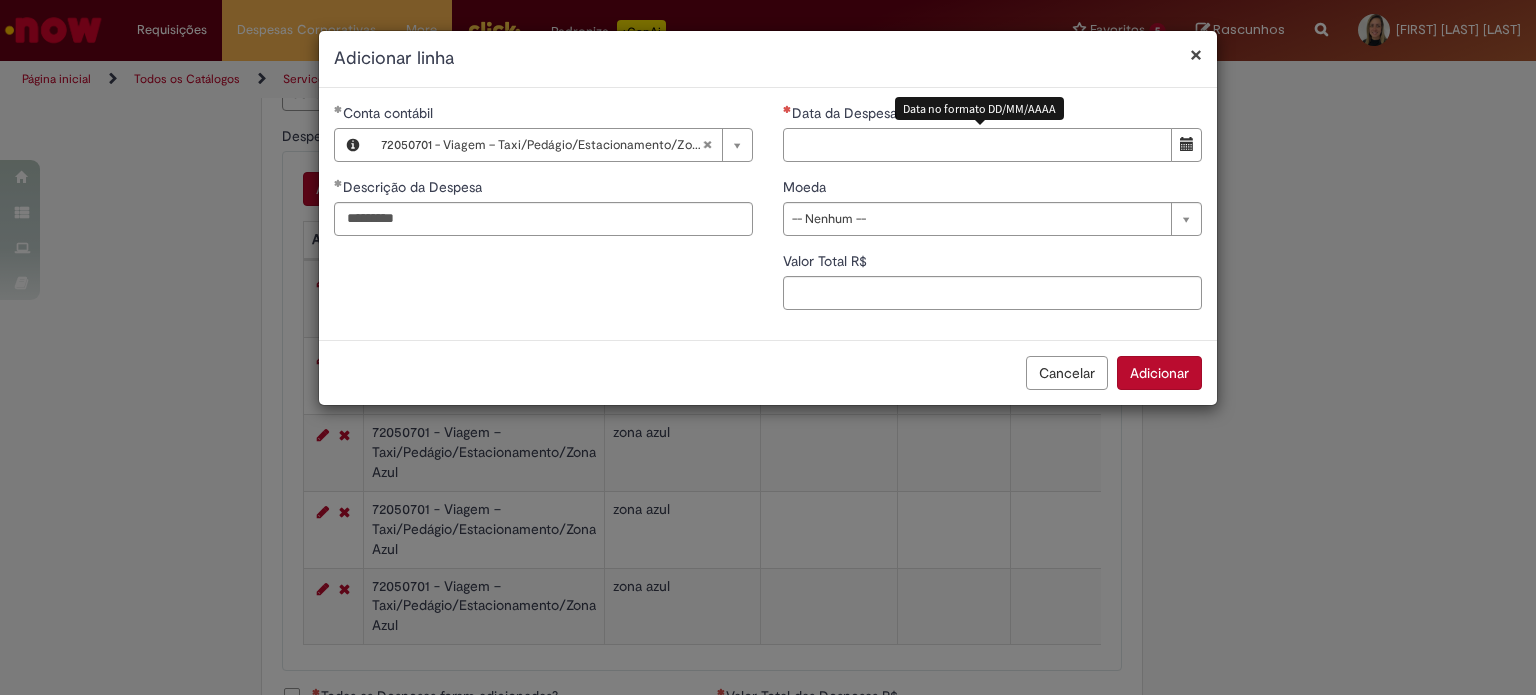 click on "Data da Despesa" at bounding box center (977, 145) 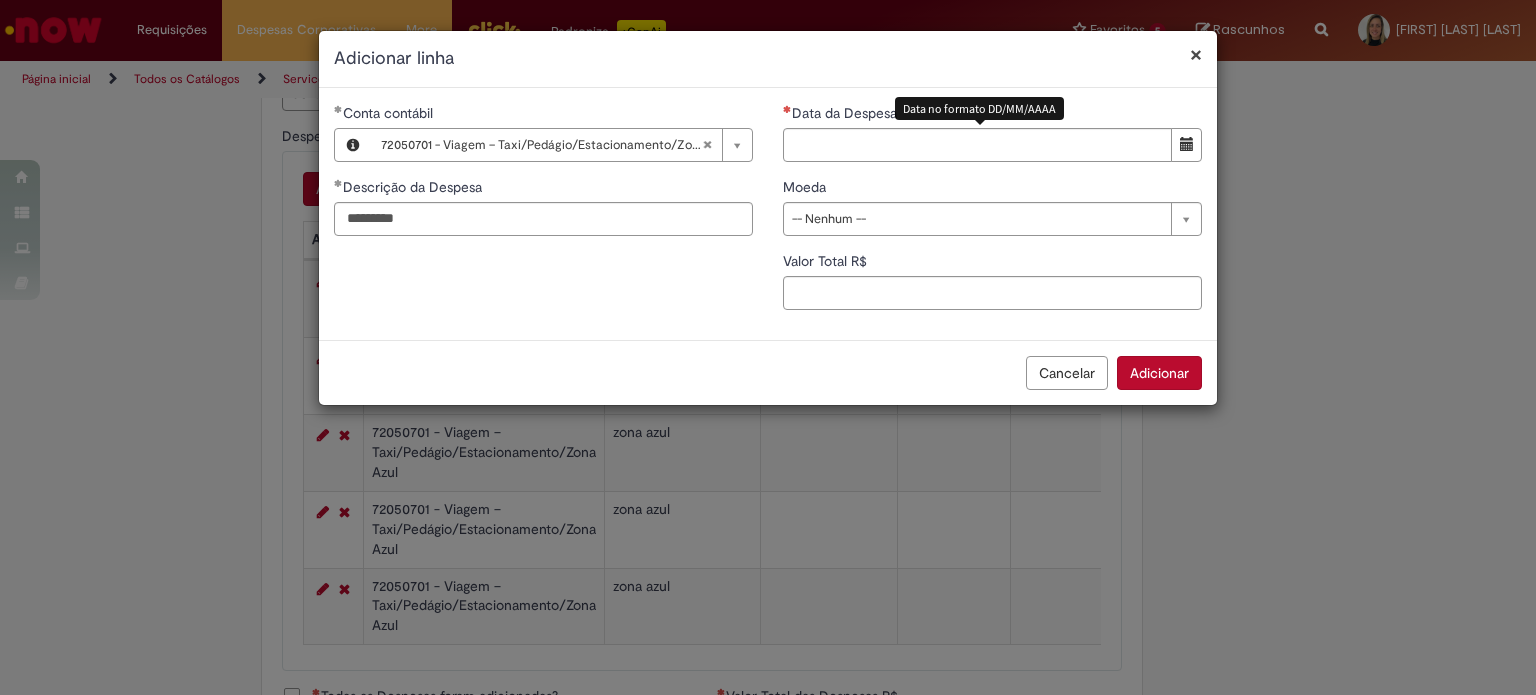 click on "Moeda" at bounding box center [992, 189] 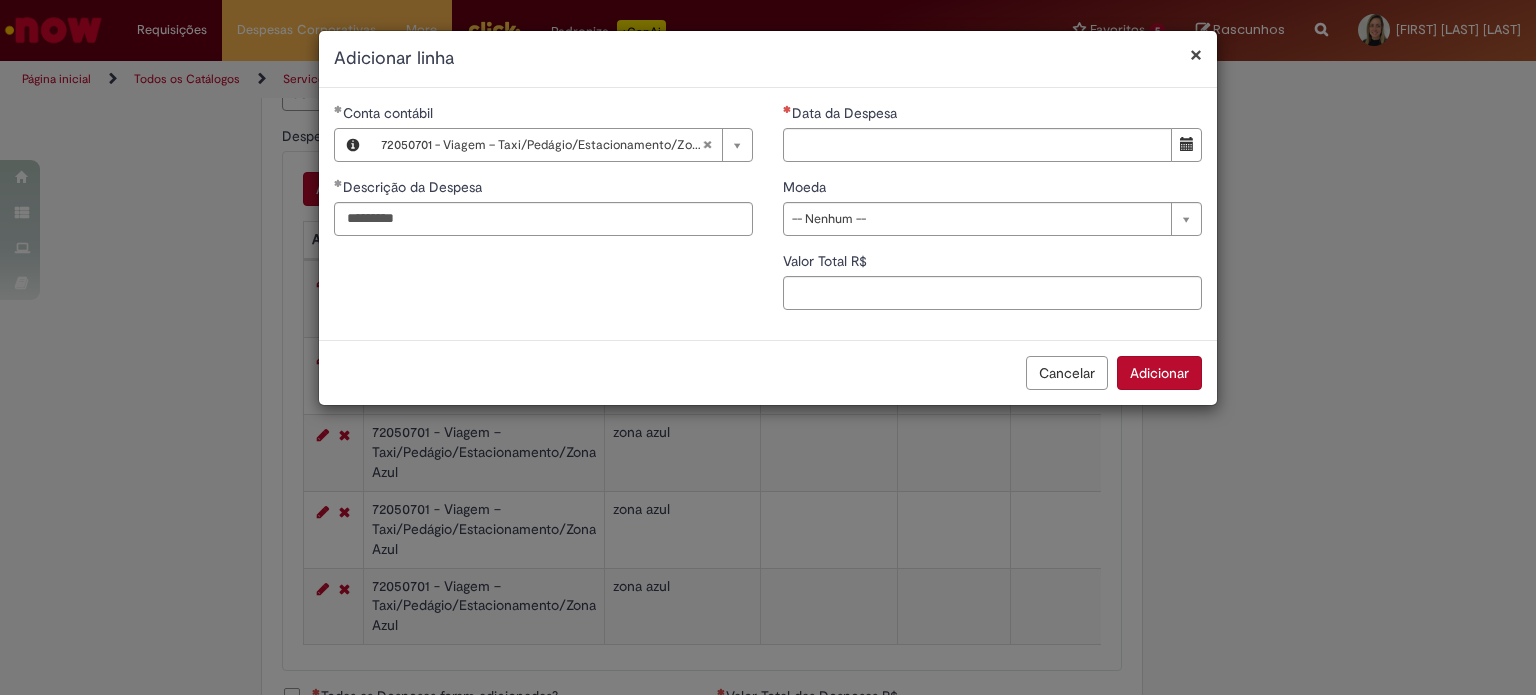 click on "Data da Despesa" at bounding box center (992, 115) 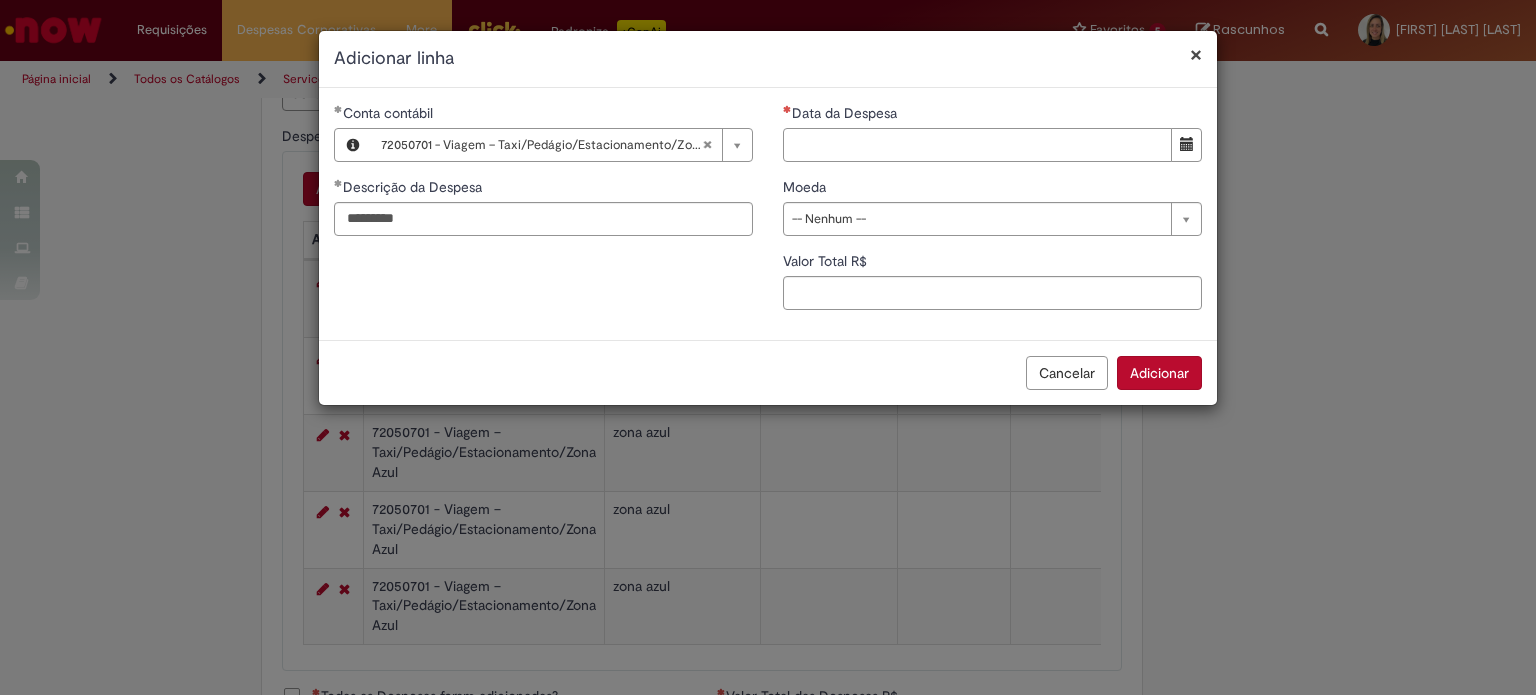 click on "Data da Despesa" at bounding box center (977, 145) 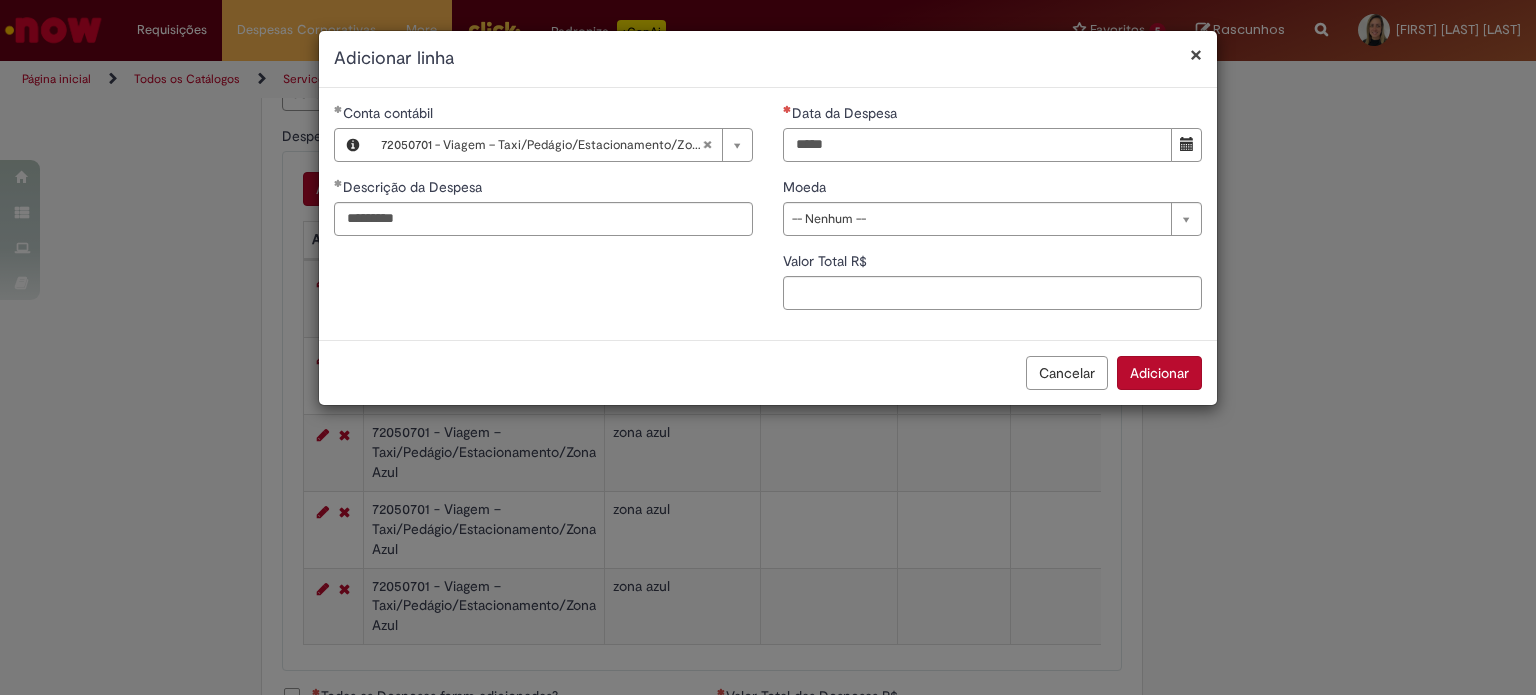 type on "**********" 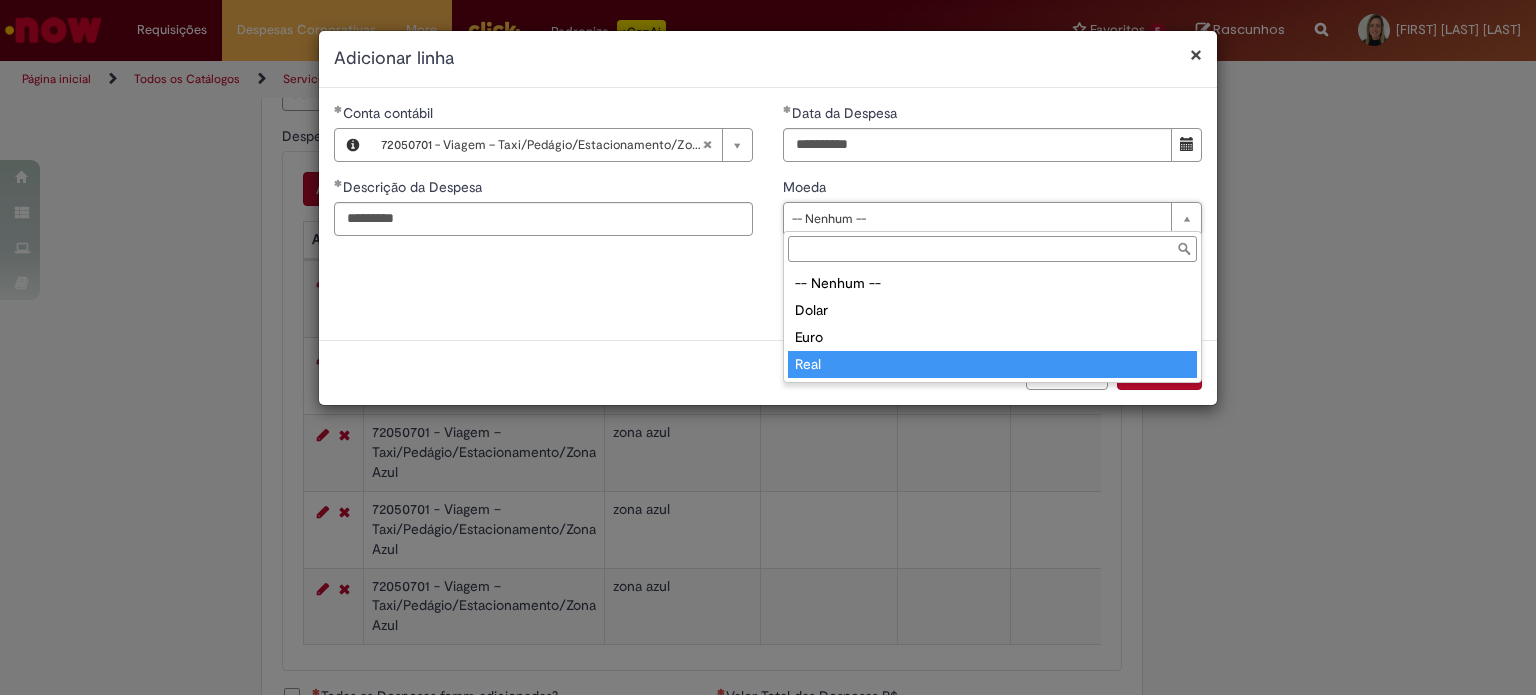type on "****" 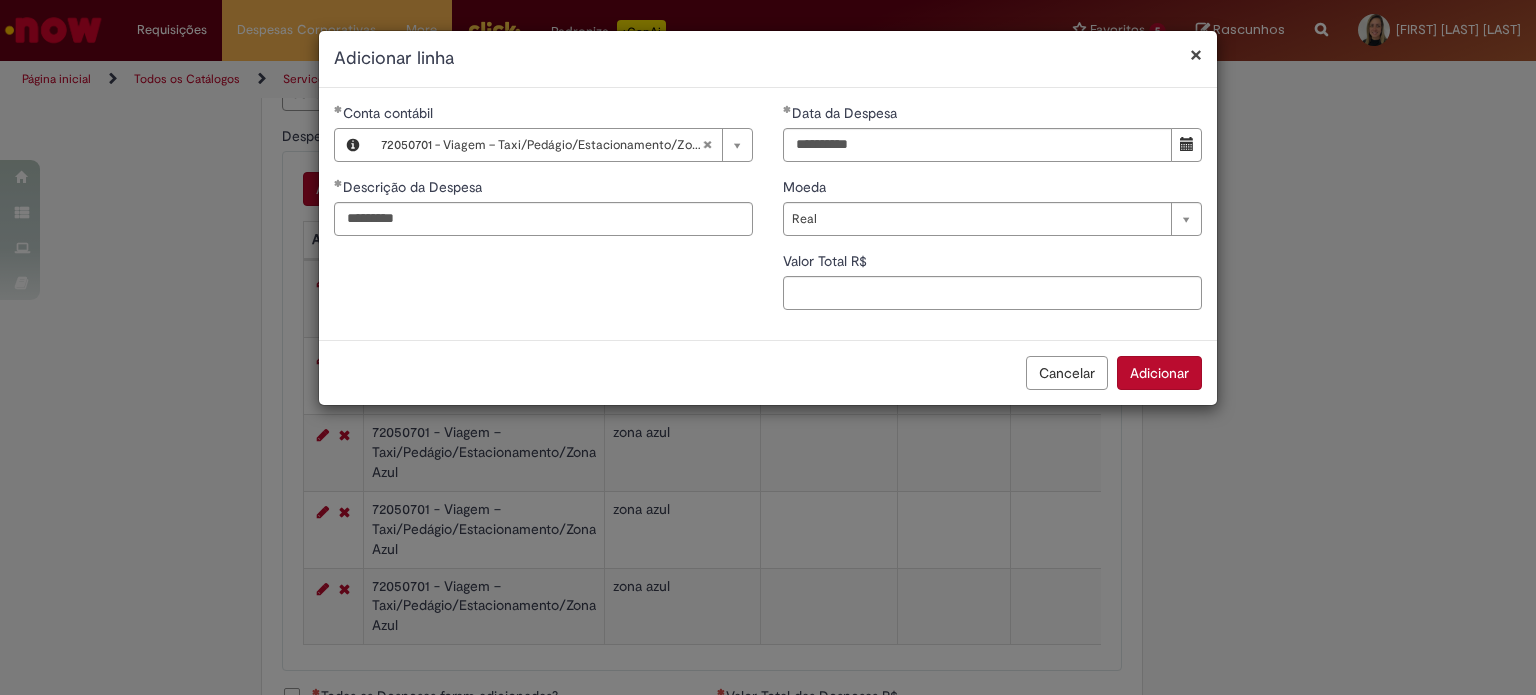 click on "**********" at bounding box center [992, 214] 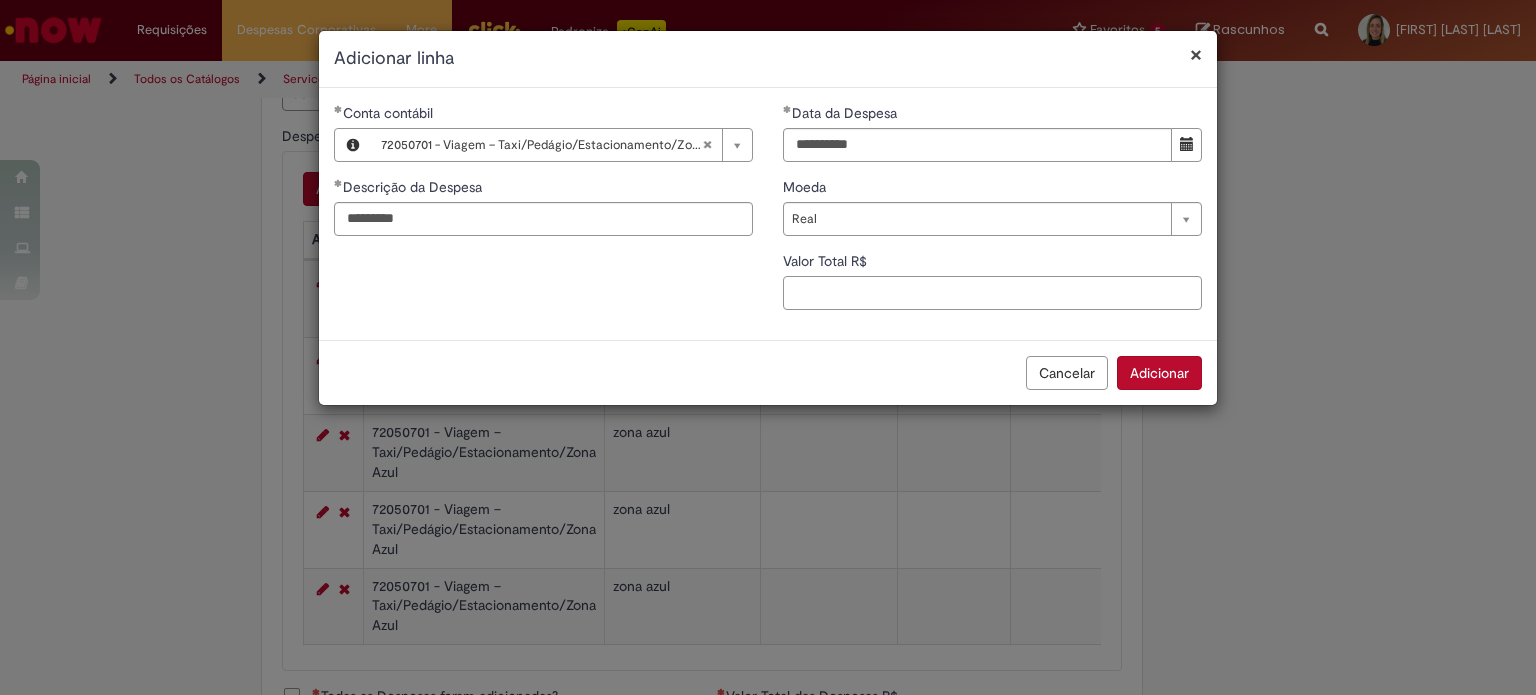 click on "Valor Total R$" at bounding box center [992, 293] 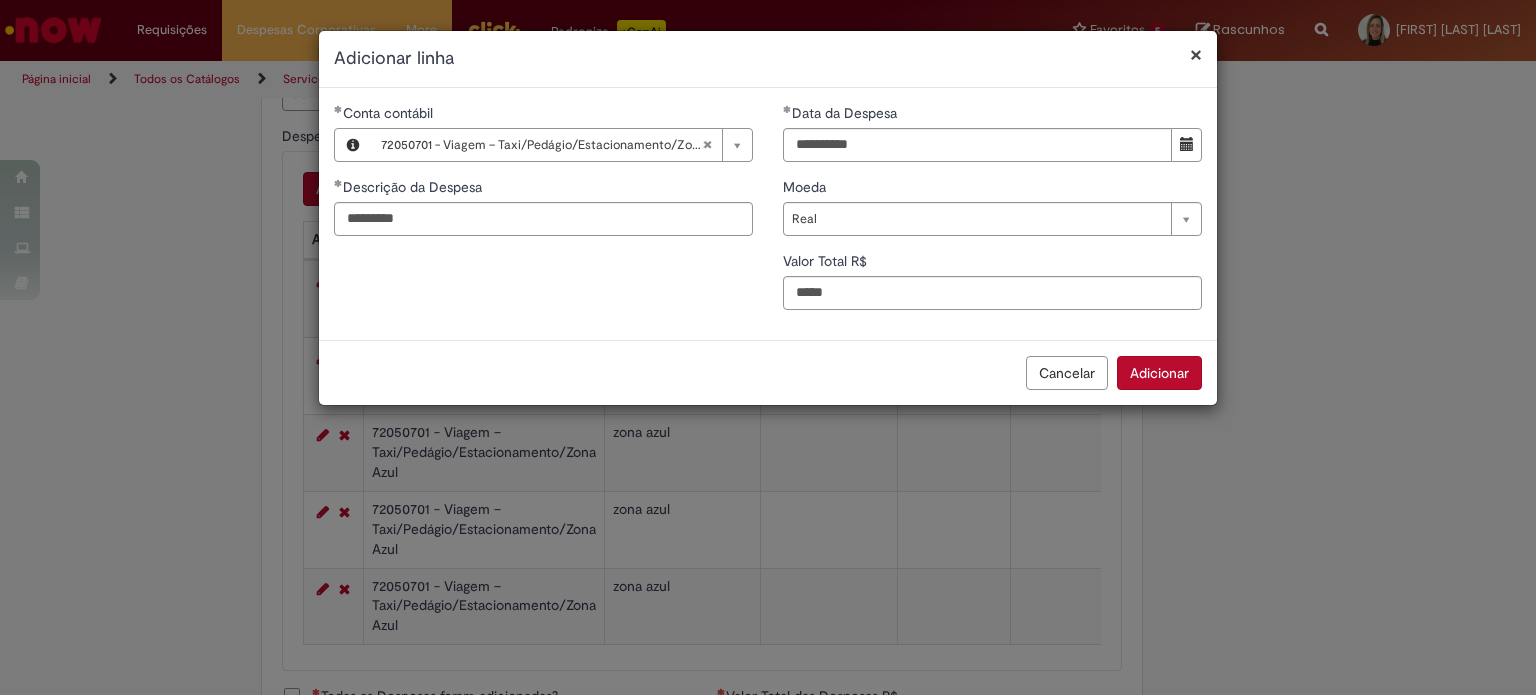 type on "*****" 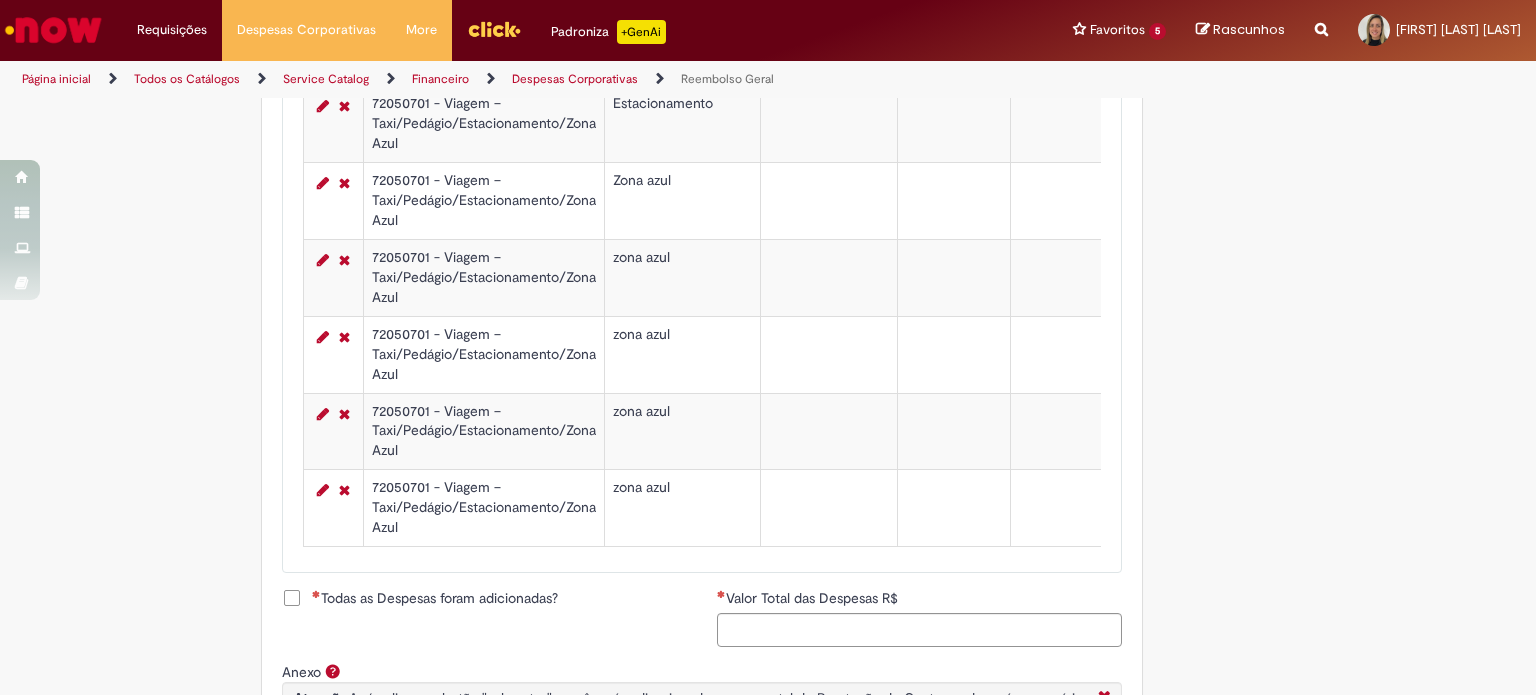 scroll, scrollTop: 1022, scrollLeft: 0, axis: vertical 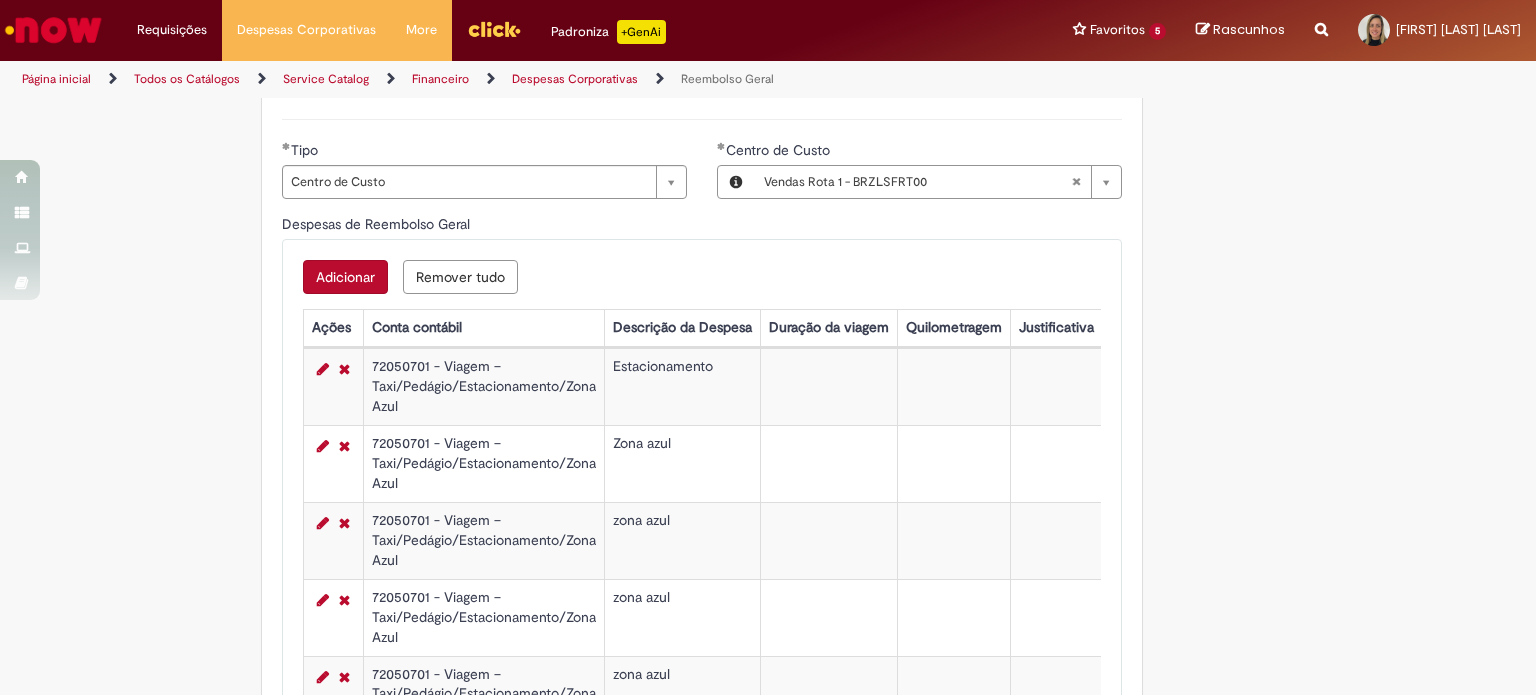 click on "Adicionar" at bounding box center [345, 277] 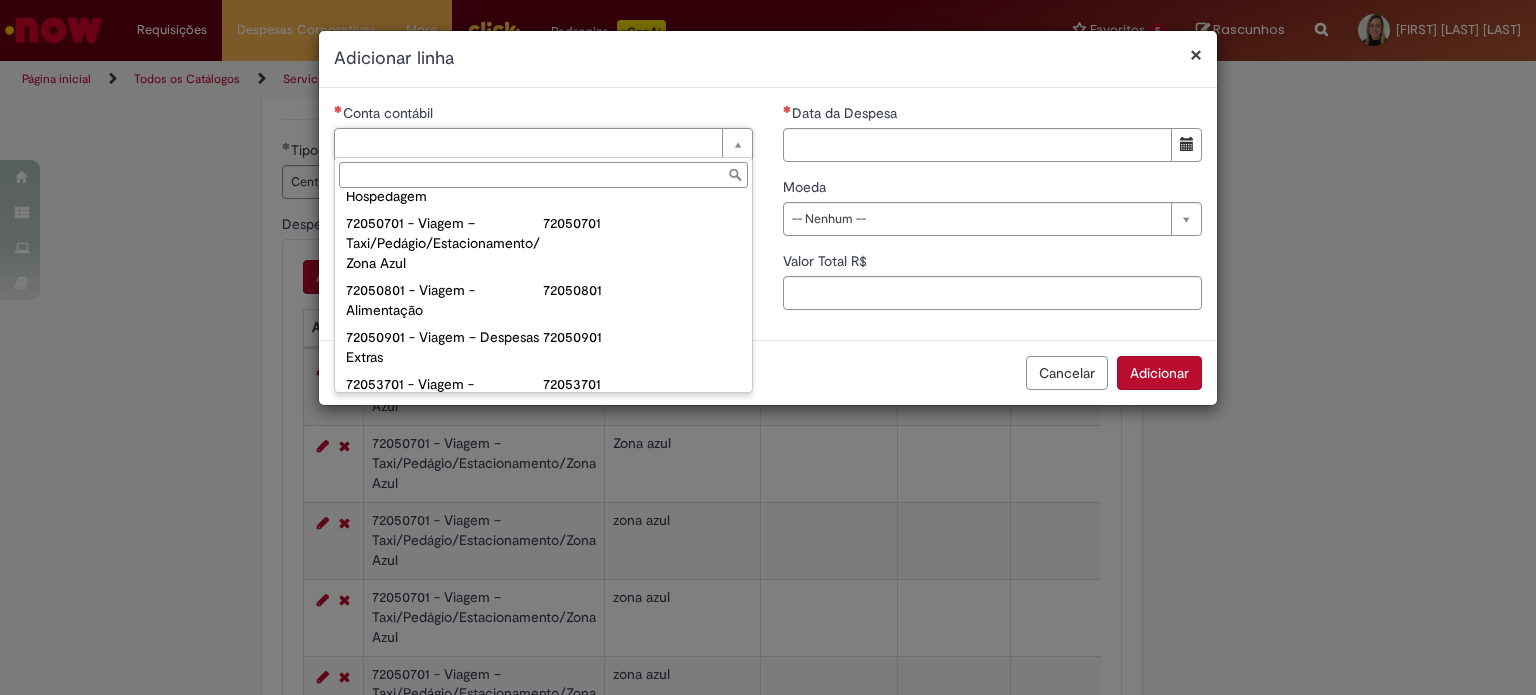 scroll, scrollTop: 1178, scrollLeft: 0, axis: vertical 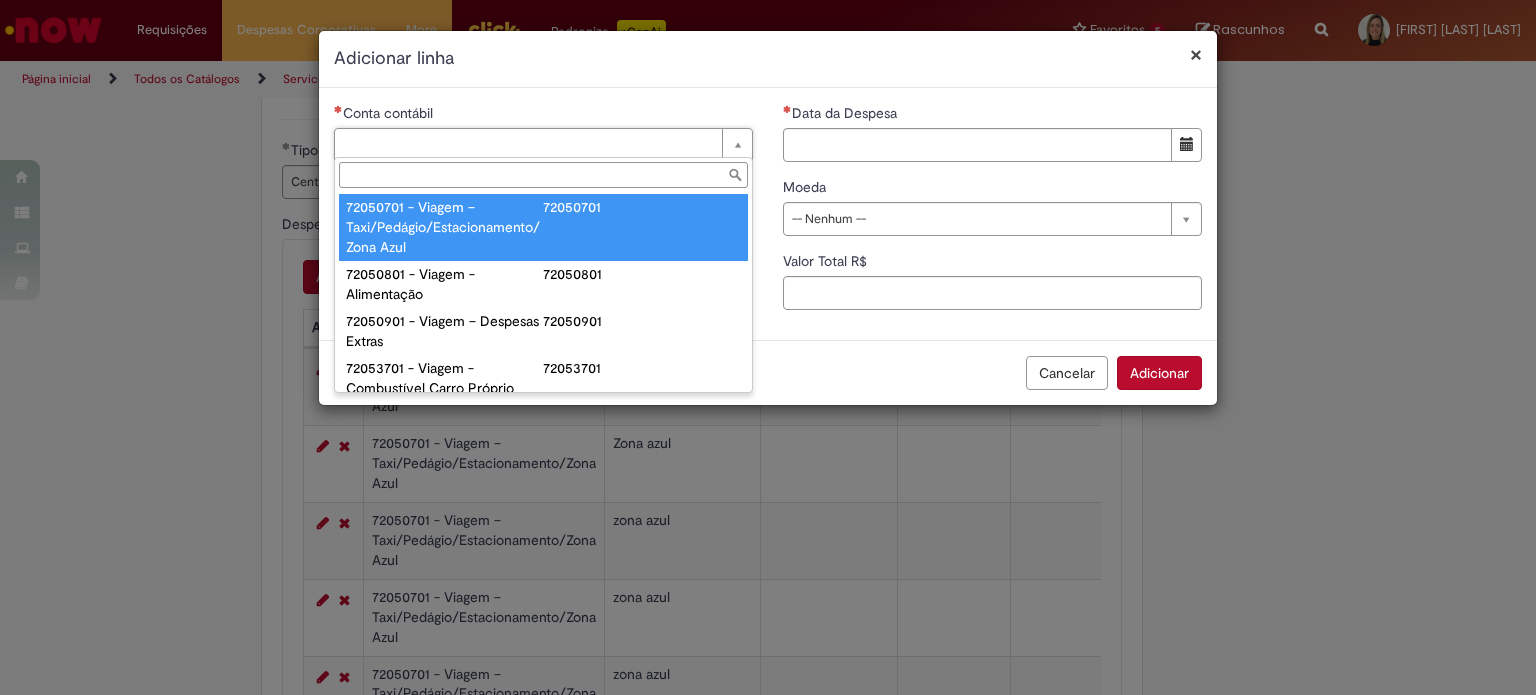 type on "**********" 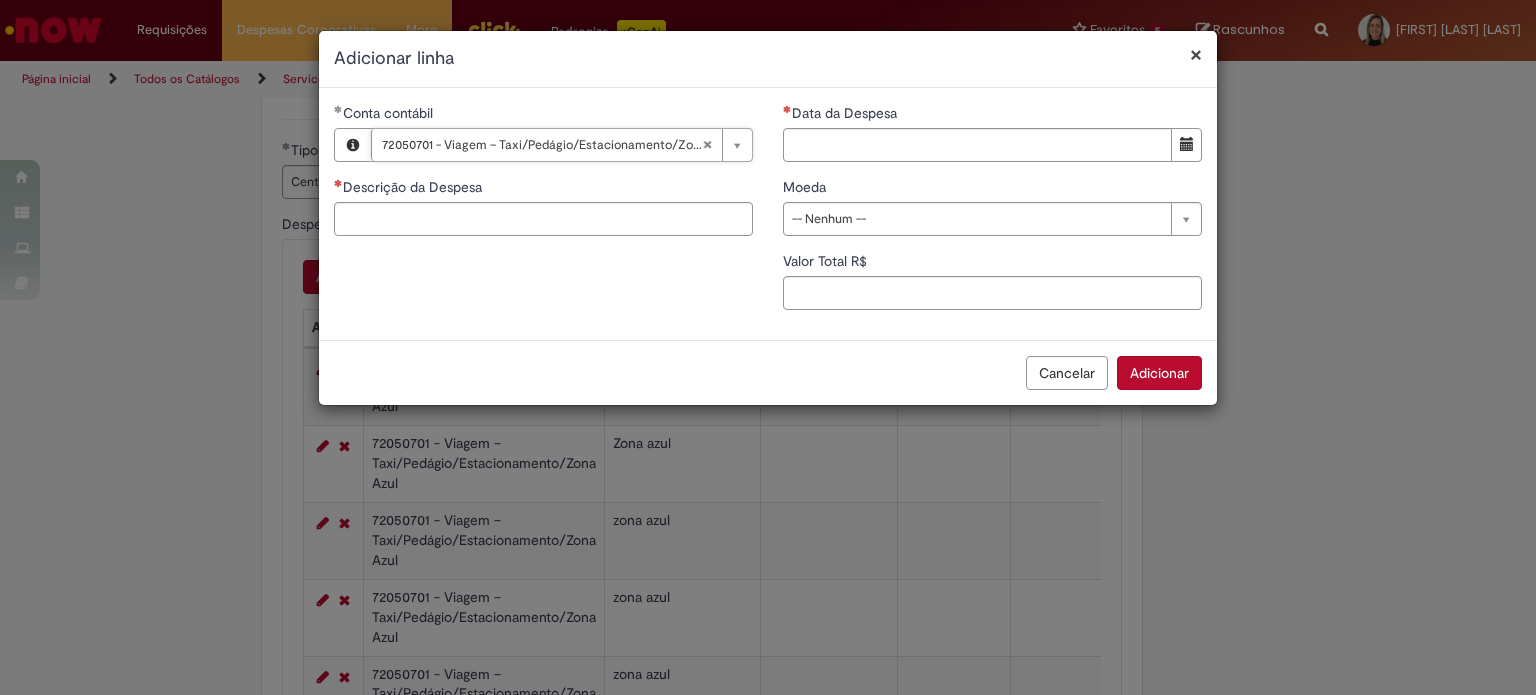 type 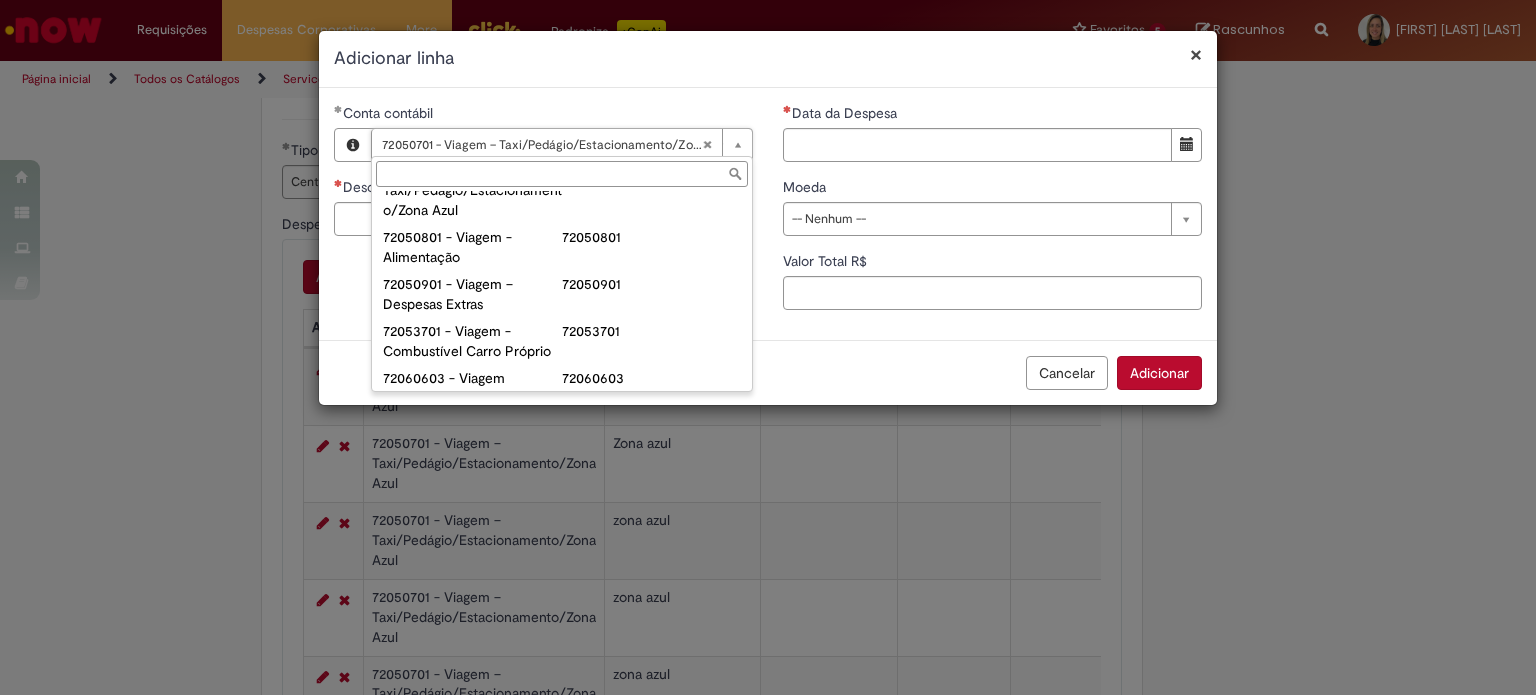 scroll, scrollTop: 1268, scrollLeft: 0, axis: vertical 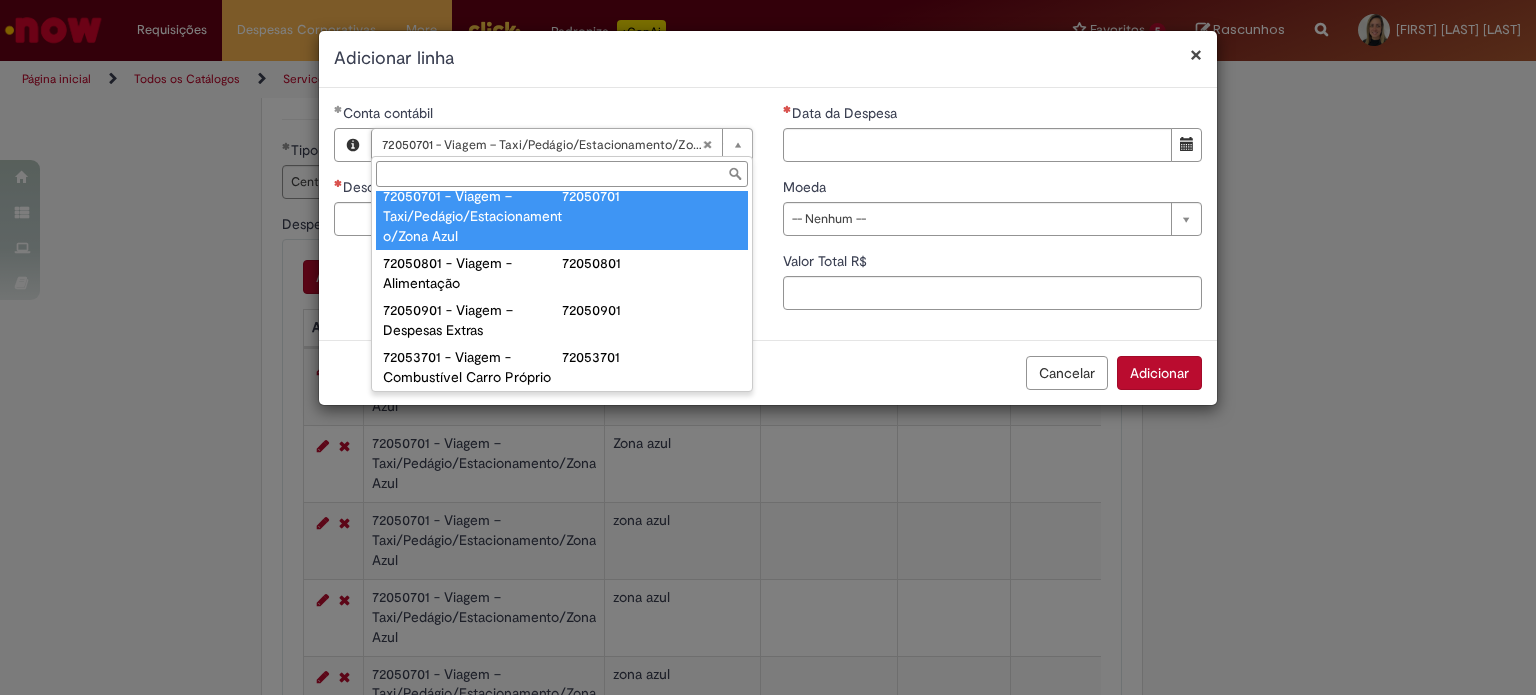 type on "**********" 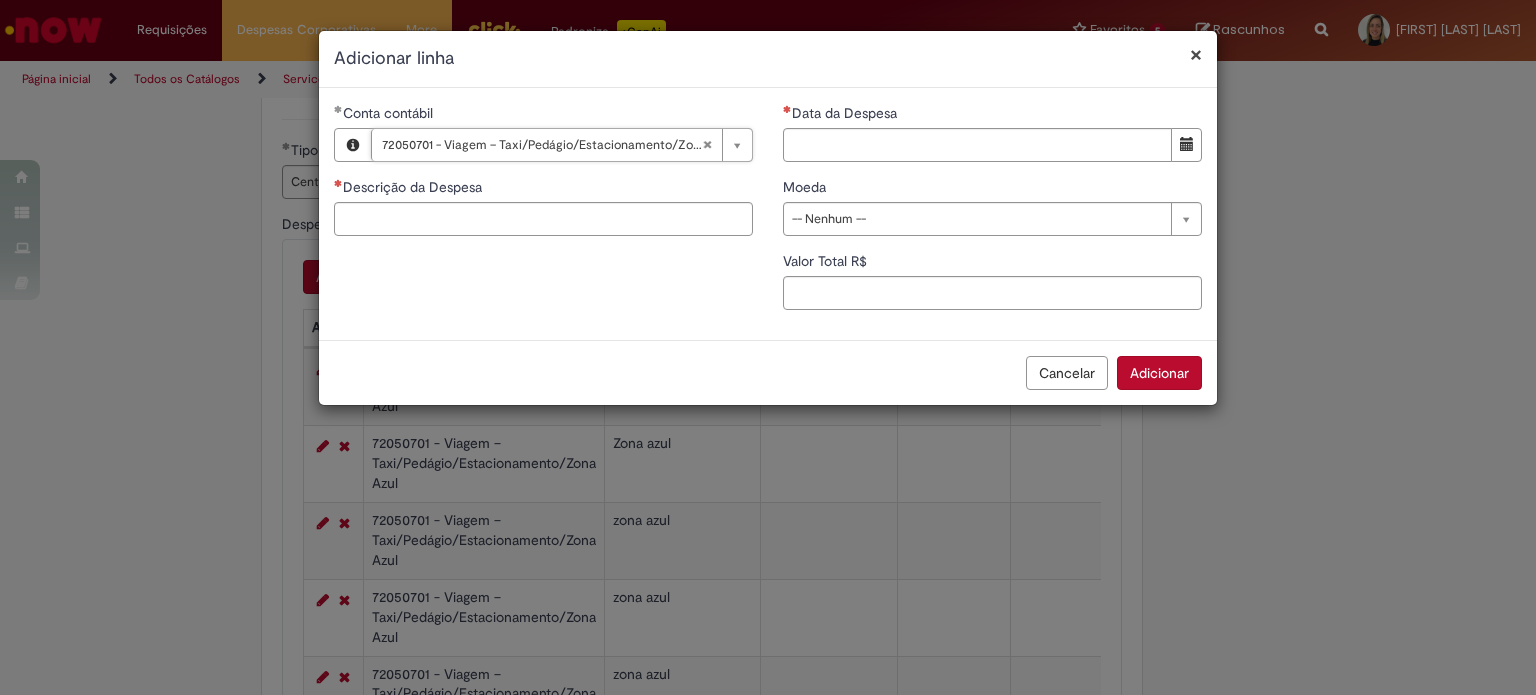 scroll, scrollTop: 0, scrollLeft: 389, axis: horizontal 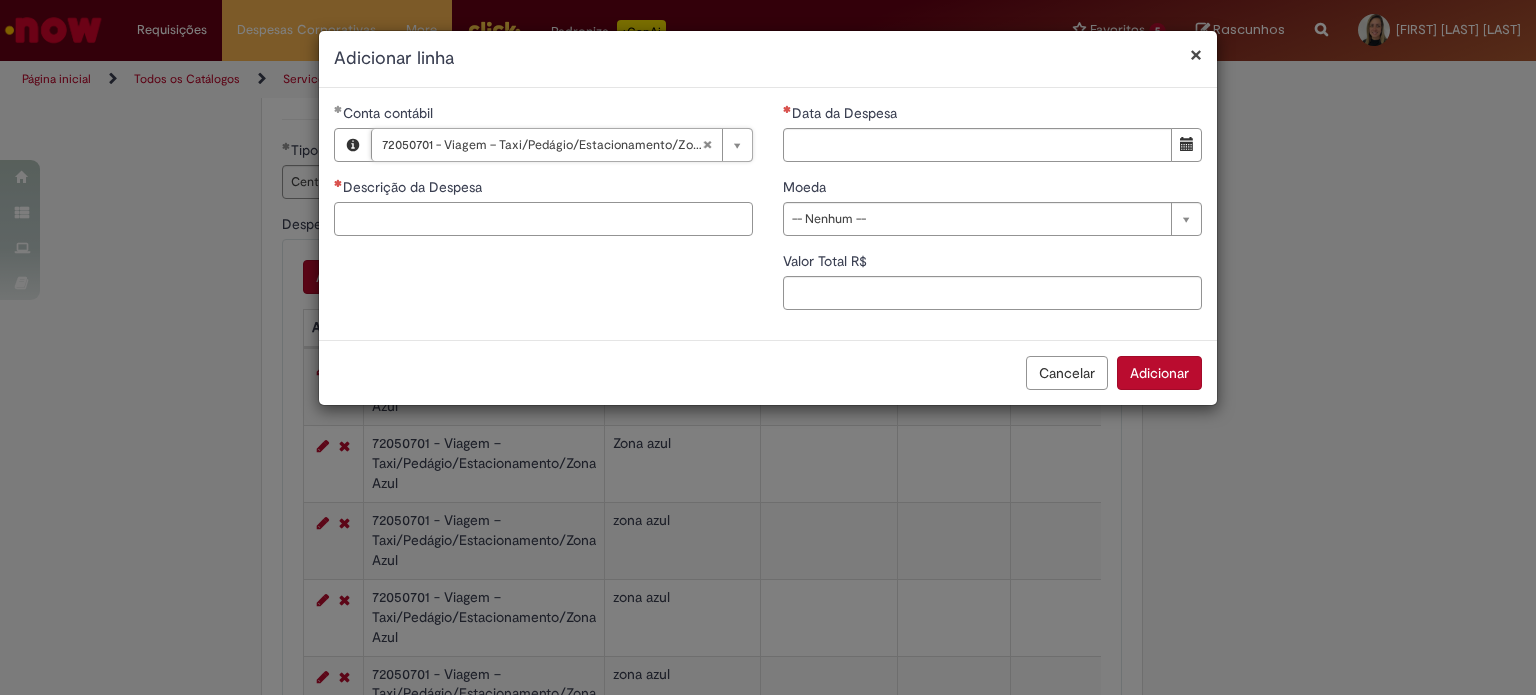 click on "Descrição da Despesa" at bounding box center (543, 219) 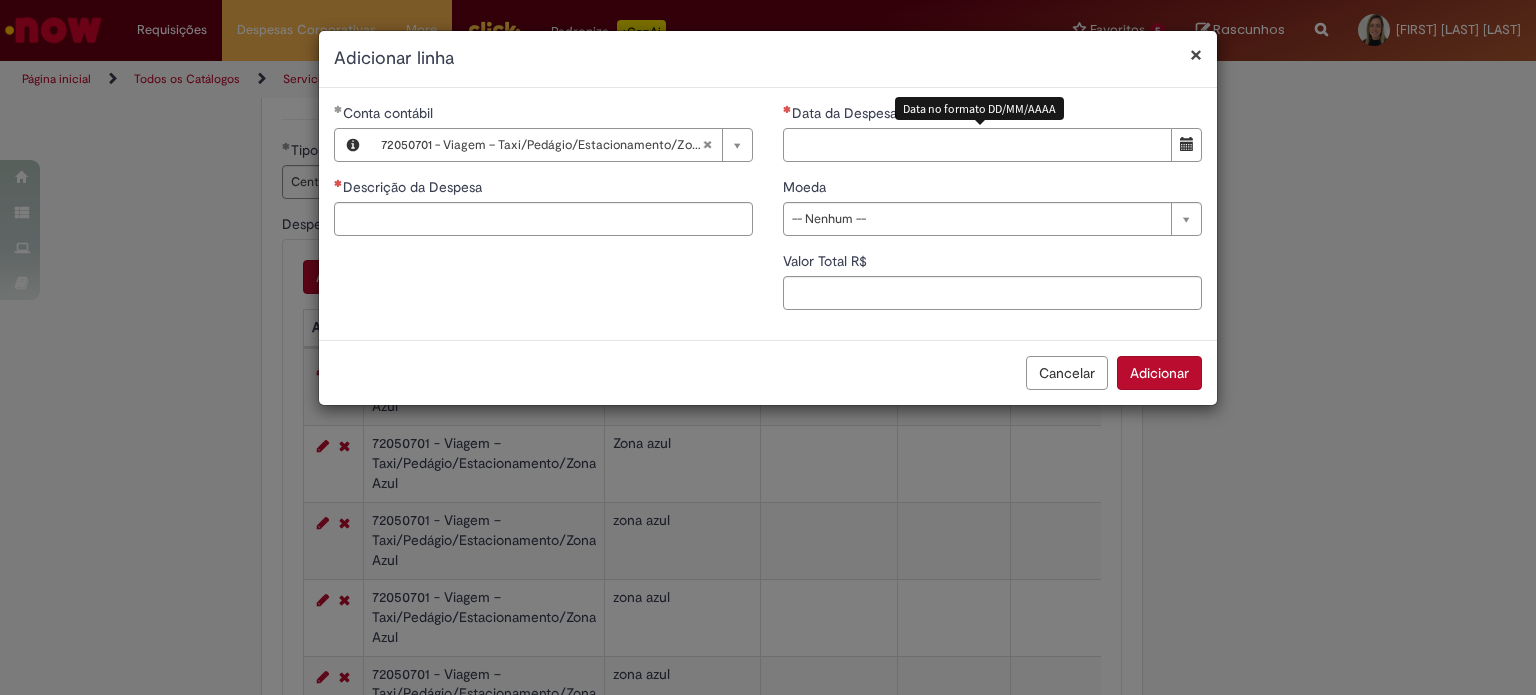 click on "Data da Despesa" at bounding box center [977, 145] 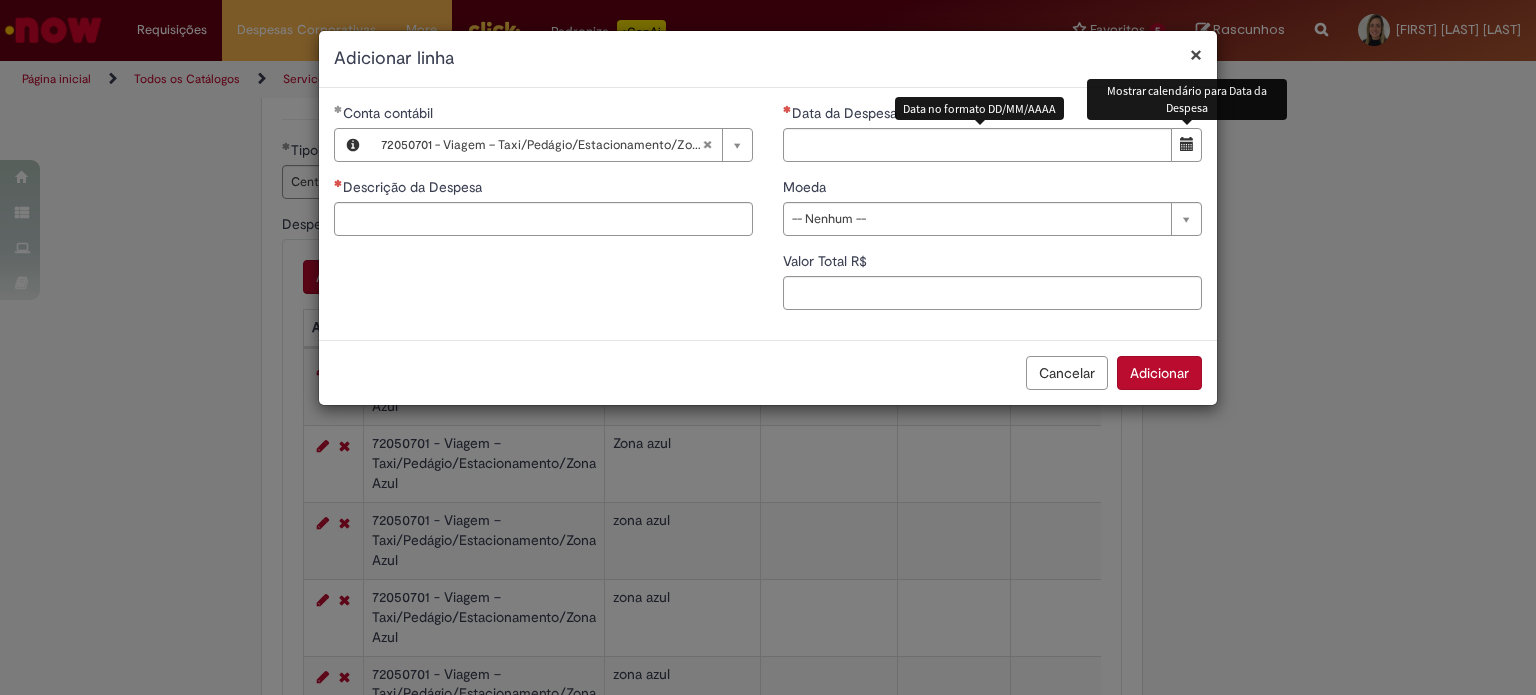 click at bounding box center (1186, 145) 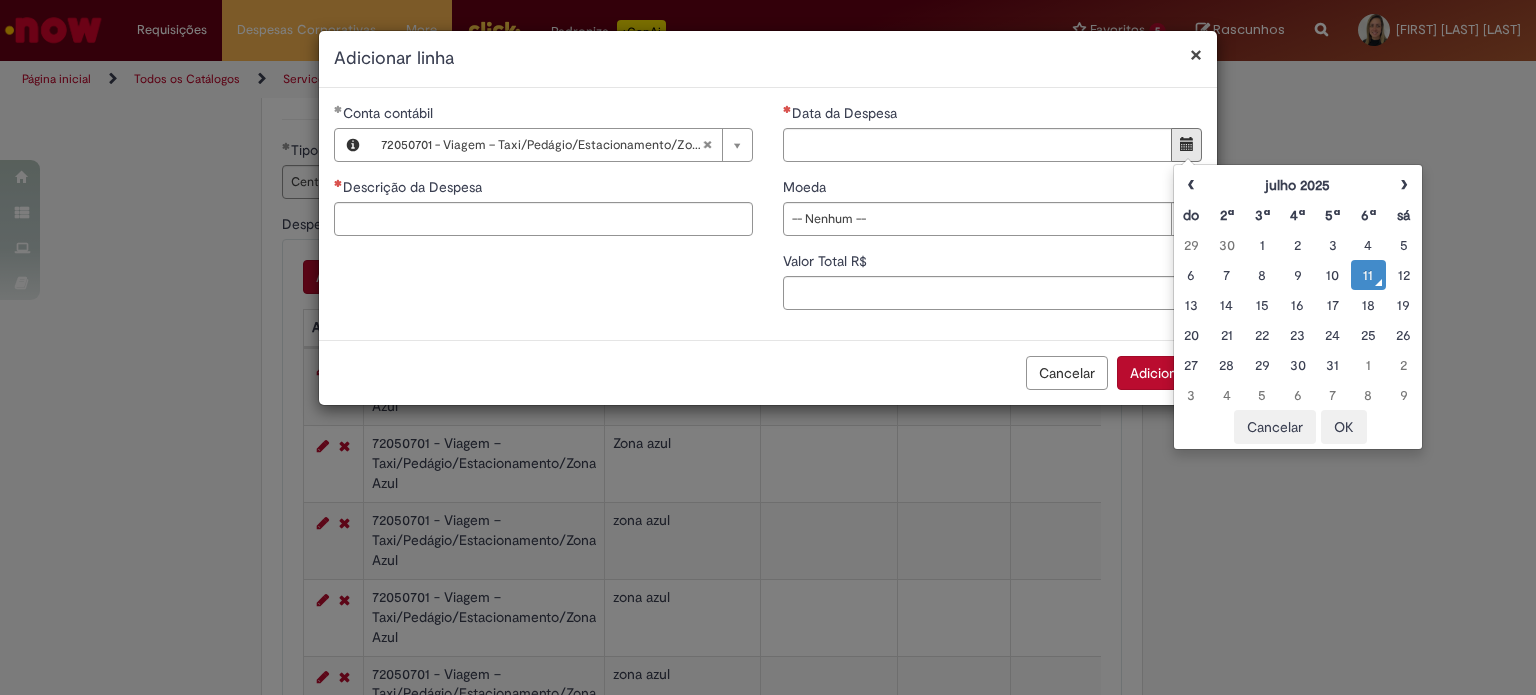 click on "11" at bounding box center [1368, 275] 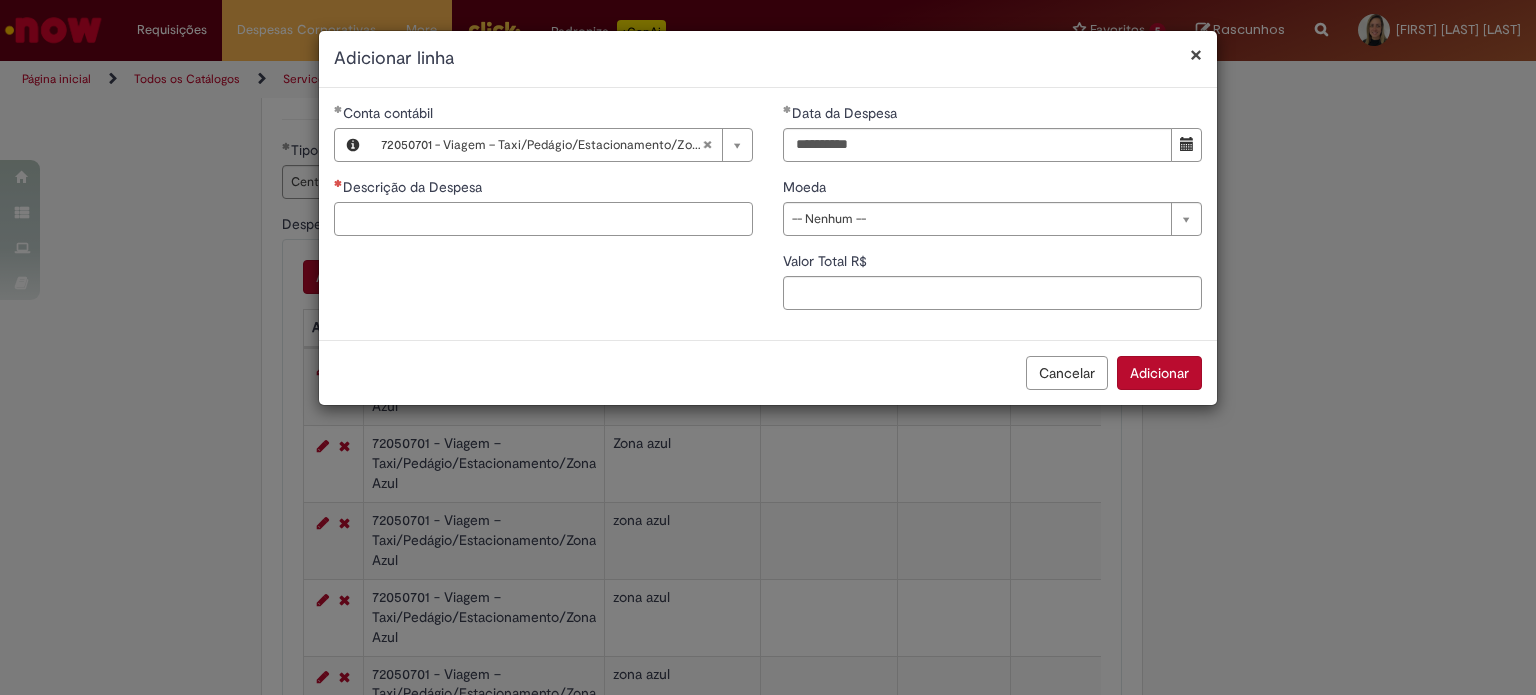 click on "Descrição da Despesa" at bounding box center (543, 219) 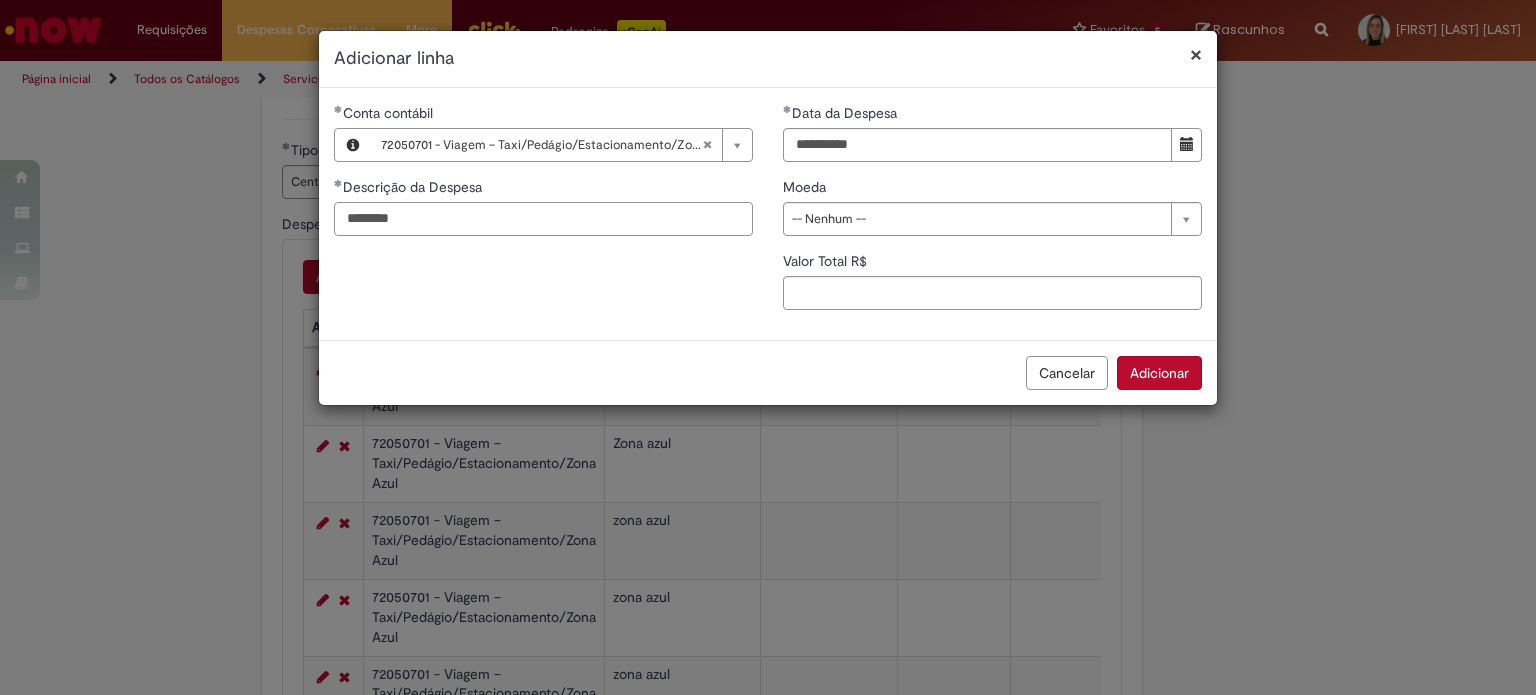 type on "********" 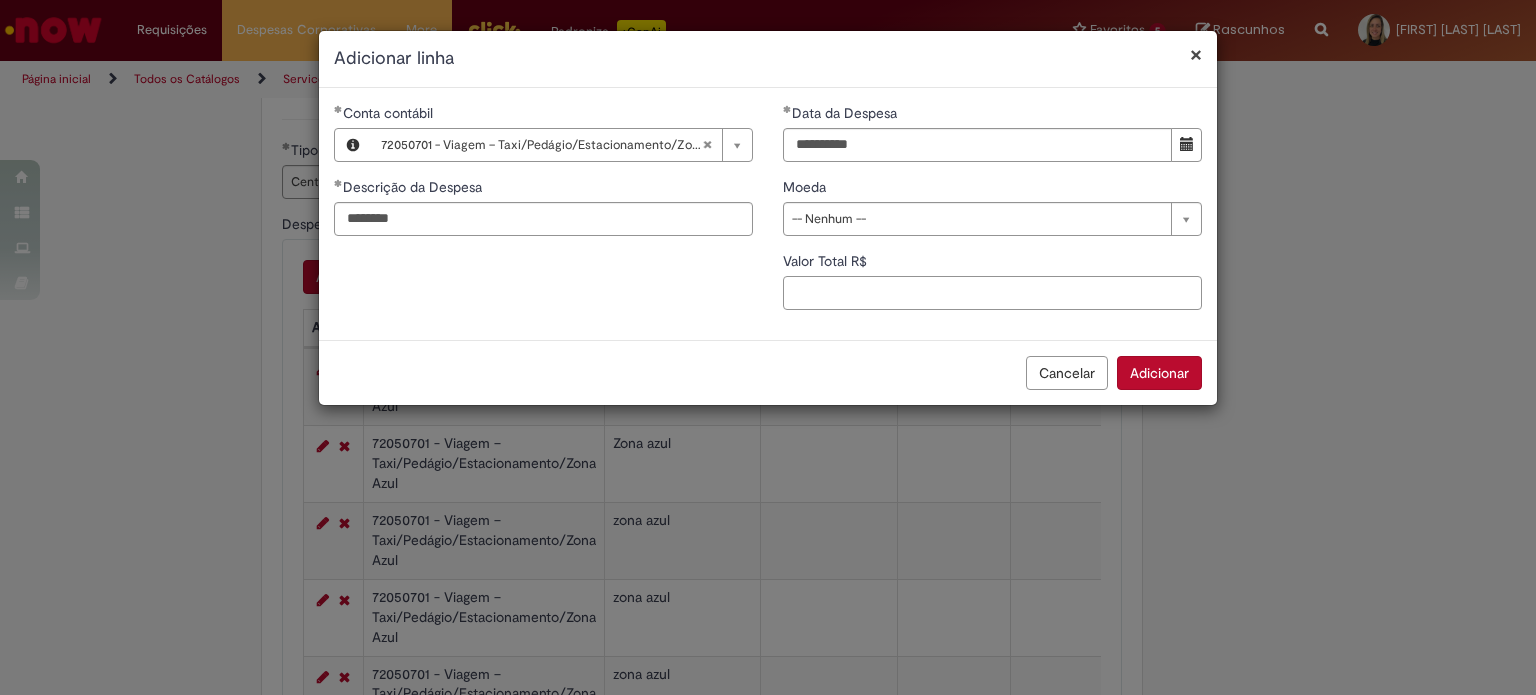 click on "Valor Total R$" at bounding box center (992, 293) 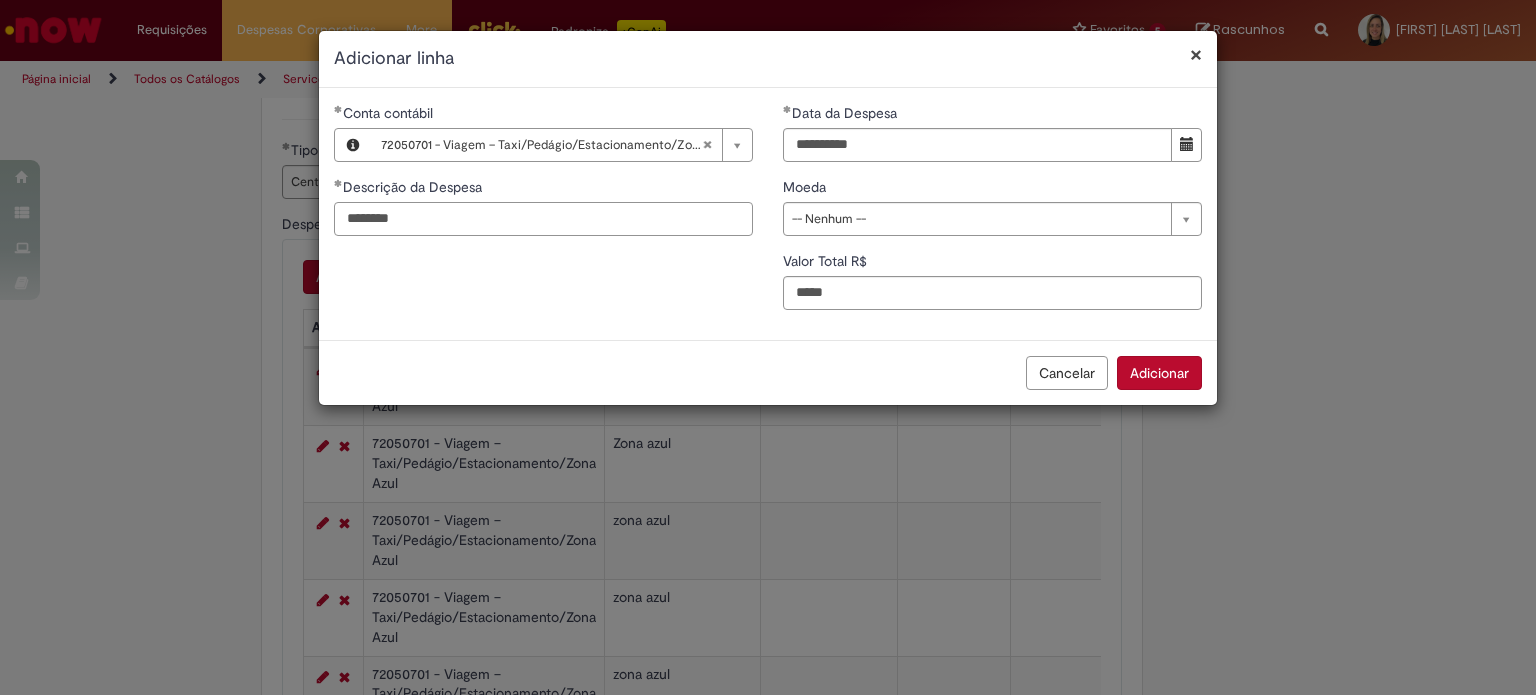 type on "****" 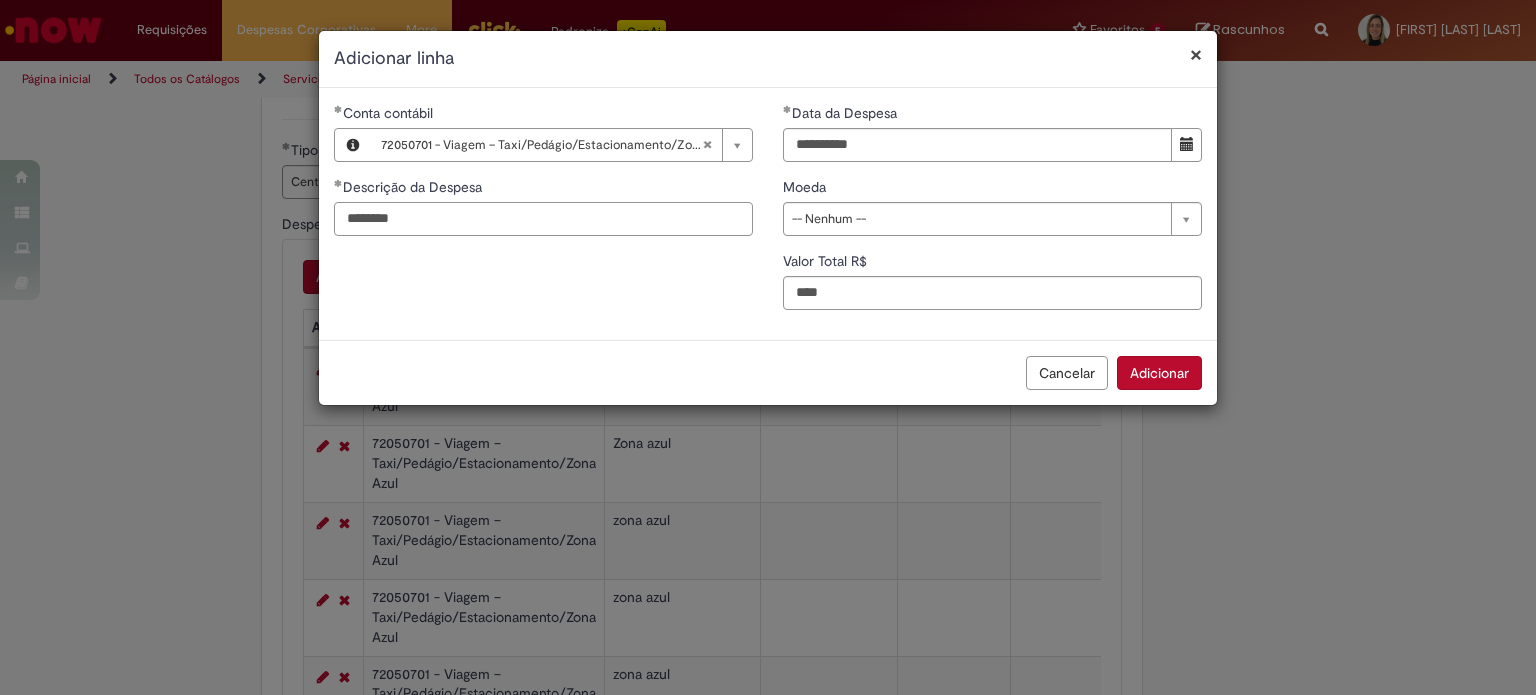 click on "********" at bounding box center [543, 219] 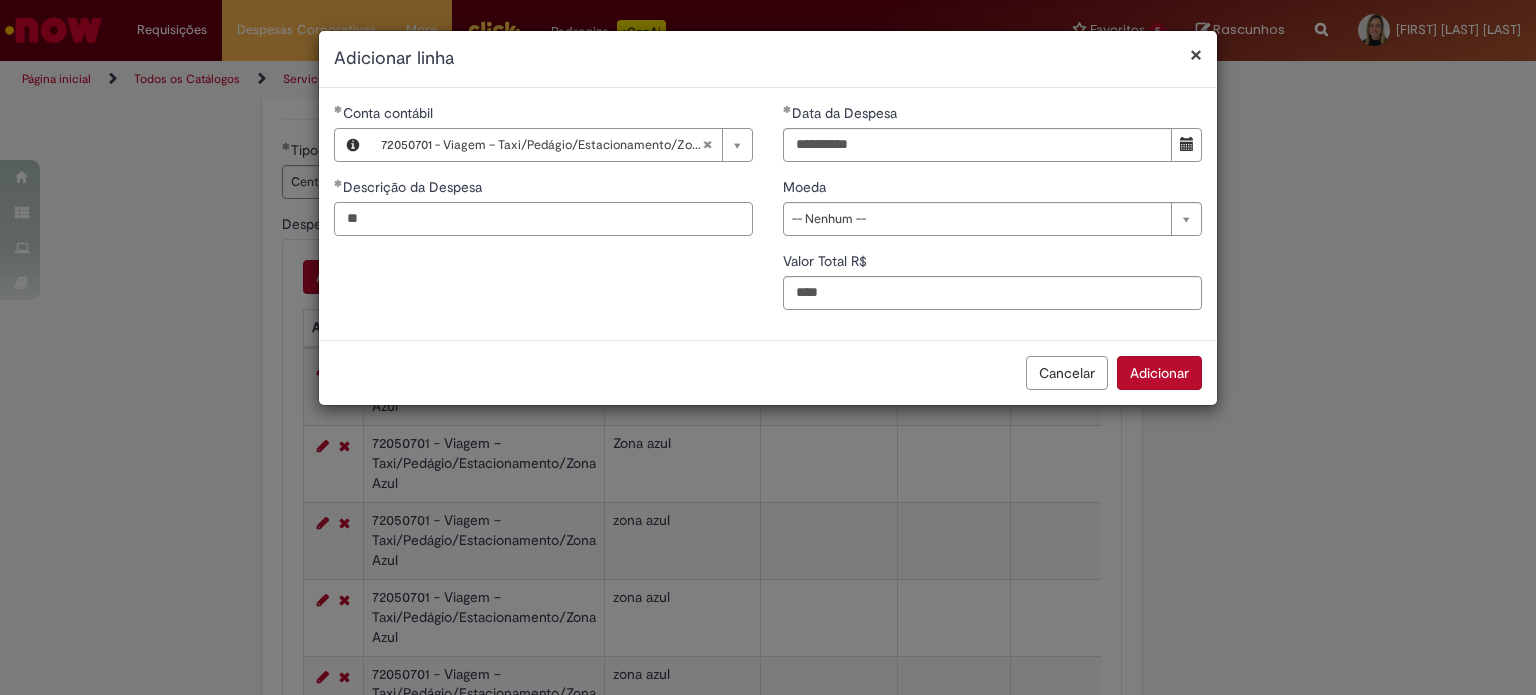 type on "*" 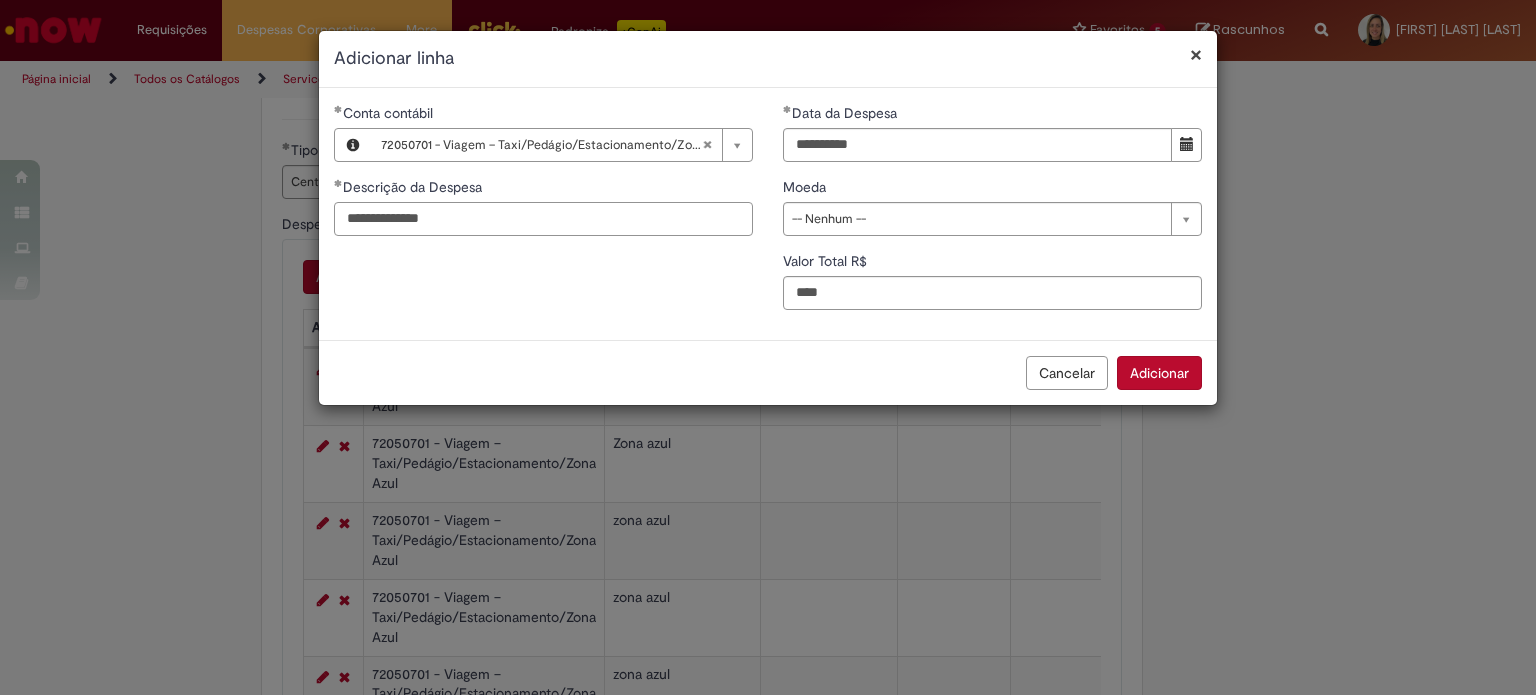 type on "**********" 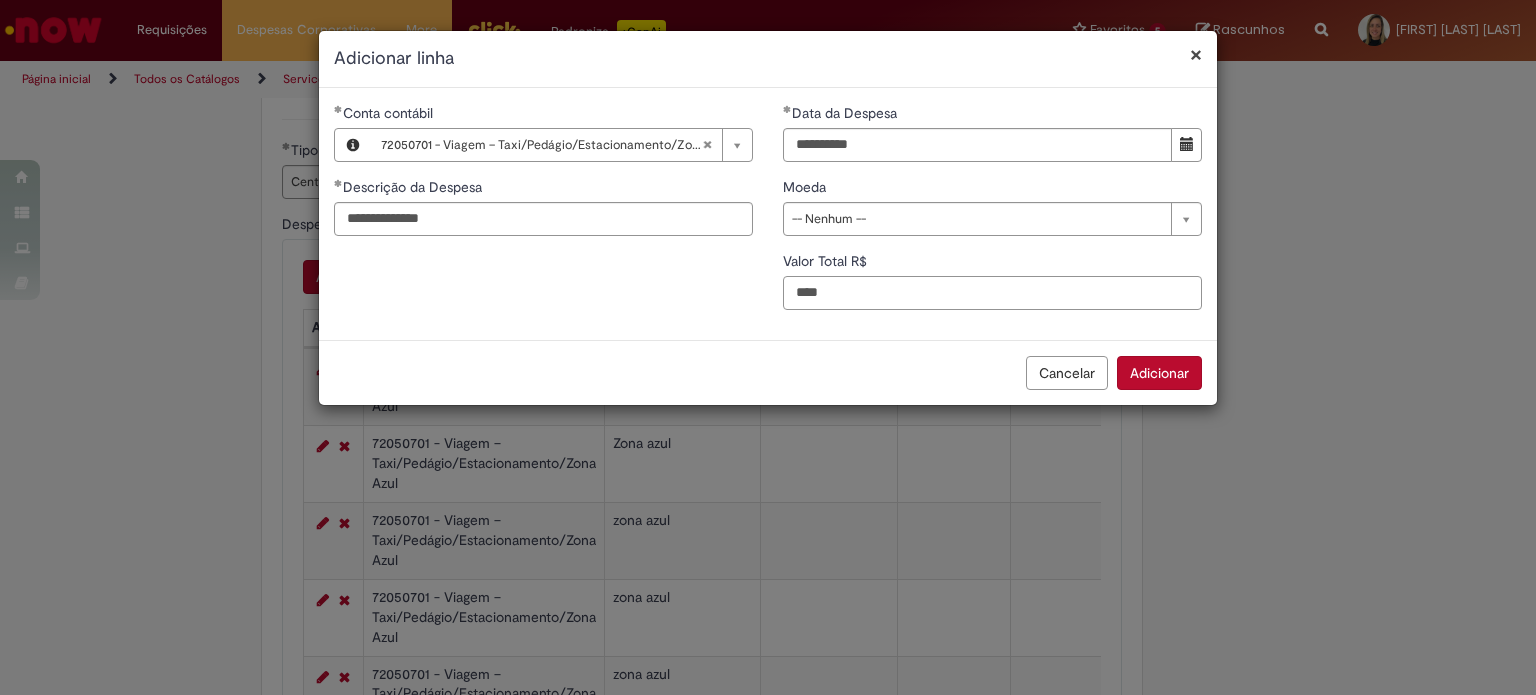click on "****" at bounding box center [992, 293] 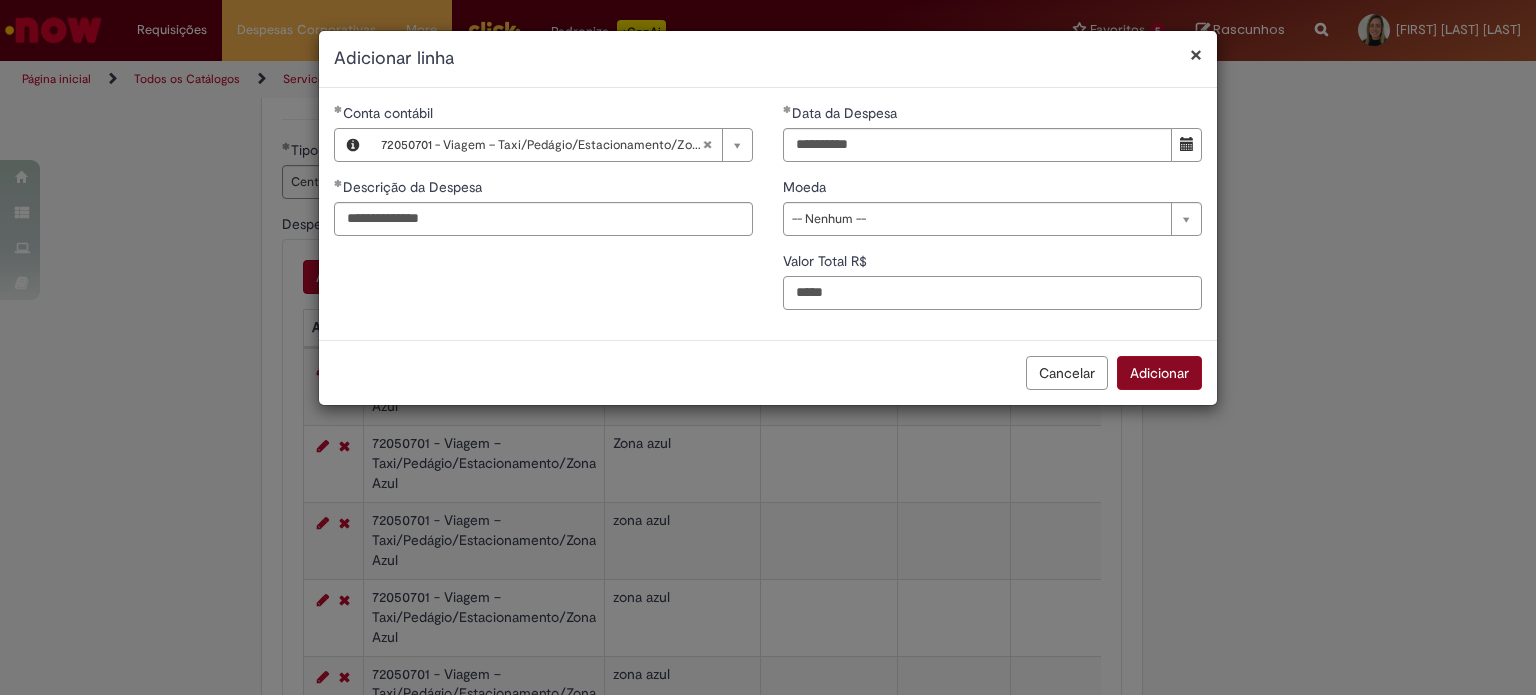 type on "*****" 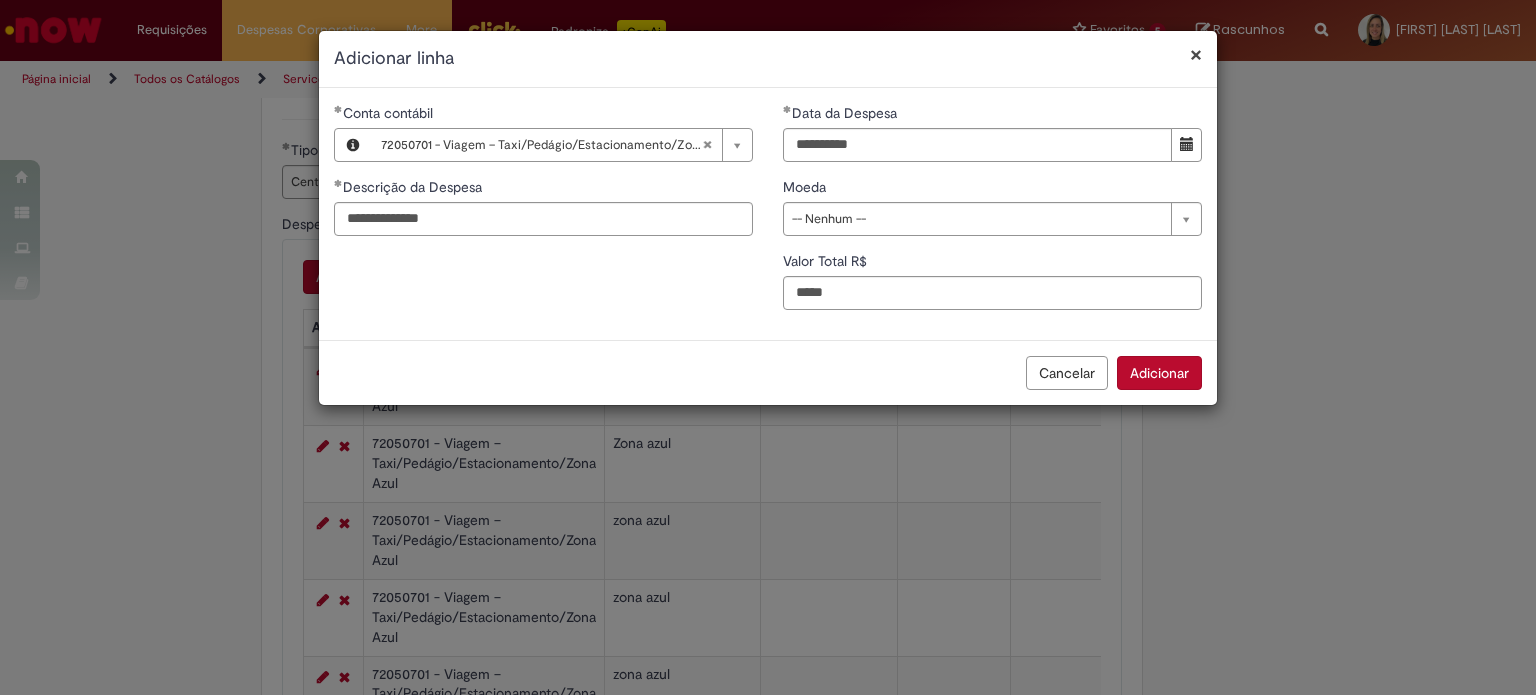 click on "Adicionar" at bounding box center (1159, 373) 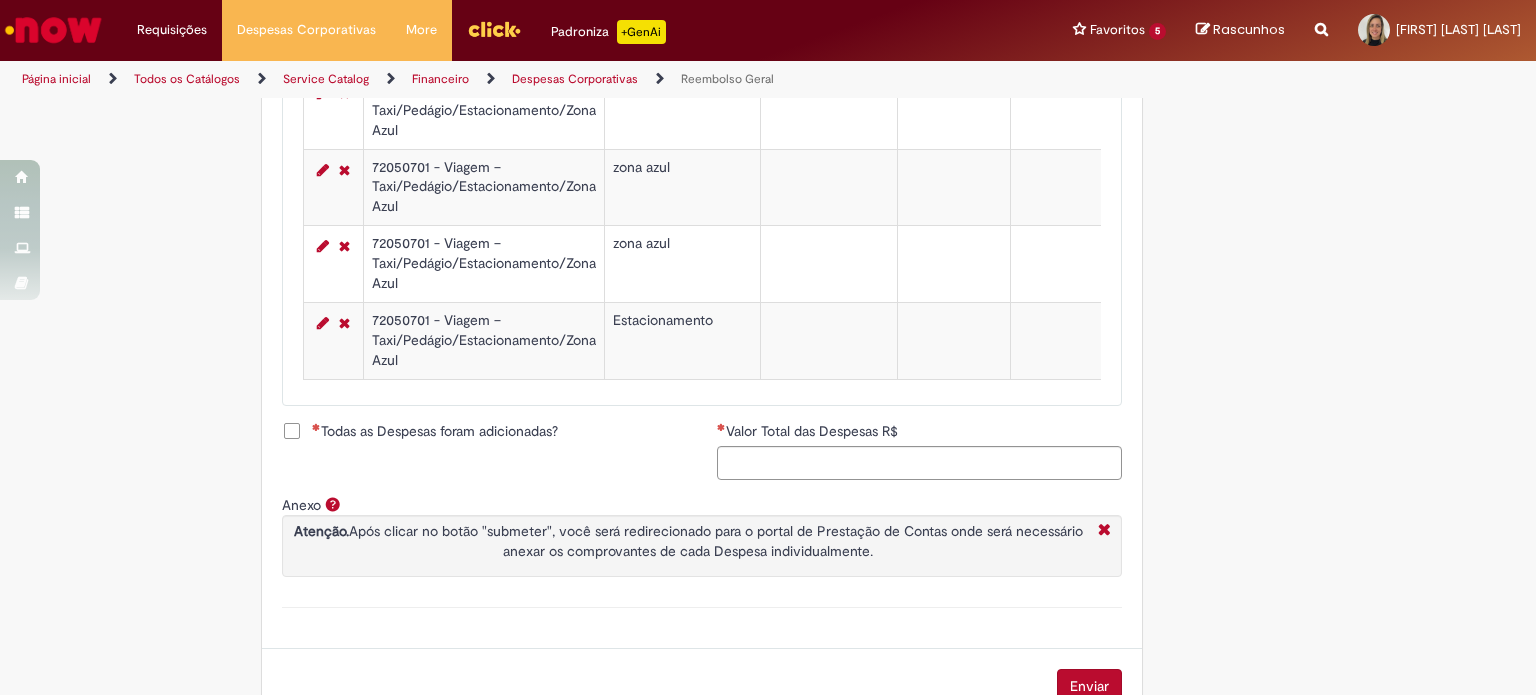 scroll, scrollTop: 1256, scrollLeft: 0, axis: vertical 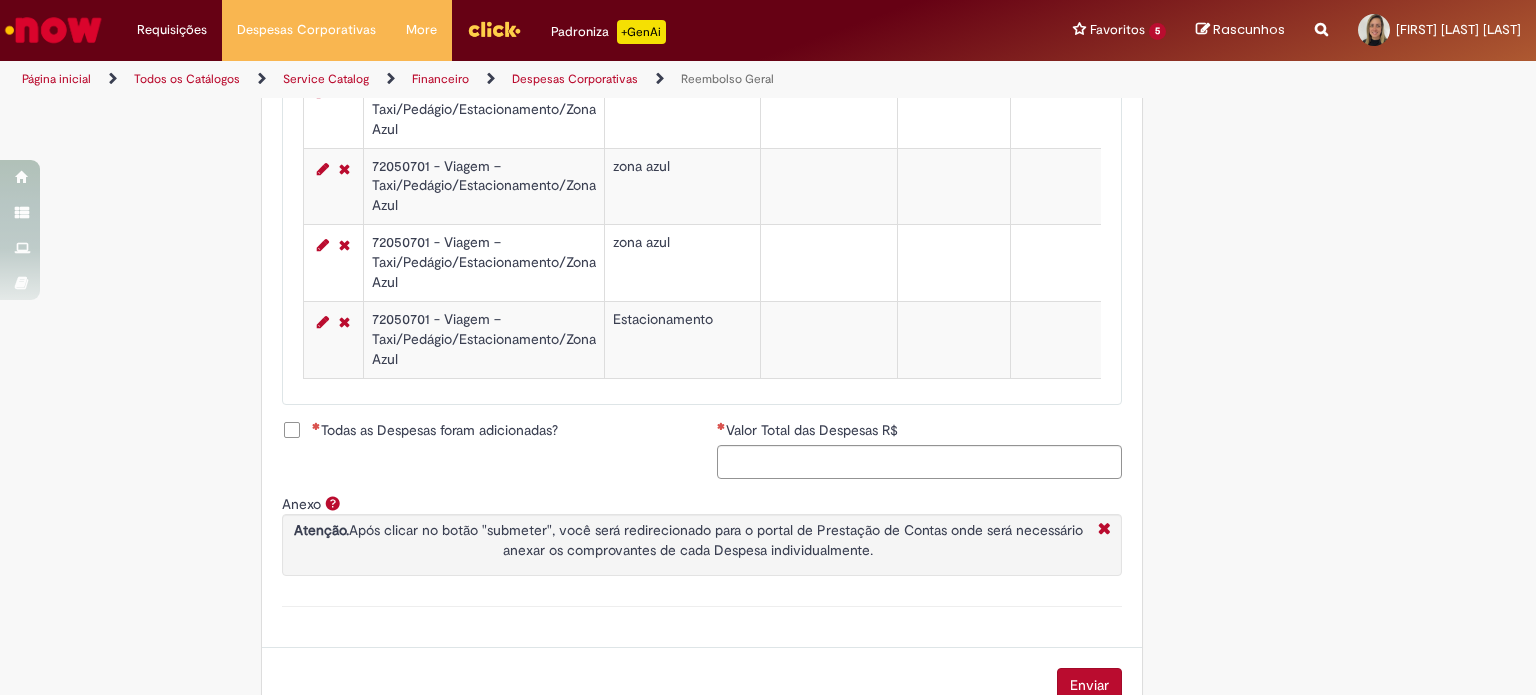 click on "Todas as Despesas foram adicionadas?" at bounding box center (435, 430) 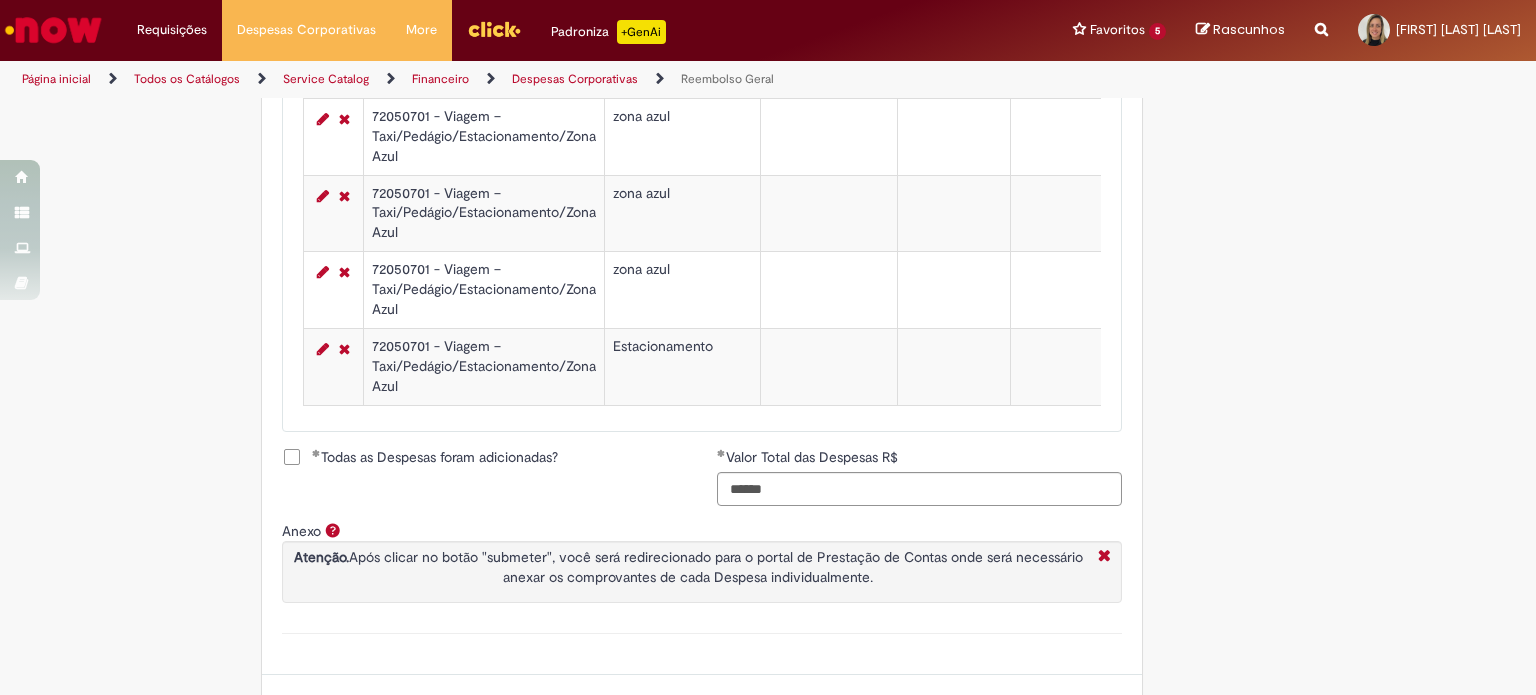 scroll, scrollTop: 1296, scrollLeft: 0, axis: vertical 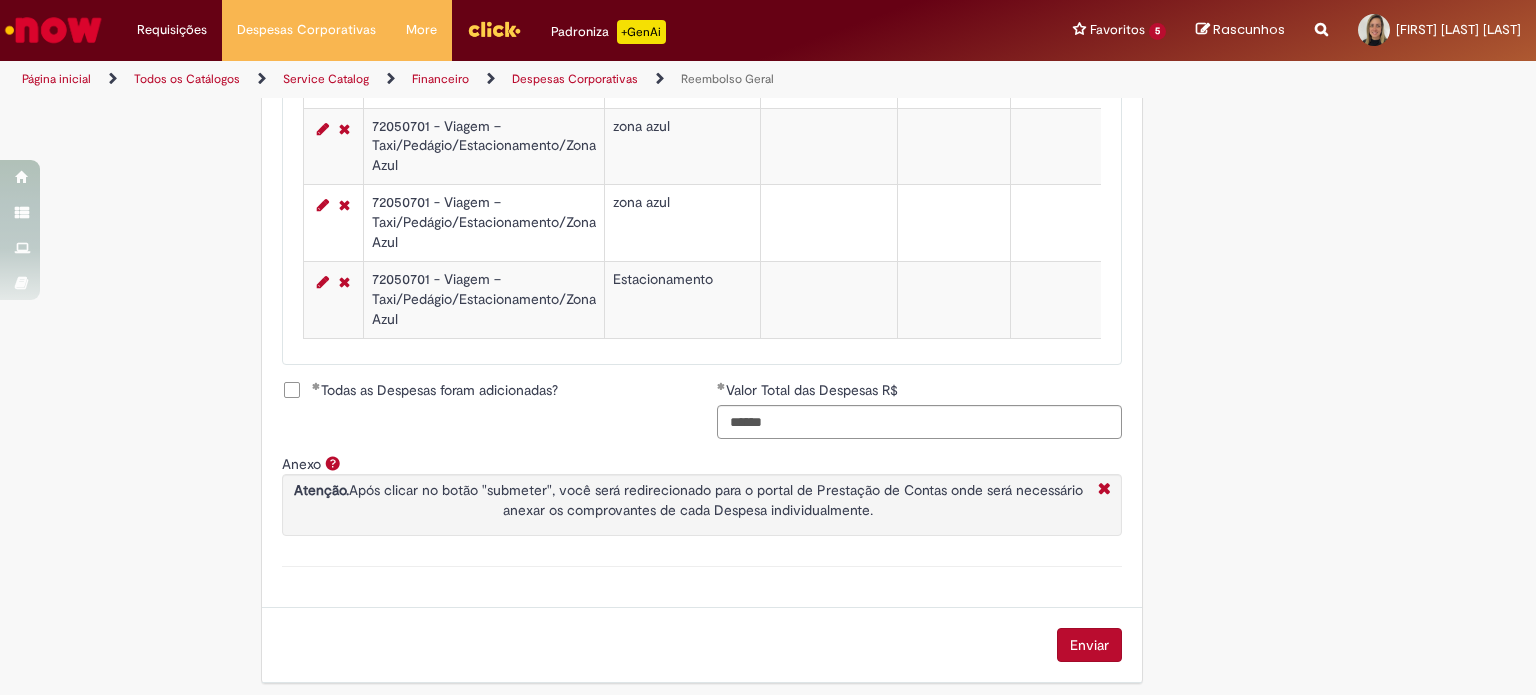 click on "Enviar" at bounding box center (1089, 645) 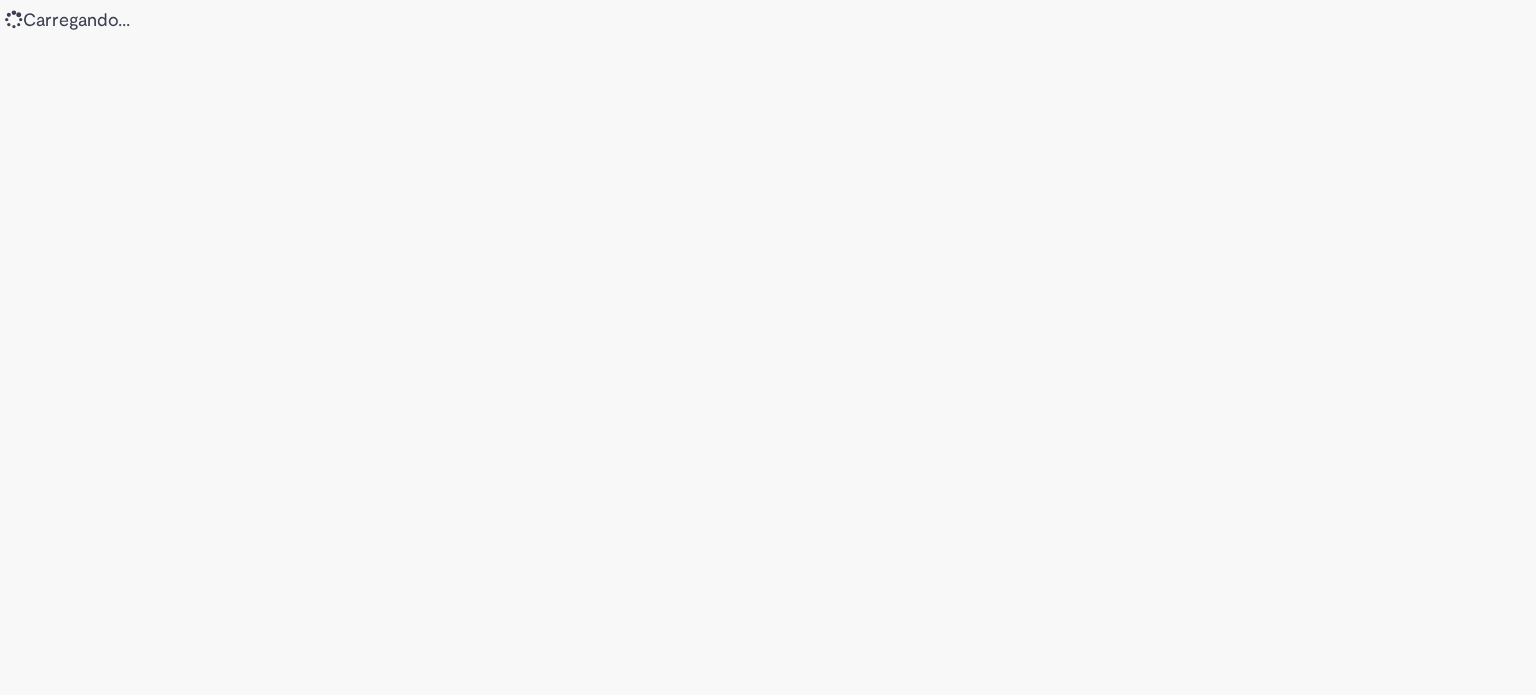 scroll, scrollTop: 0, scrollLeft: 0, axis: both 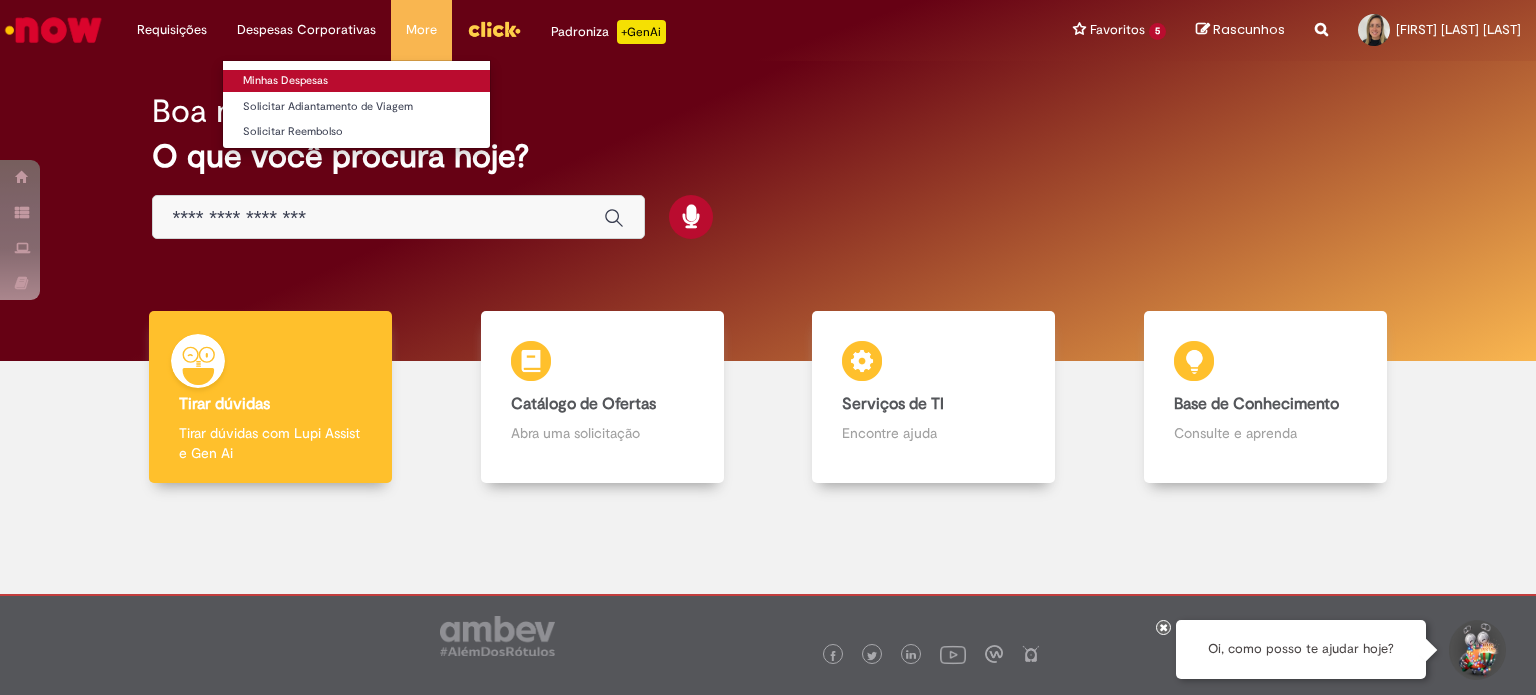 click on "Minhas Despesas" at bounding box center (356, 81) 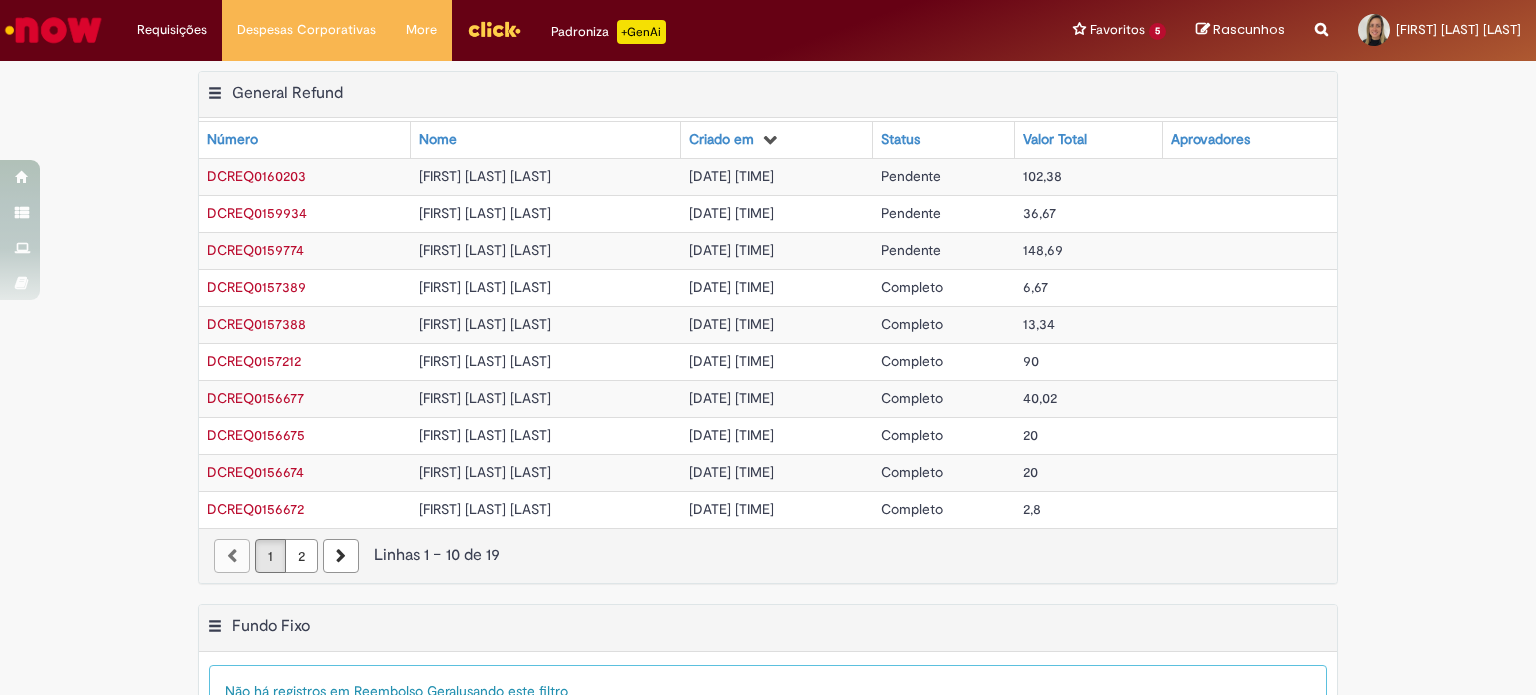 click on "[DATE] [TIME]" at bounding box center [731, 176] 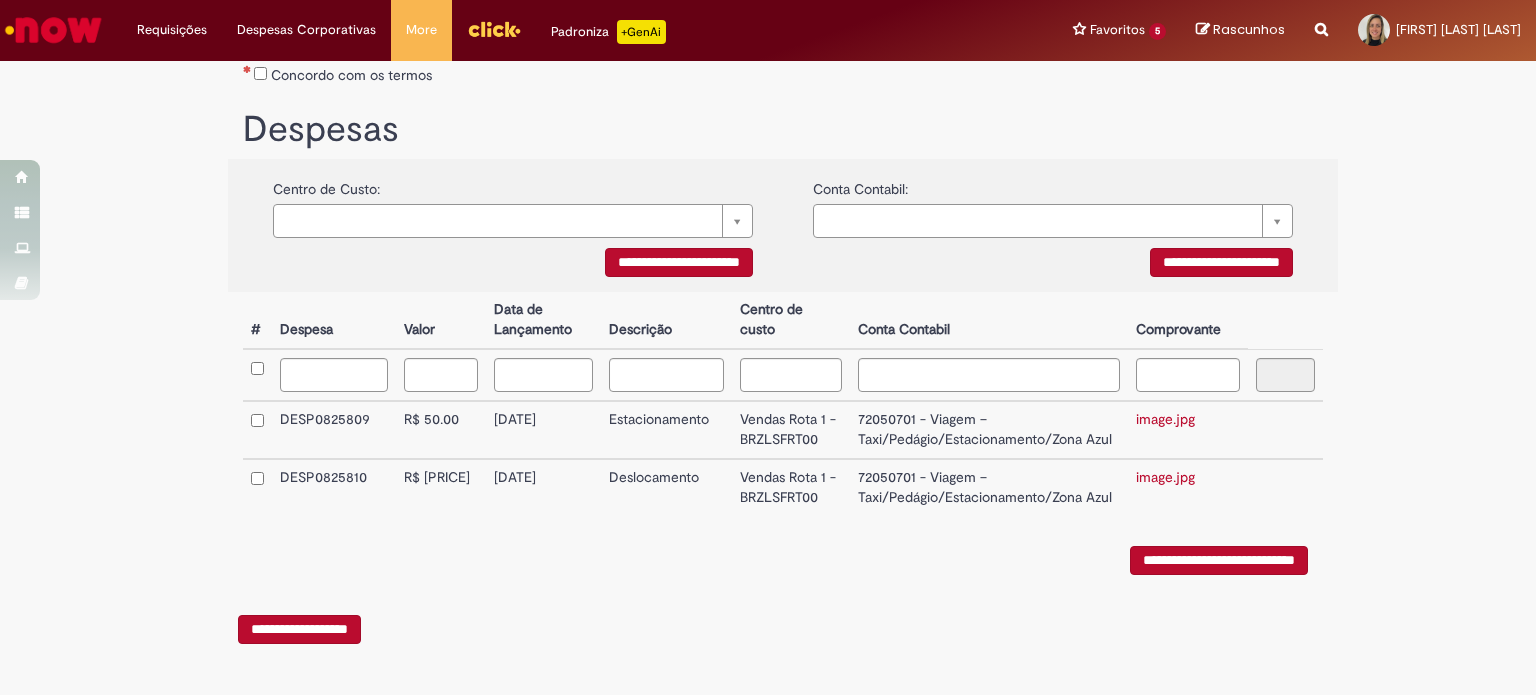 scroll, scrollTop: 318, scrollLeft: 0, axis: vertical 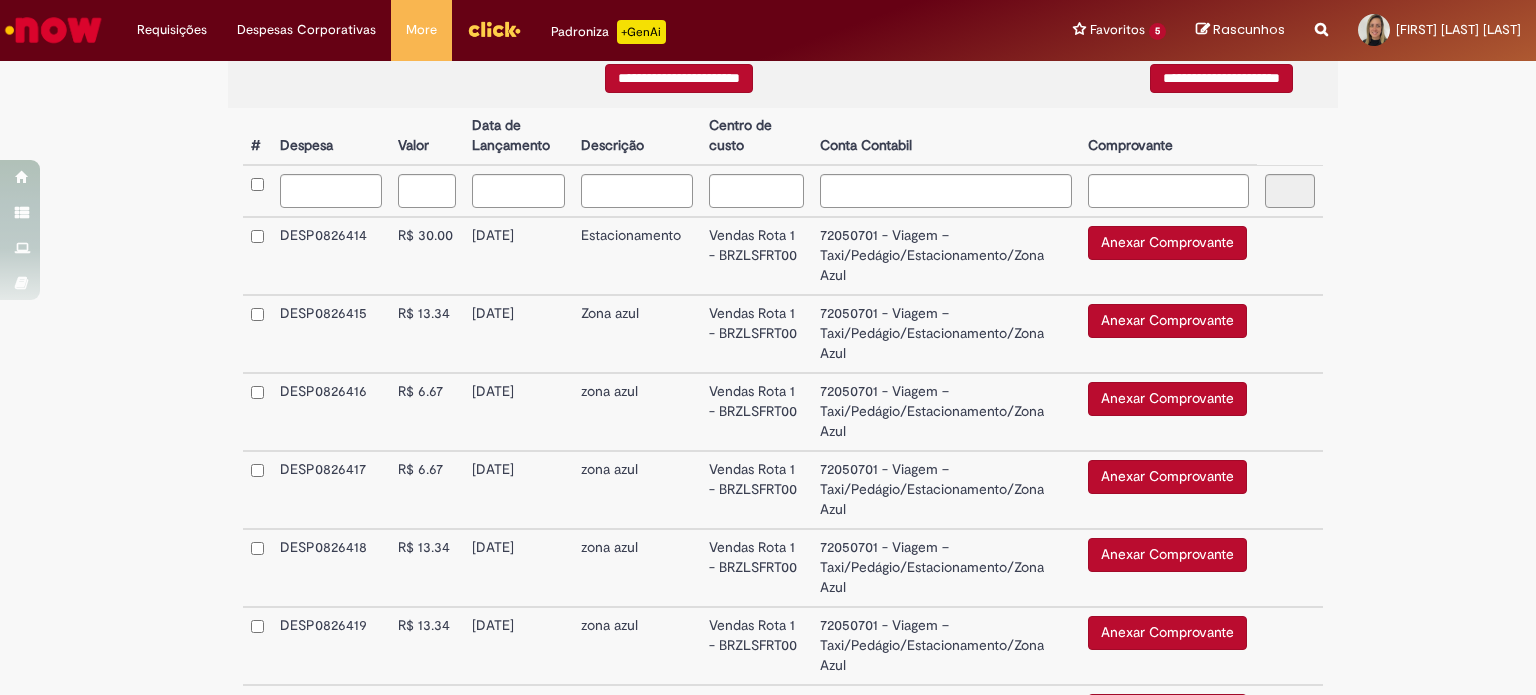 click on "Anexar Comprovante" at bounding box center (1167, 243) 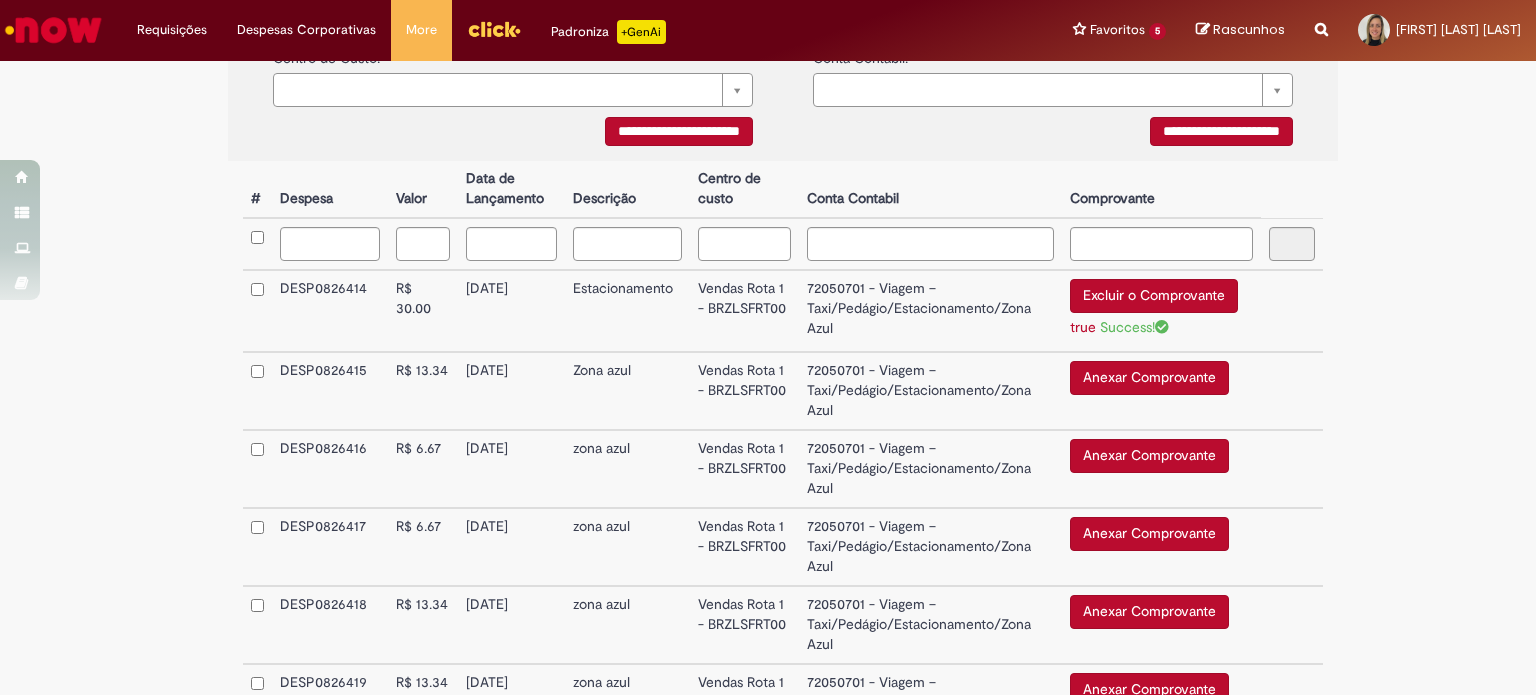 scroll, scrollTop: 447, scrollLeft: 0, axis: vertical 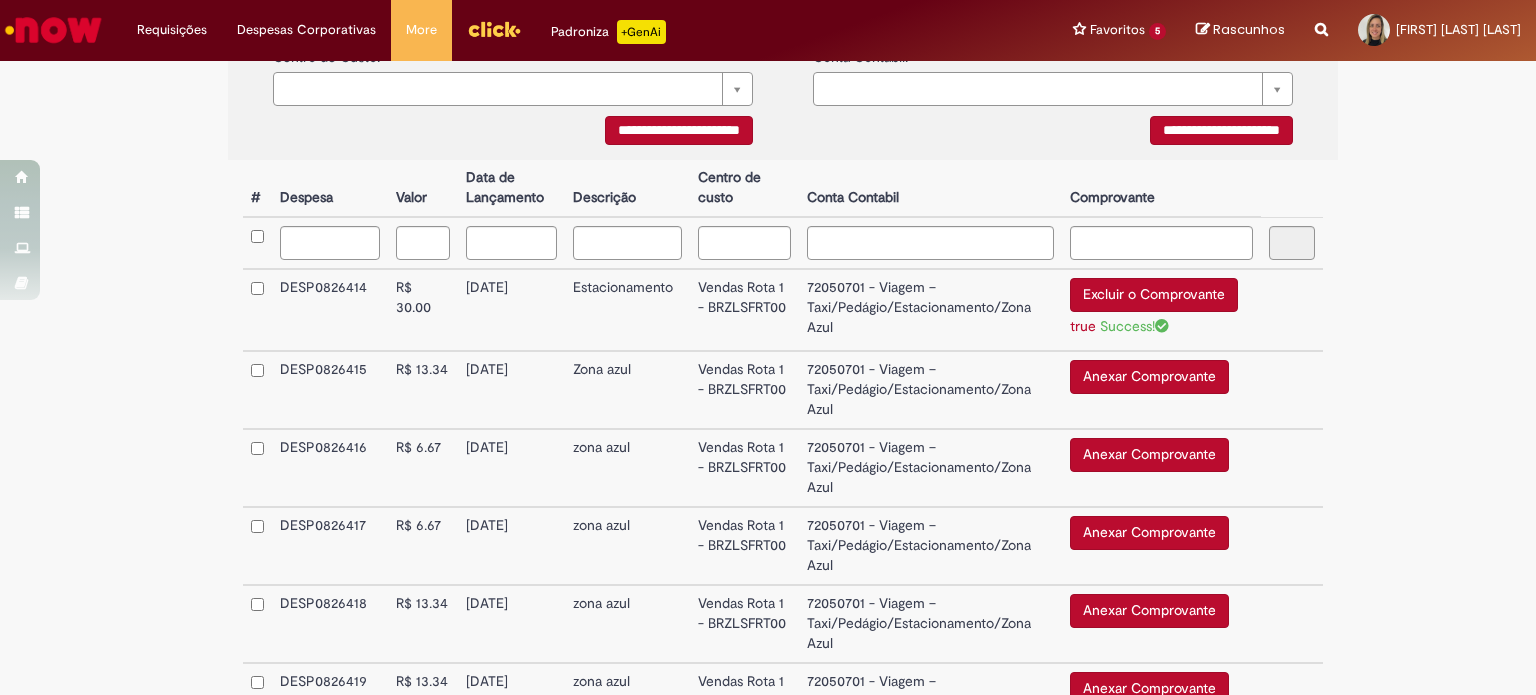 click on "Anexar Comprovante" at bounding box center [1149, 377] 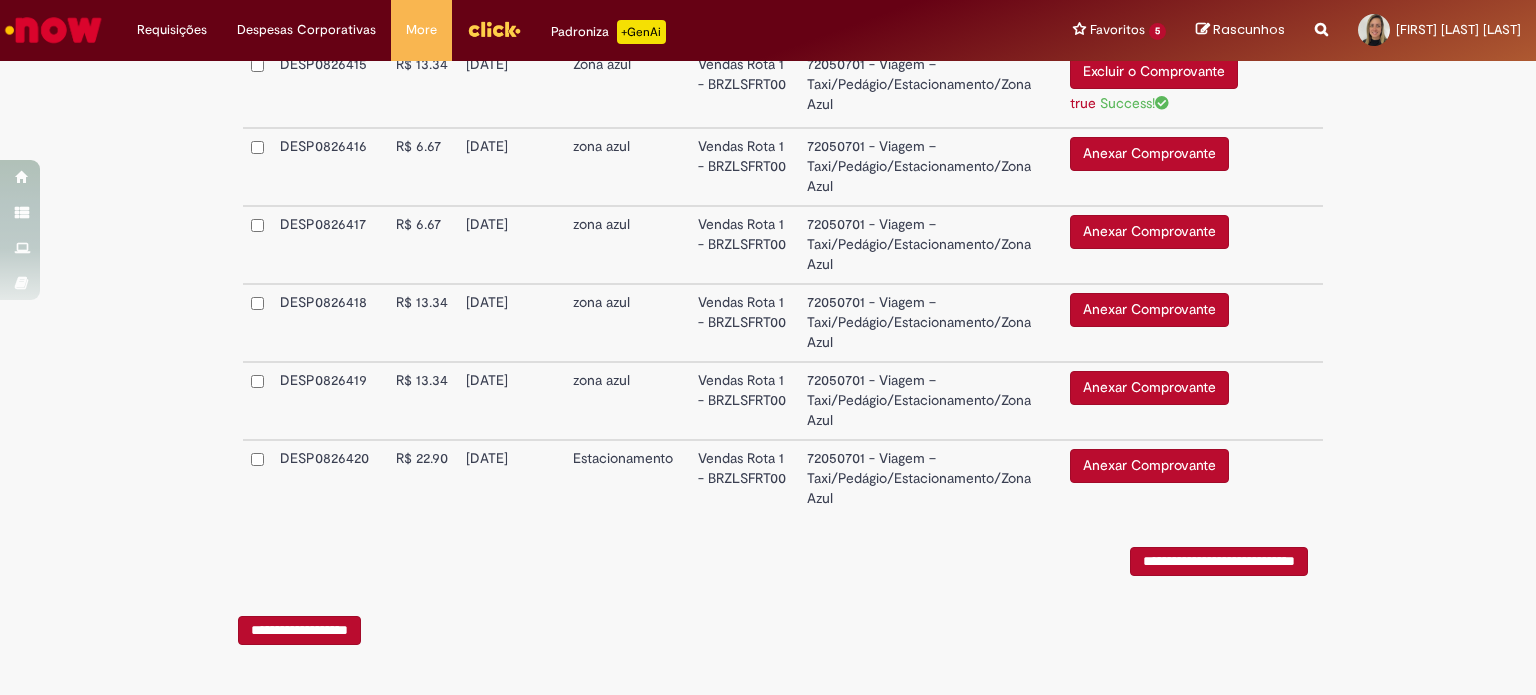 scroll, scrollTop: 757, scrollLeft: 0, axis: vertical 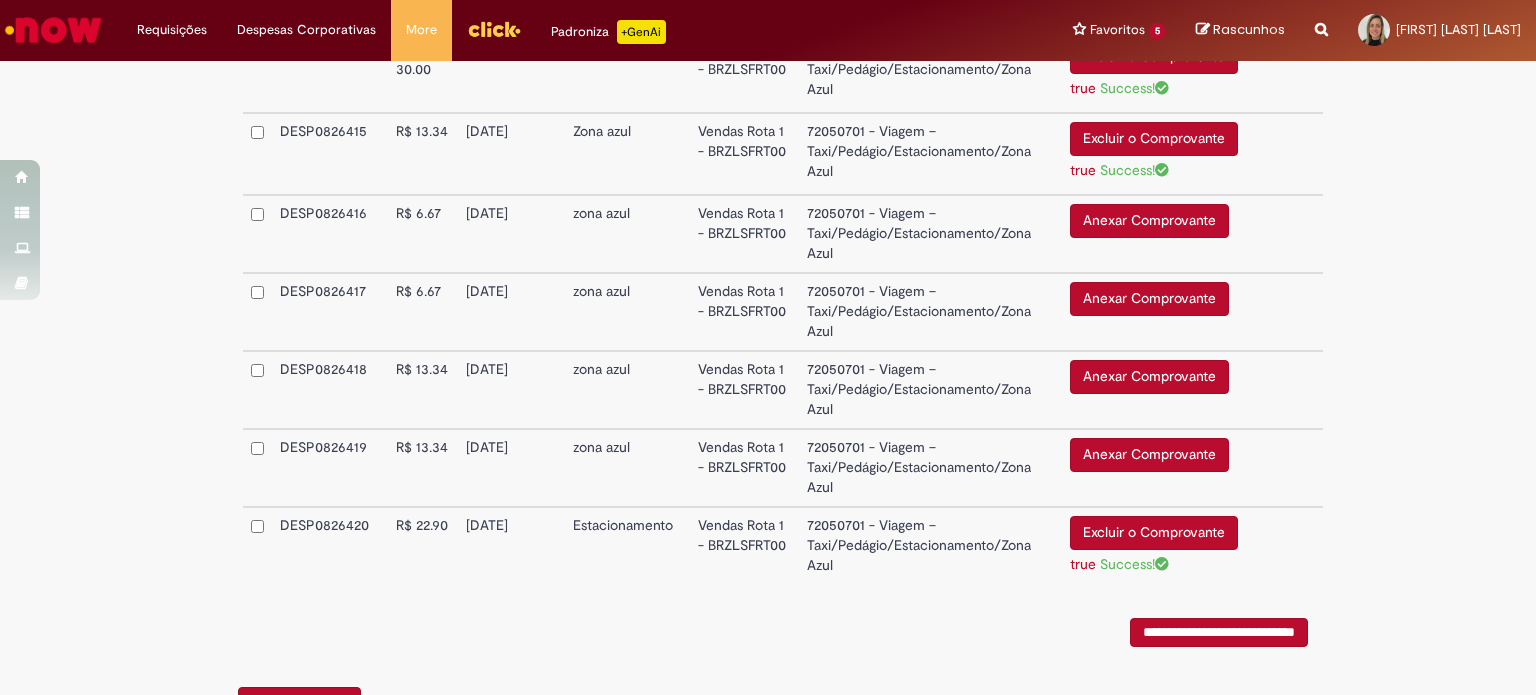 click on "Anexar Comprovante" at bounding box center (1149, 221) 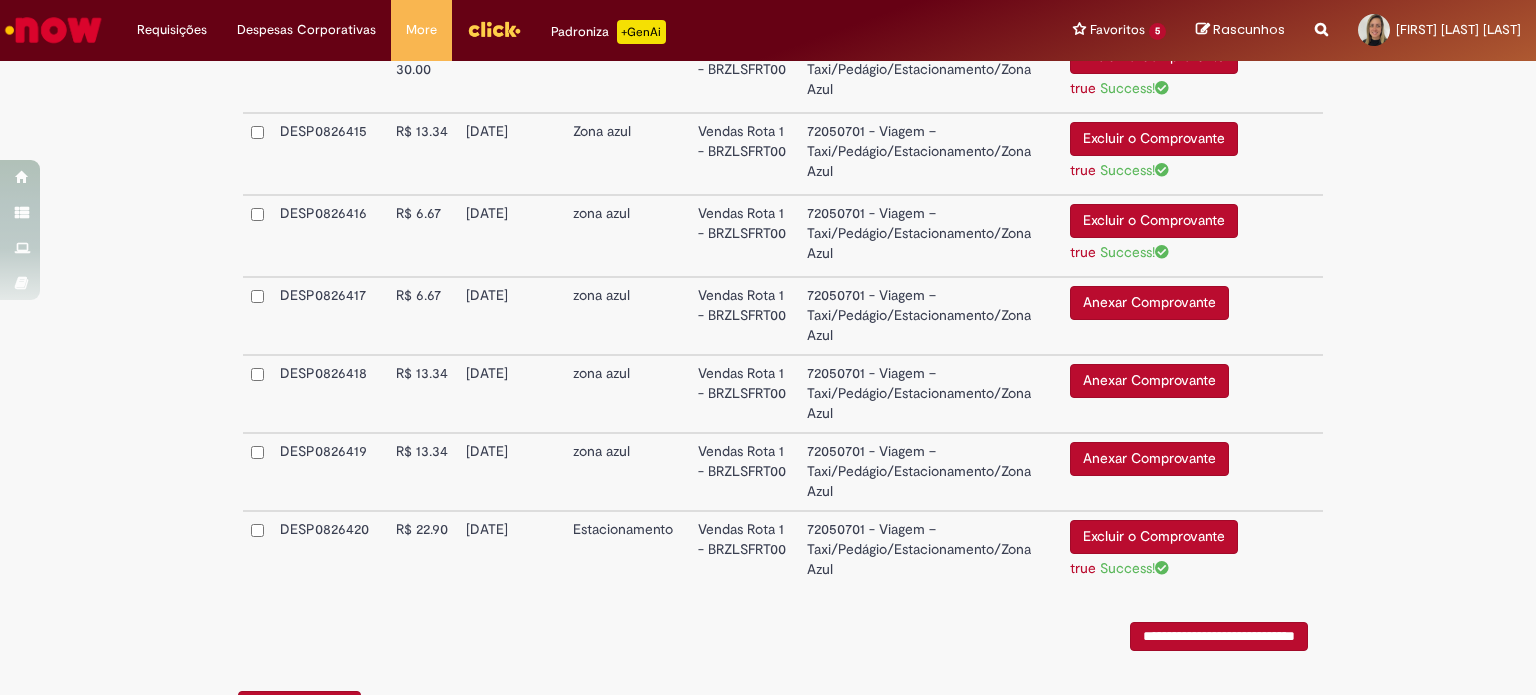 click on "Anexar Comprovante" at bounding box center (1149, 303) 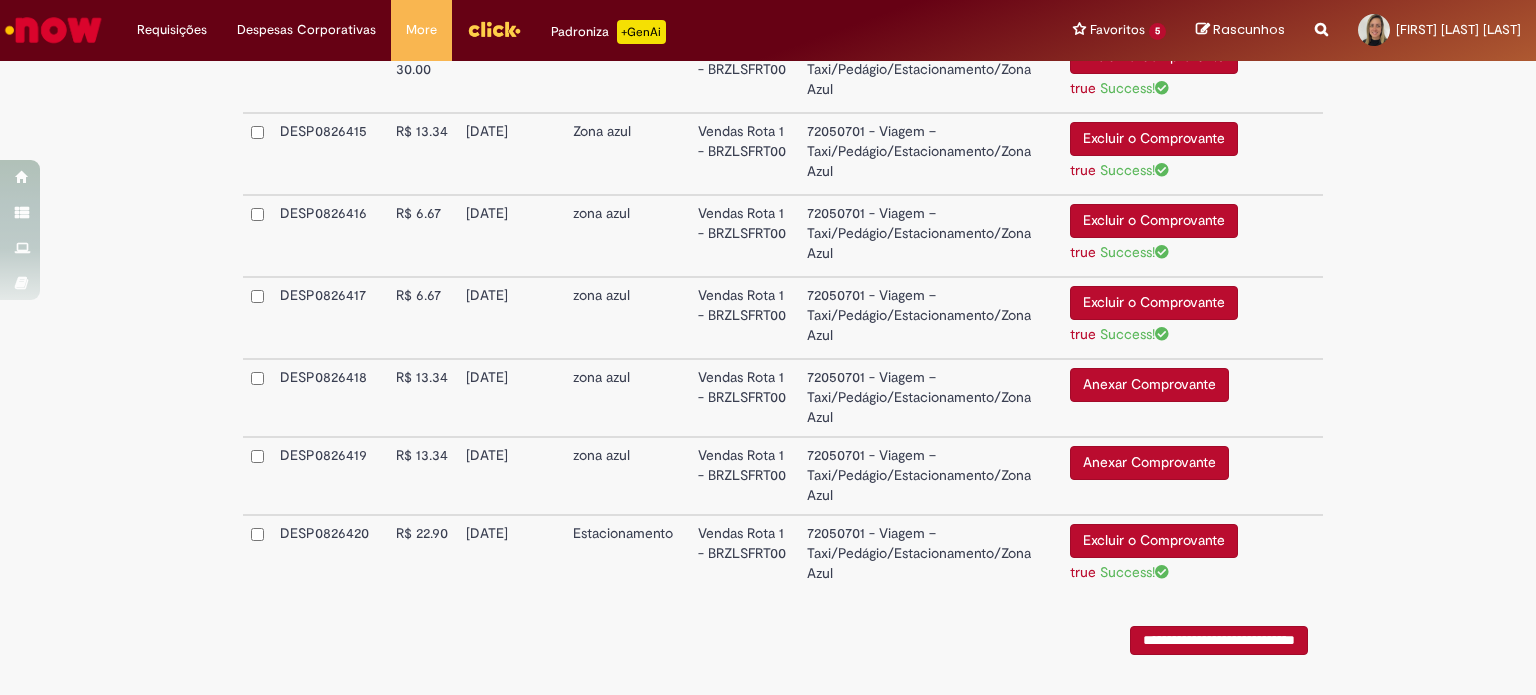 click on "Anexar Comprovante    Excluir o Comprovante" at bounding box center (1161, 398) 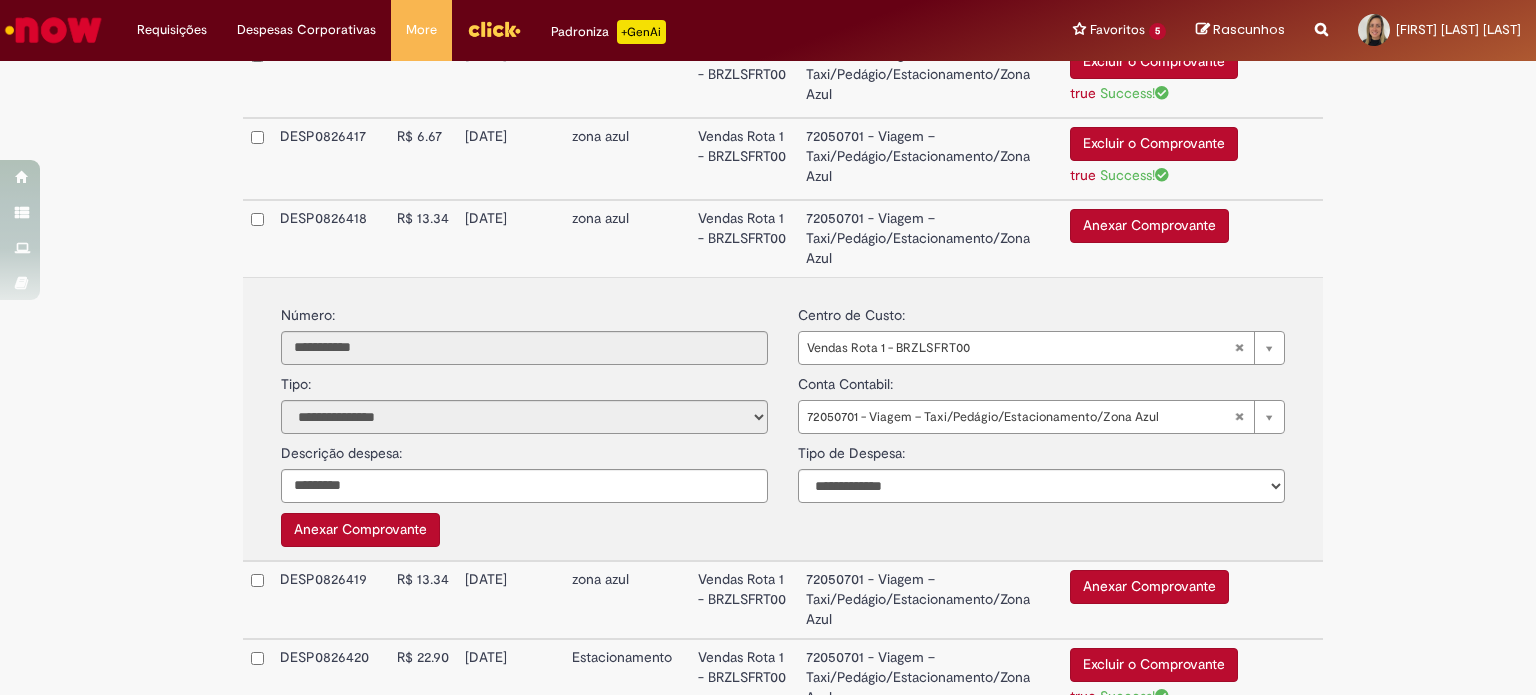 scroll, scrollTop: 852, scrollLeft: 0, axis: vertical 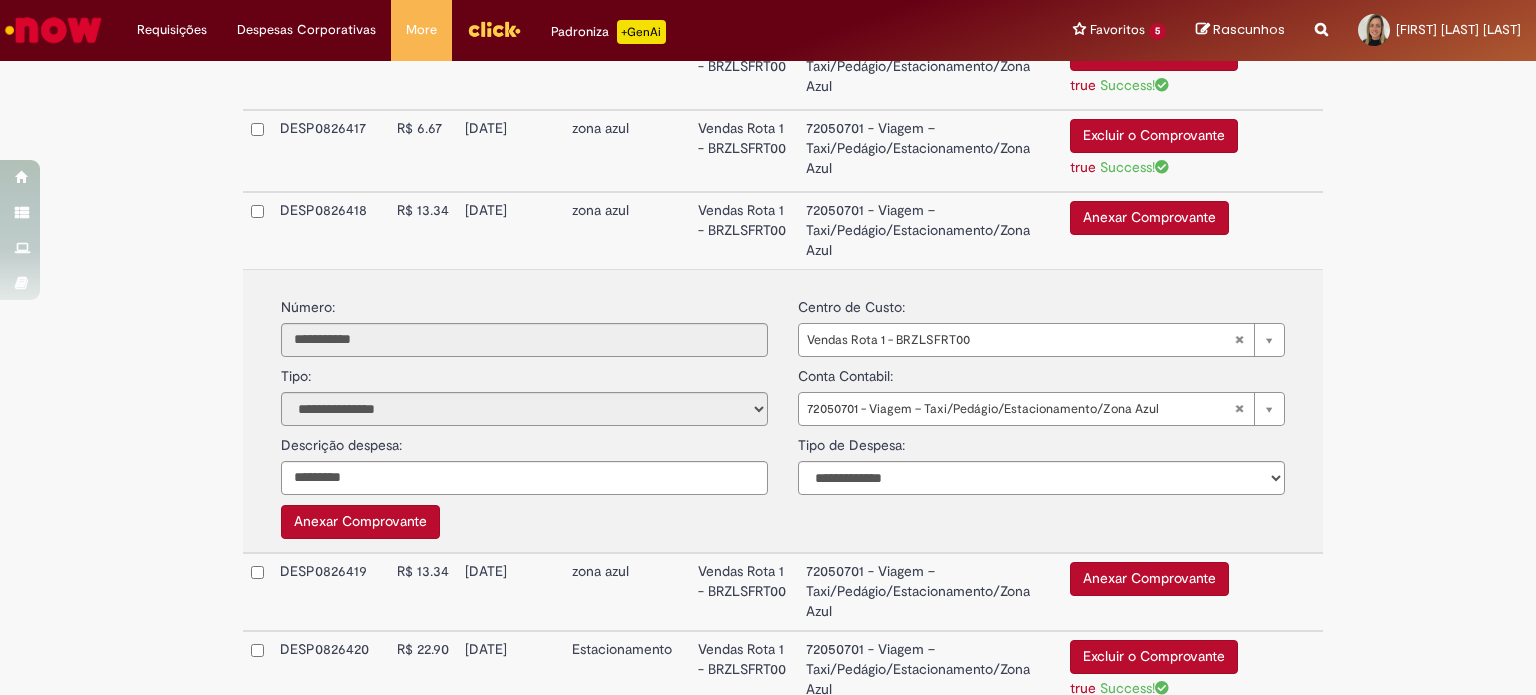 click on "Anexar Comprovante" at bounding box center [360, 522] 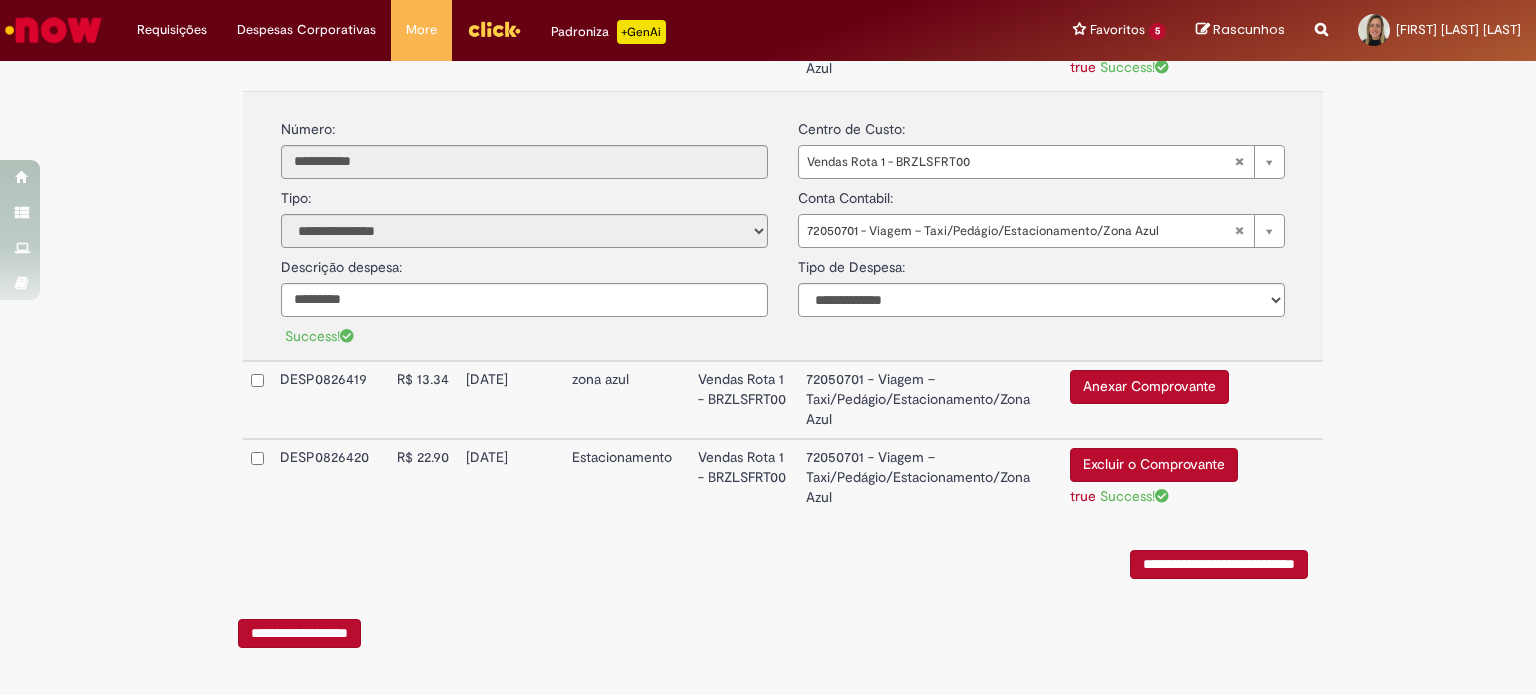 scroll, scrollTop: 1036, scrollLeft: 0, axis: vertical 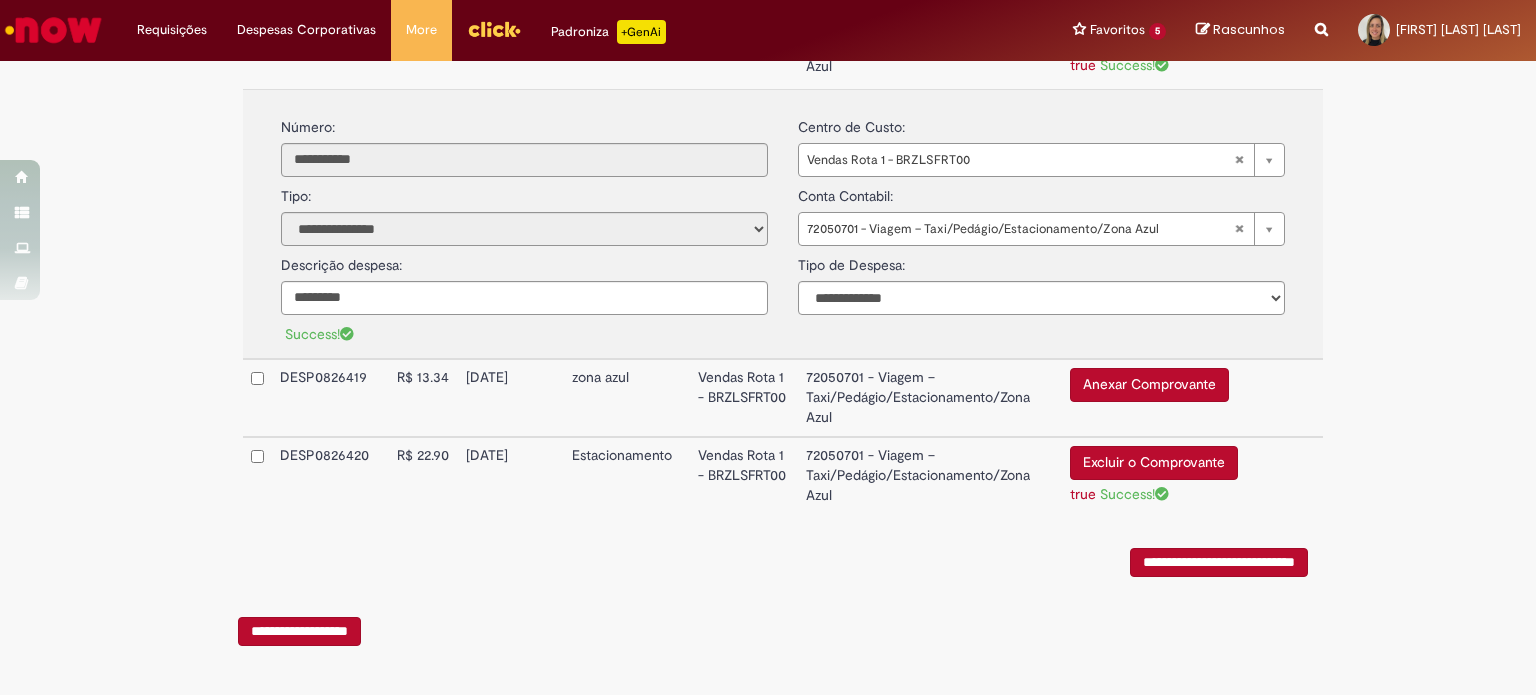 click on "Anexar Comprovante" at bounding box center (1149, 385) 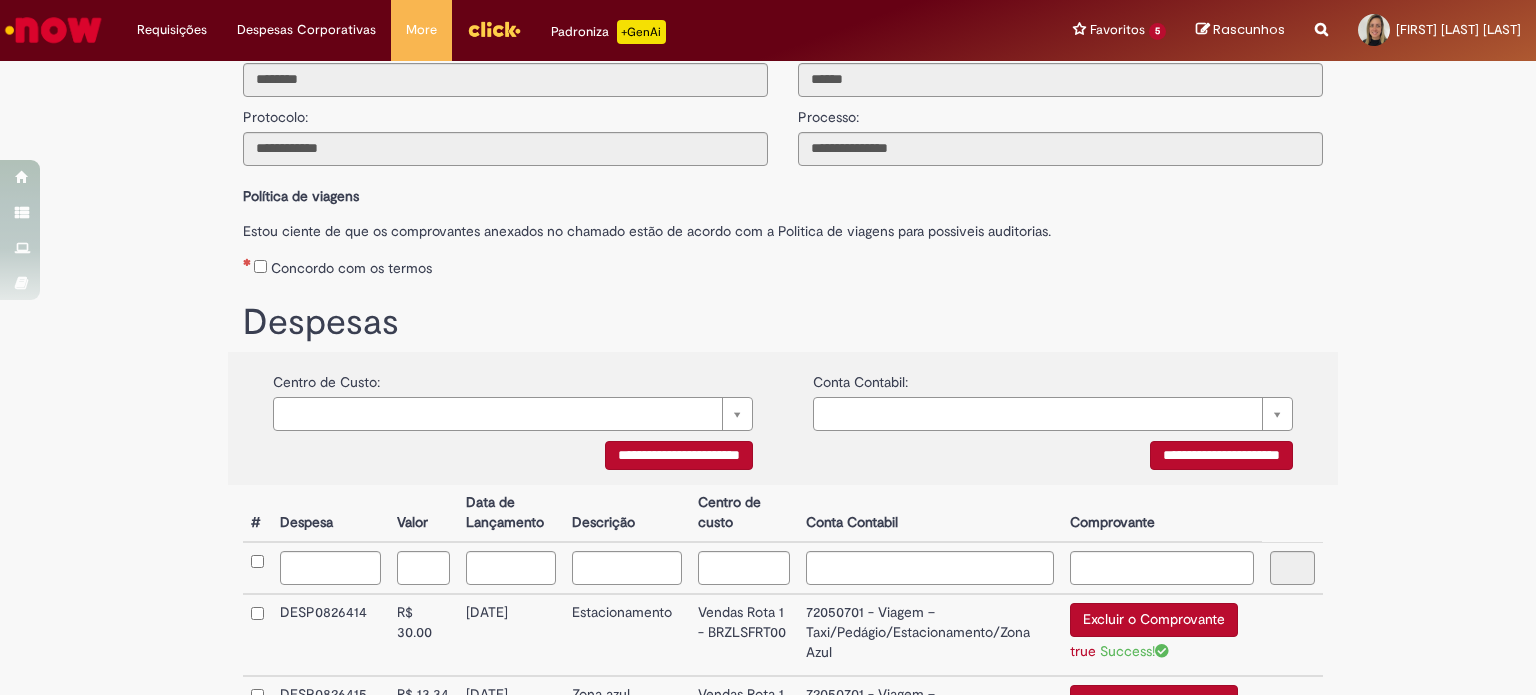 scroll, scrollTop: 120, scrollLeft: 0, axis: vertical 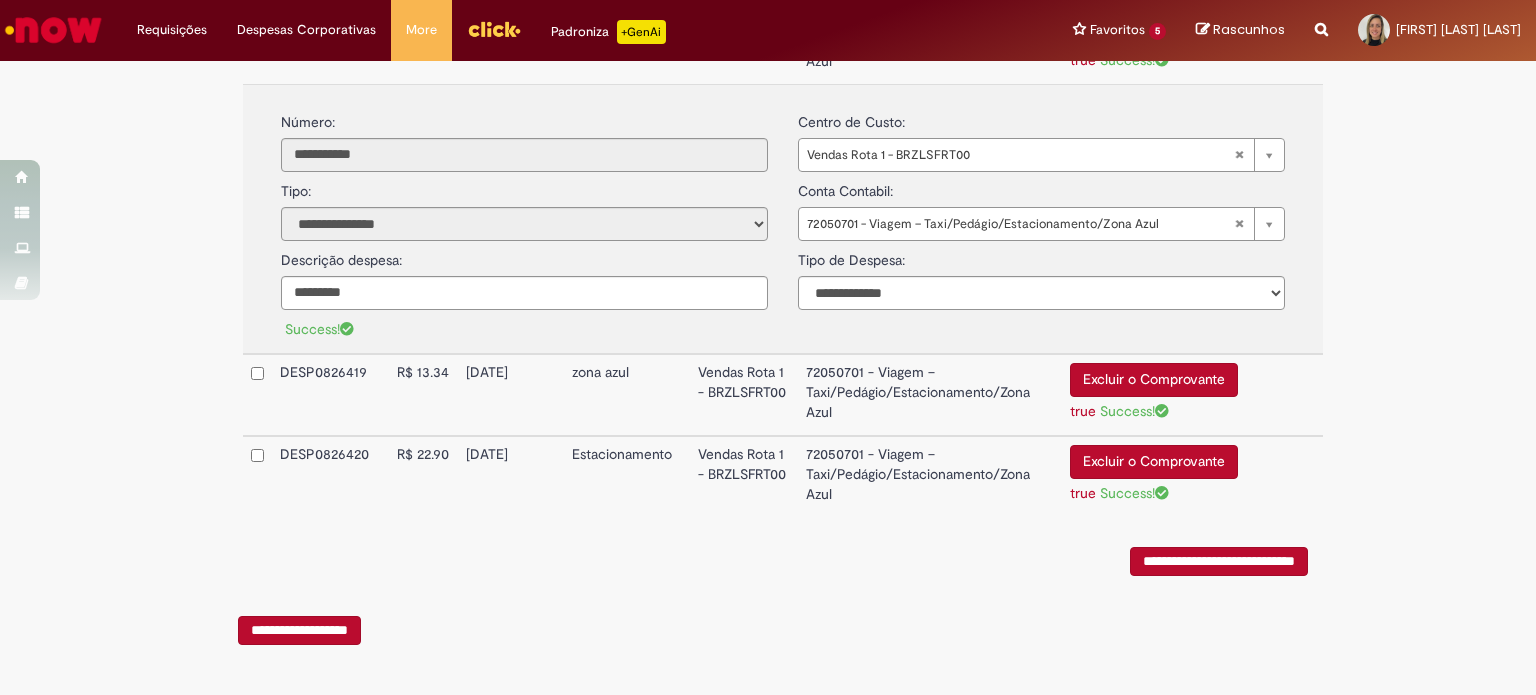 click on "**********" at bounding box center (1219, 561) 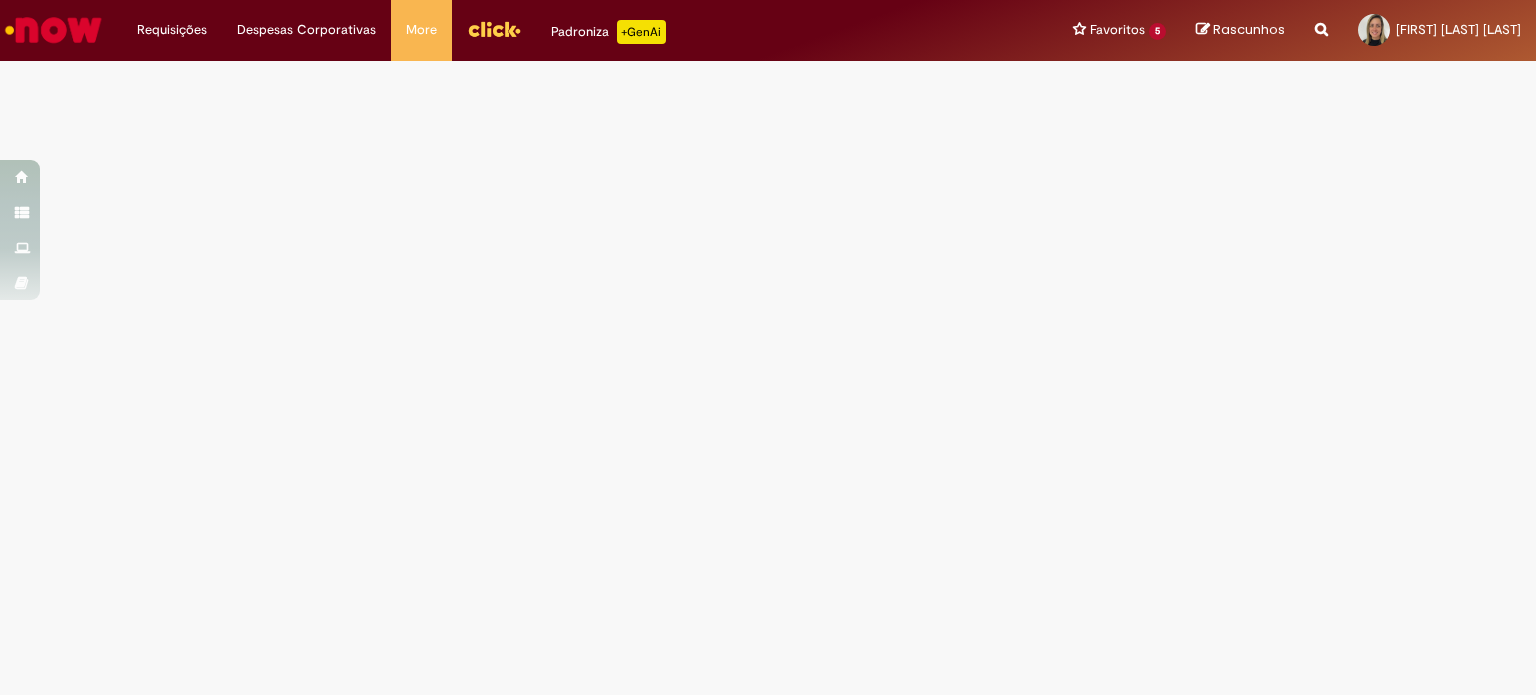 scroll, scrollTop: 0, scrollLeft: 0, axis: both 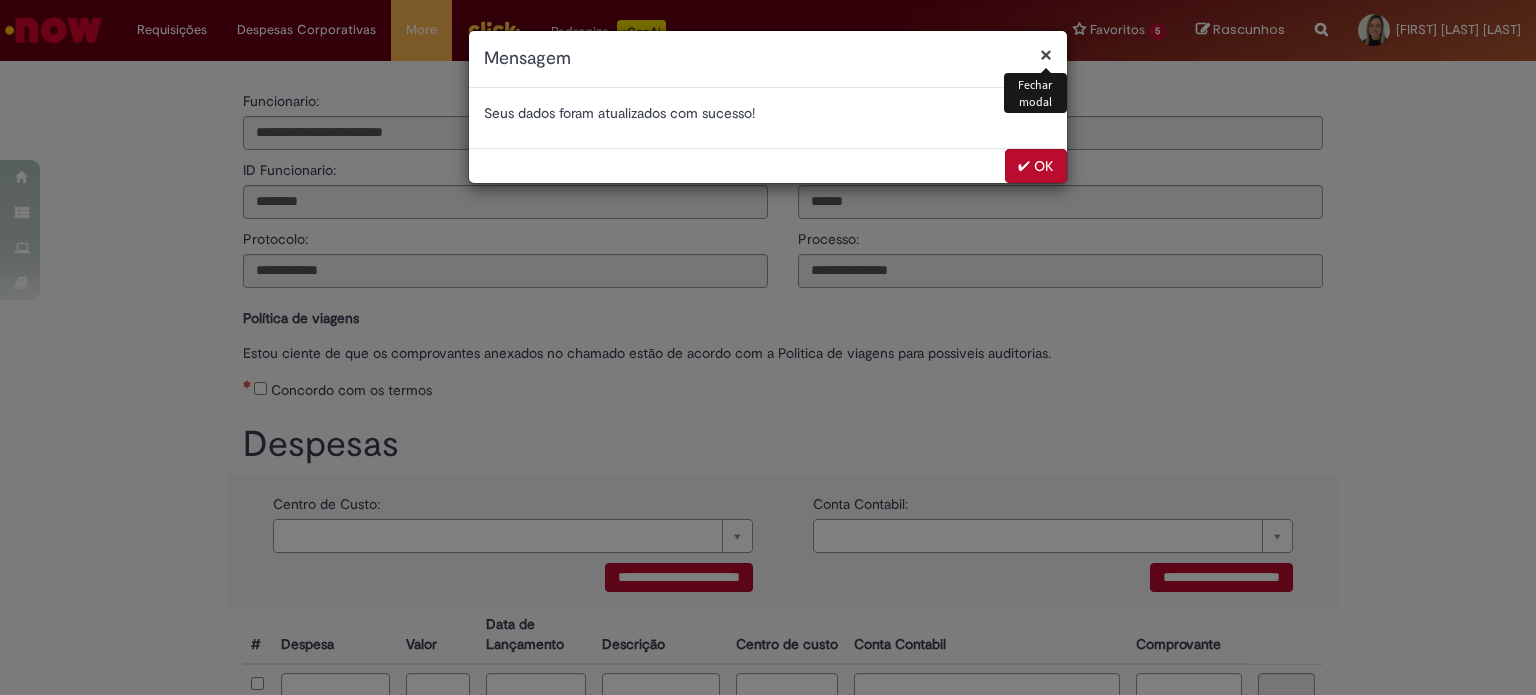 click on "✔ OK" at bounding box center [1036, 166] 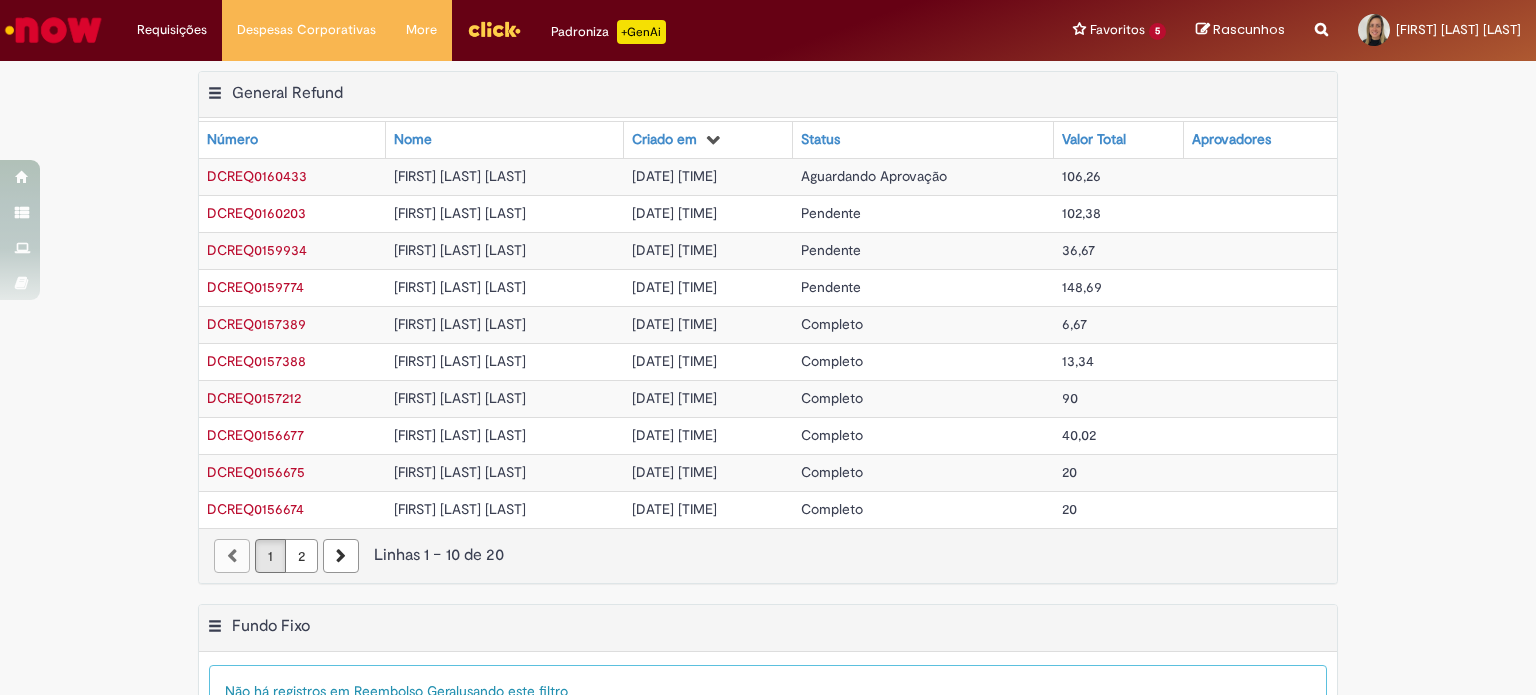 scroll, scrollTop: 0, scrollLeft: 0, axis: both 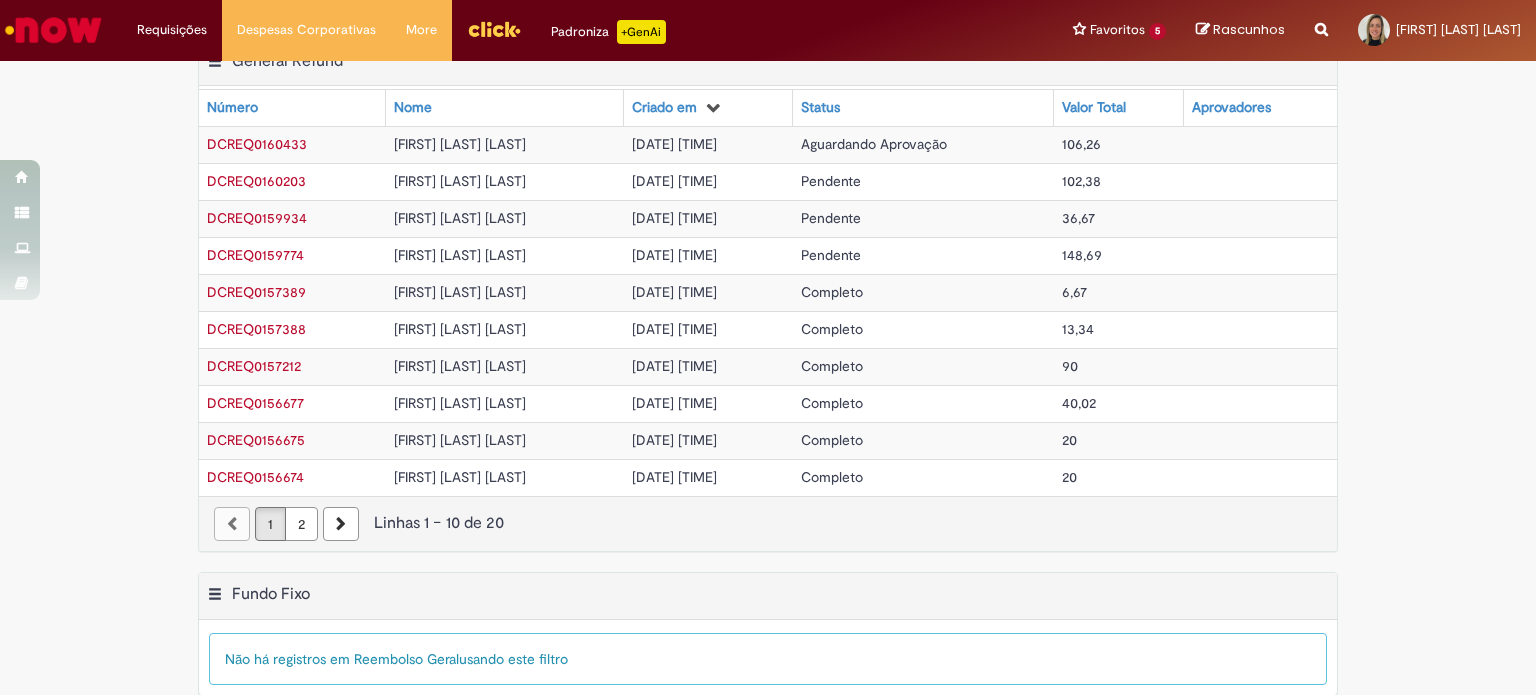 click on "DCREQ0160433" at bounding box center (257, 144) 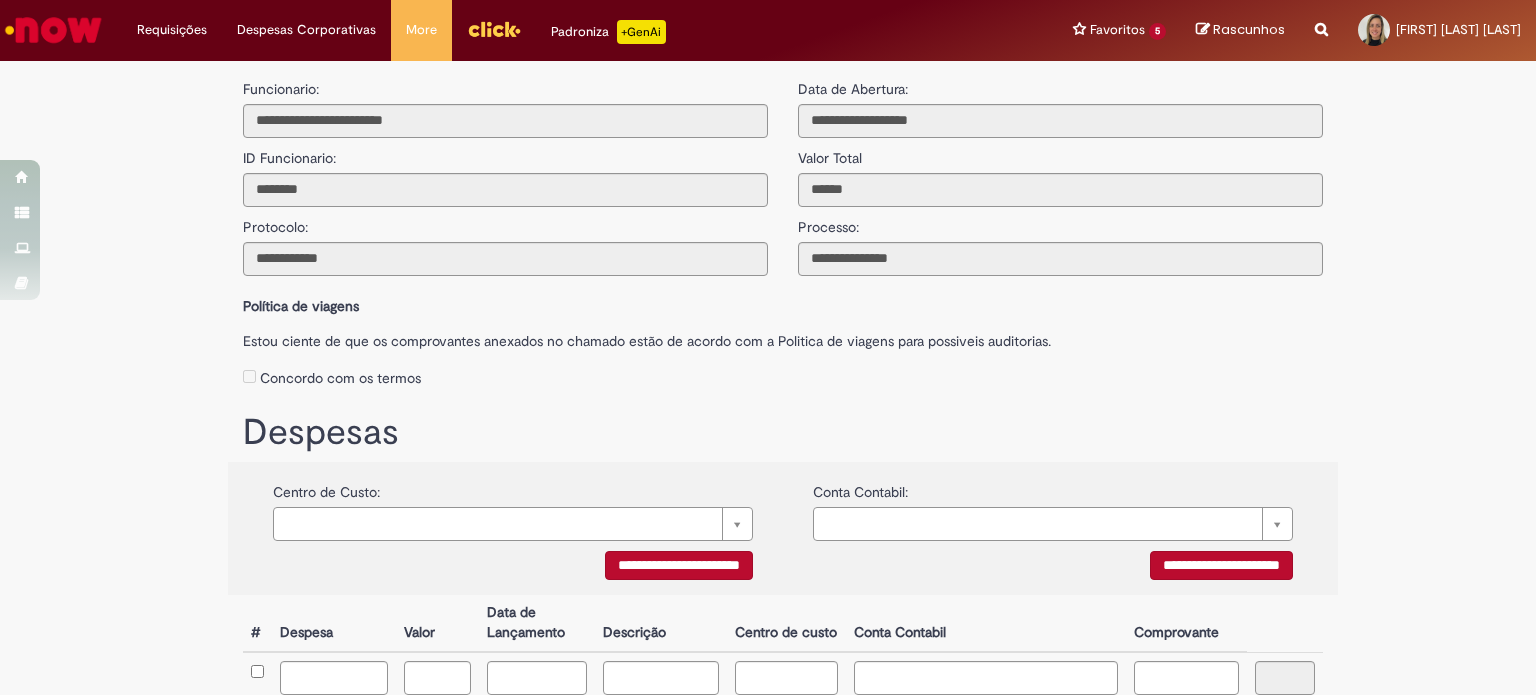 scroll, scrollTop: 0, scrollLeft: 0, axis: both 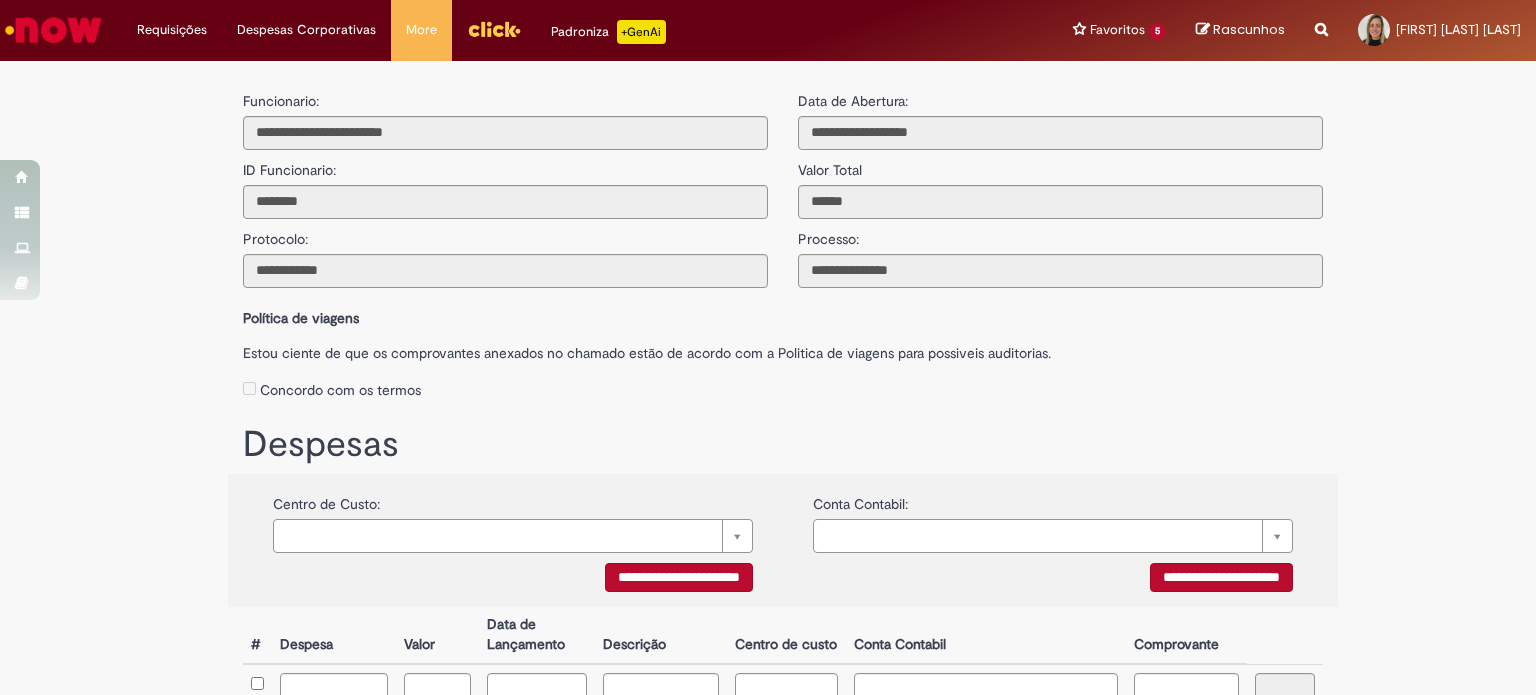 click on "**********" at bounding box center (513, 580) 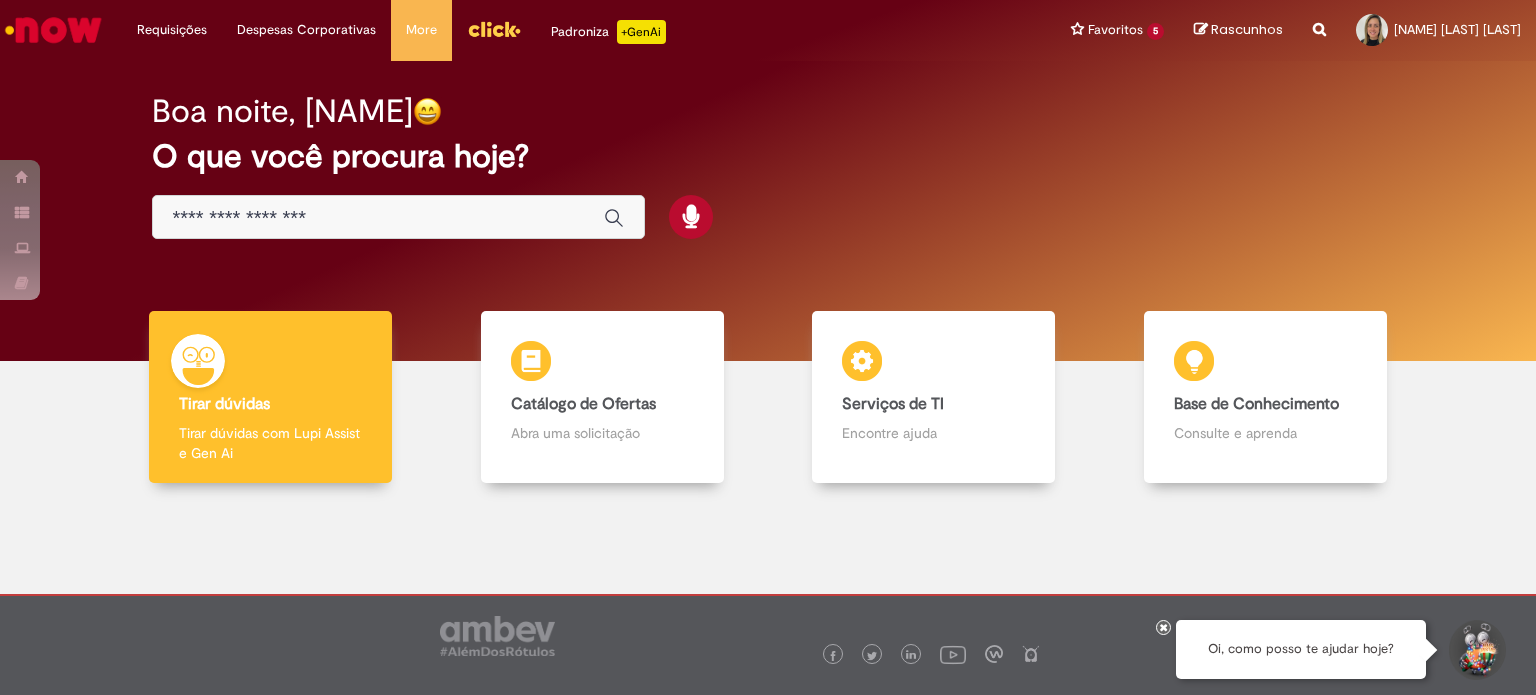 scroll, scrollTop: 0, scrollLeft: 0, axis: both 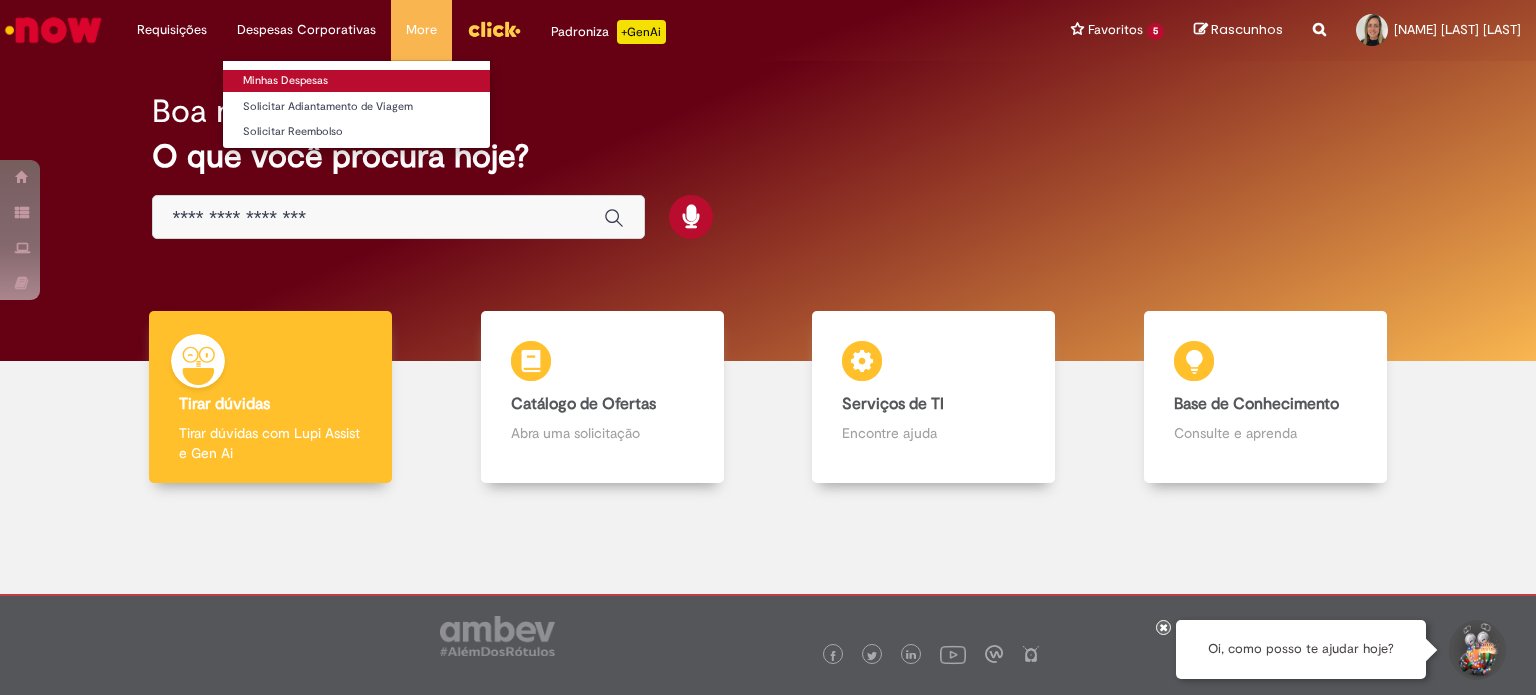 click on "Minhas Despesas" at bounding box center (356, 81) 